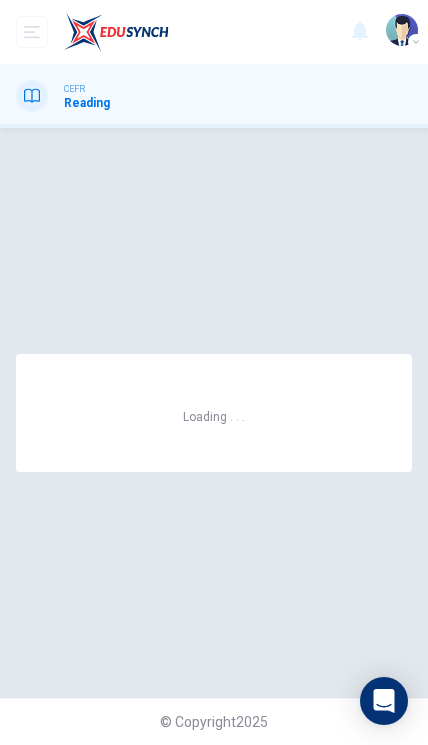 scroll, scrollTop: 0, scrollLeft: 0, axis: both 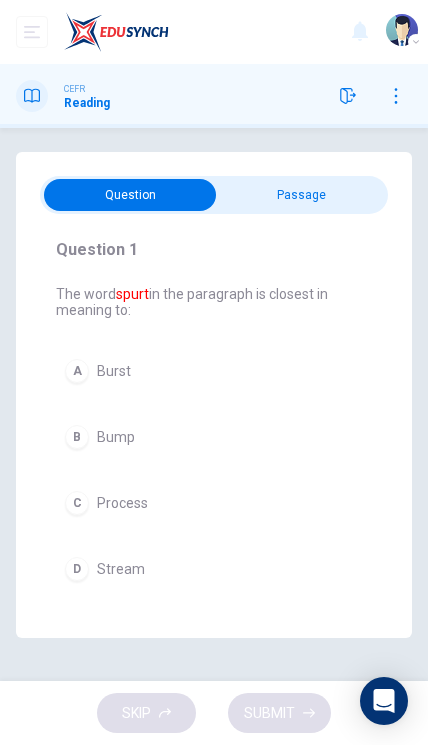click at bounding box center [130, 195] 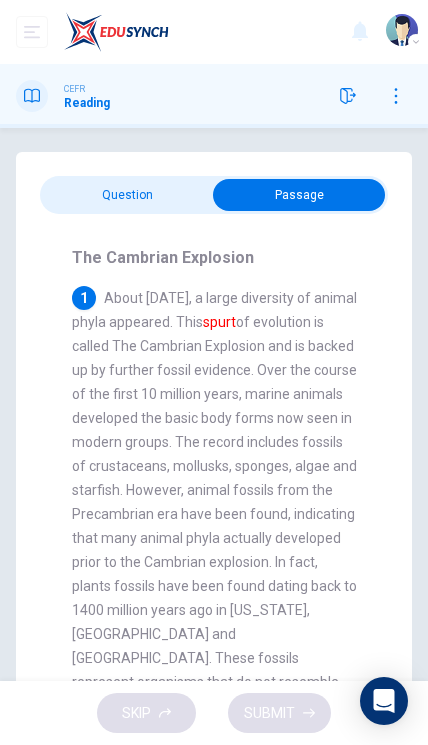 click on "Question Passage Question 1 The word  spurt  in the paragraph is closest in meaning to: A Burst B Bump C Process D Stream The Cambrian Explosion 1 About 542 million years ago, a large diversity of animal phyla appeared. This  spurt  of evolution is called The Cambrian Explosion and is backed up by further fossil evidence. Over the course of the first 10 million years, marine animals developed the basic body forms now seen in modern groups. The record includes fossils of crustaceans, mollusks, sponges, algae and starfish. However, animal fossils from the Precambrian era have been found, indicating that many animal phyla actually developed prior to the Cambrian explosion. In fact, plants fossils have been found dating back to 1400 million years ago in Montana, USA and China. These fossils represent organisms that do not resemble any modern organism yet prove that animal life did exist. 2 3 4 5 6 7" at bounding box center [214, 434] 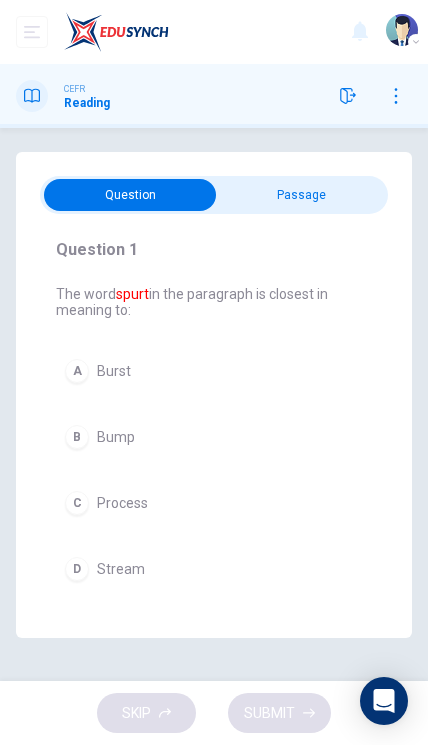 click at bounding box center [130, 195] 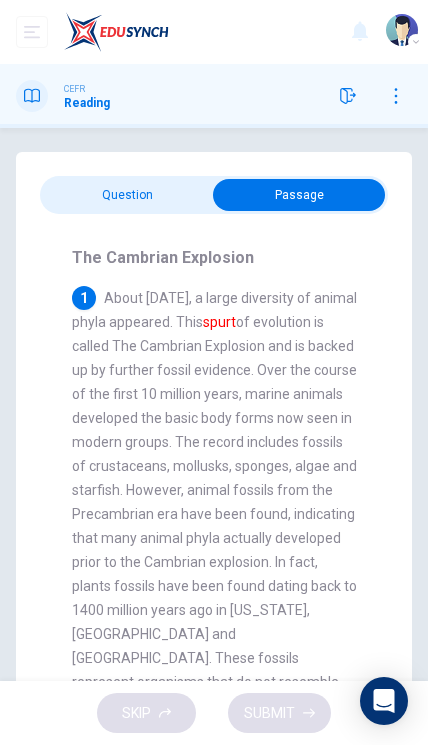 click at bounding box center (299, 195) 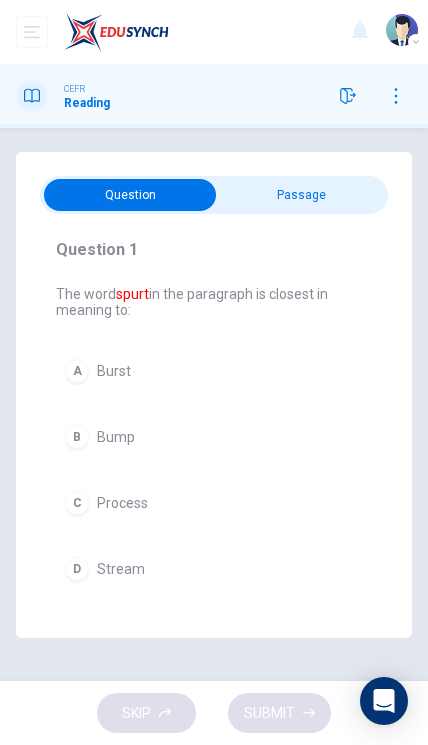 click on "A Burst" at bounding box center [214, 371] 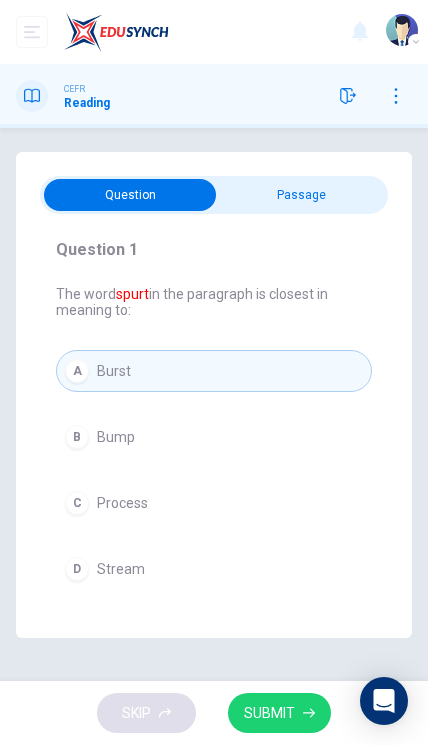 click on "D Stream" at bounding box center (214, 569) 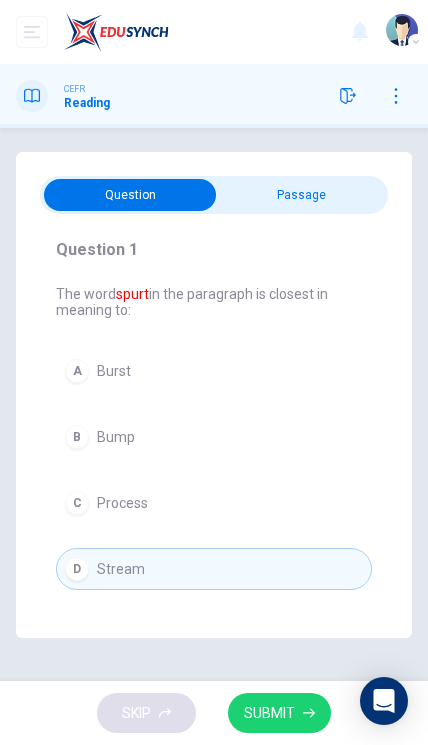 click on "SUBMIT" at bounding box center [279, 713] 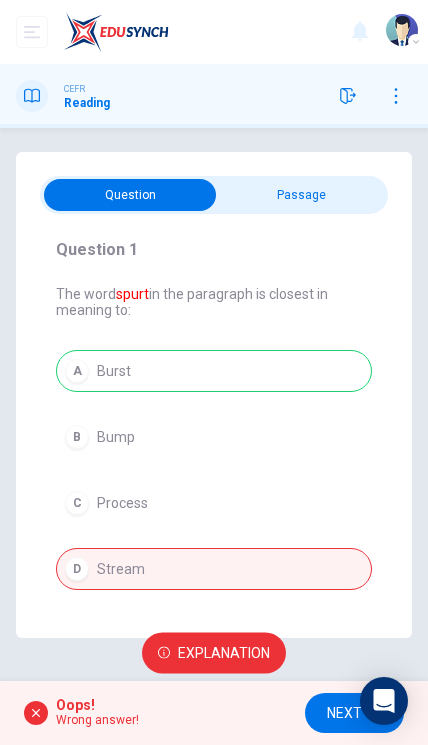 click on "A Burst B Bump C Process D Stream" at bounding box center (214, 470) 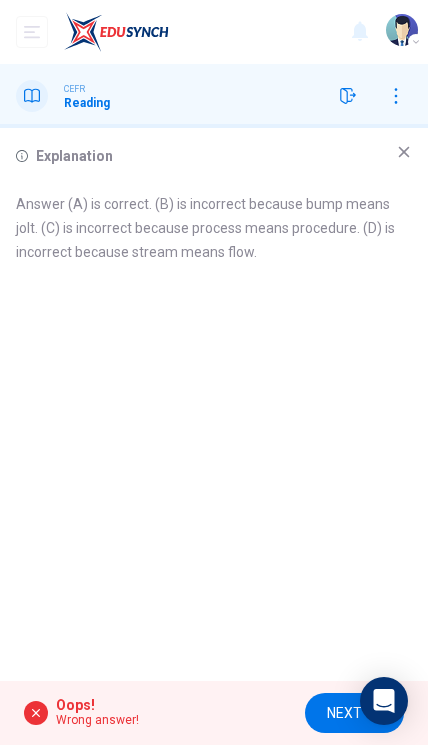 click on "Explanation Answer (A) is correct. (B) is incorrect because bump means jolt. (C) is incorrect because process means procedure. (D) is incorrect because stream means flow." at bounding box center (214, 404) 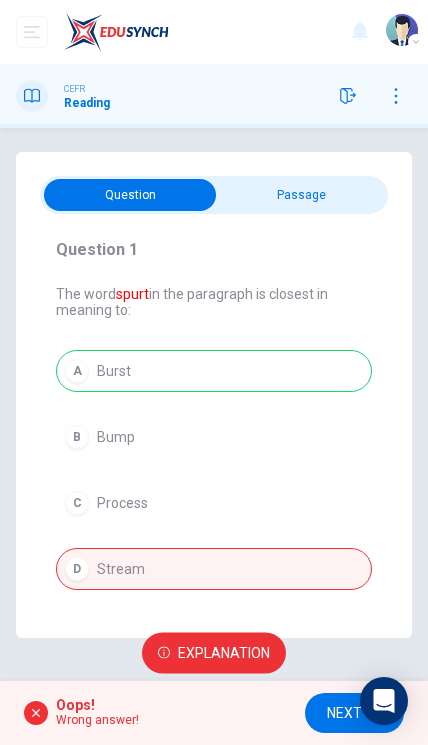 click on "NEXT" at bounding box center [344, 713] 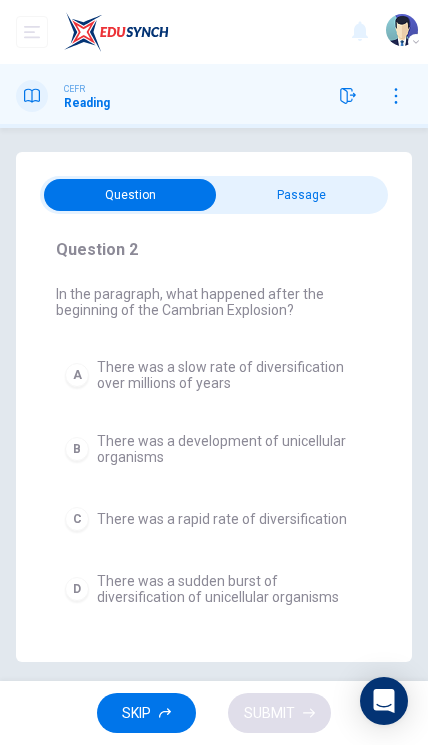 click at bounding box center [130, 195] 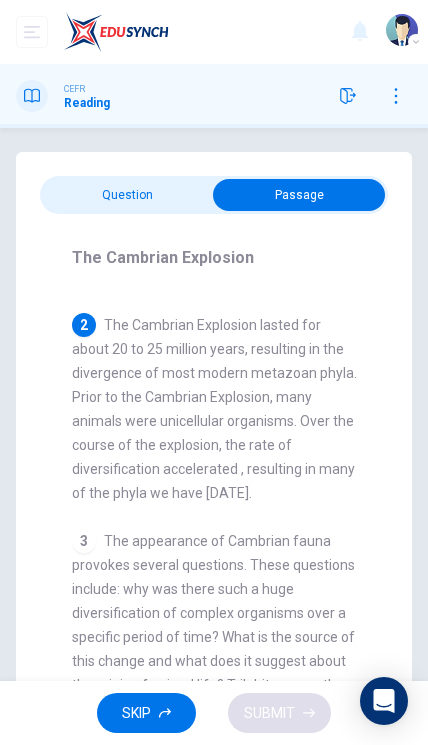 scroll, scrollTop: 452, scrollLeft: 0, axis: vertical 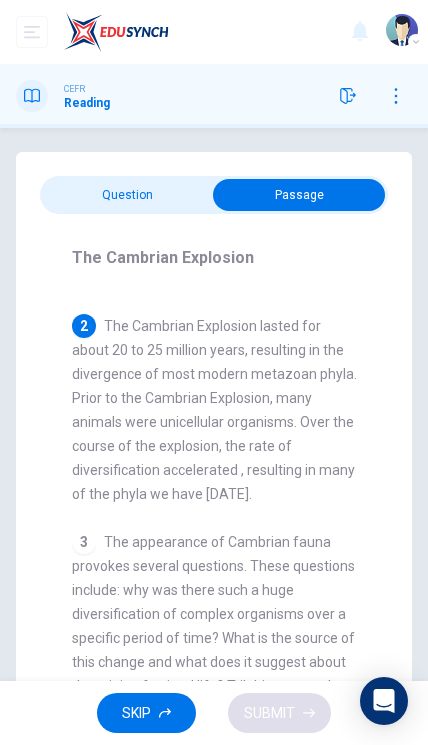 click at bounding box center [299, 195] 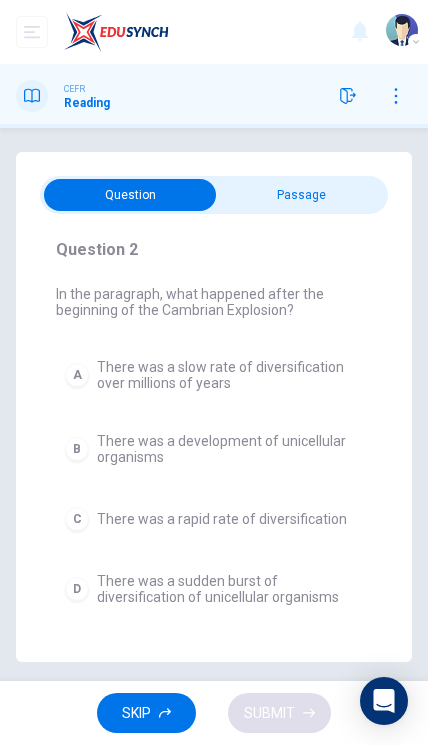 click at bounding box center (130, 195) 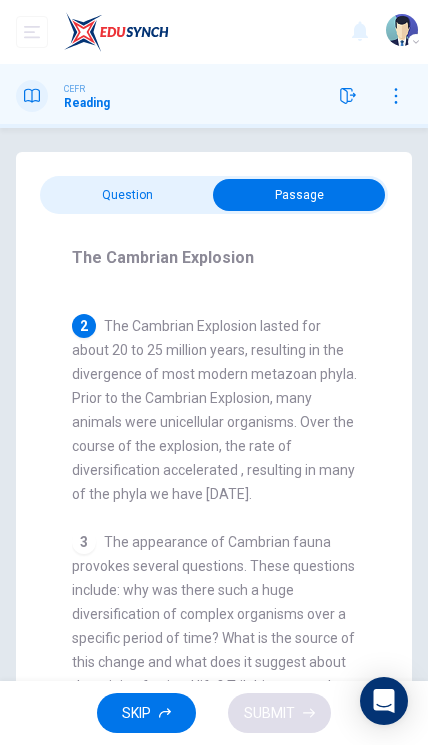 click at bounding box center [299, 195] 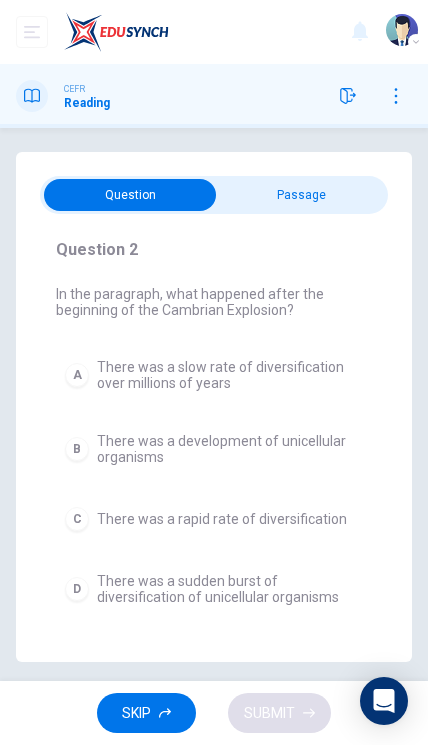 click at bounding box center [130, 195] 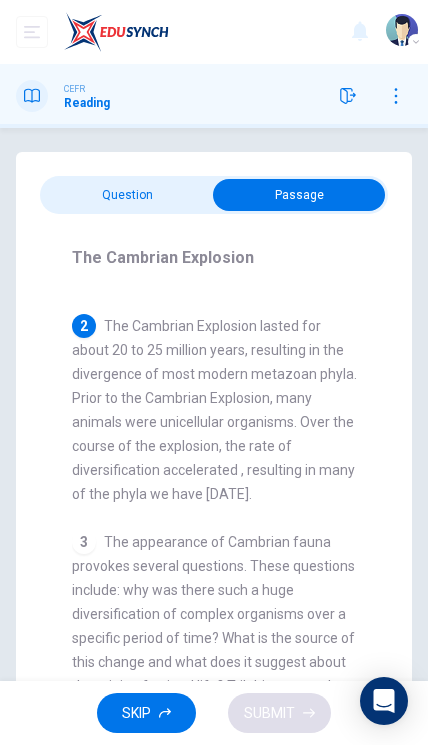 click at bounding box center (299, 195) 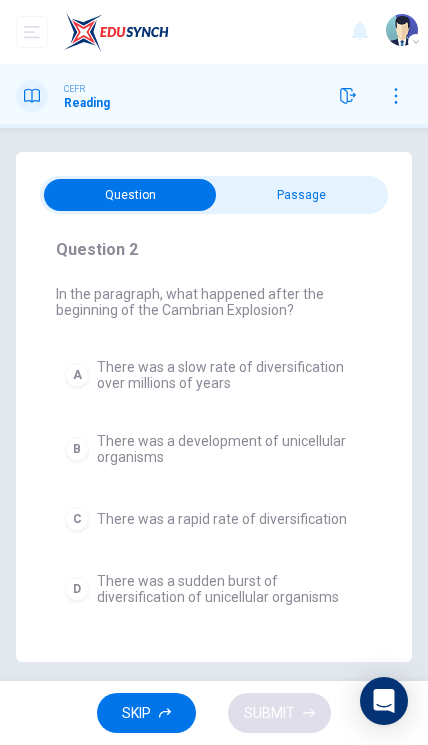 click at bounding box center [130, 195] 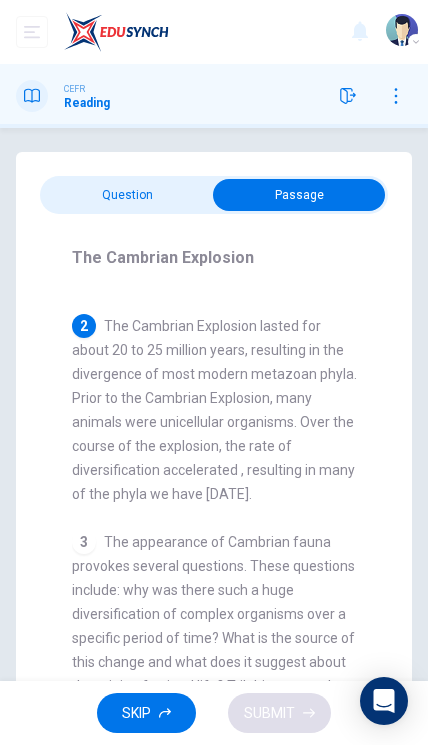 click at bounding box center (299, 195) 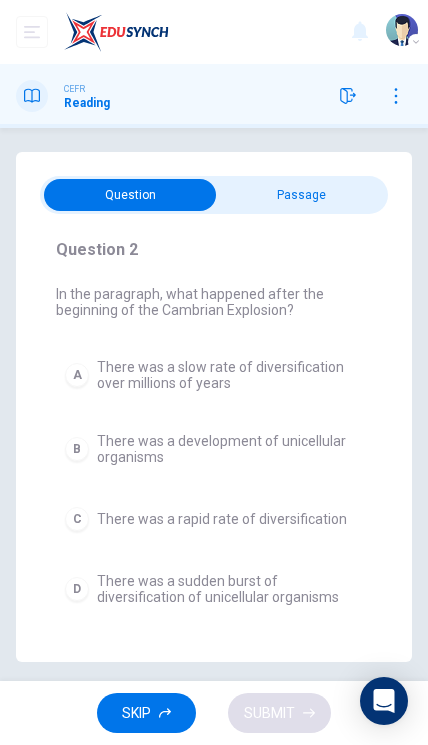 click at bounding box center (130, 195) 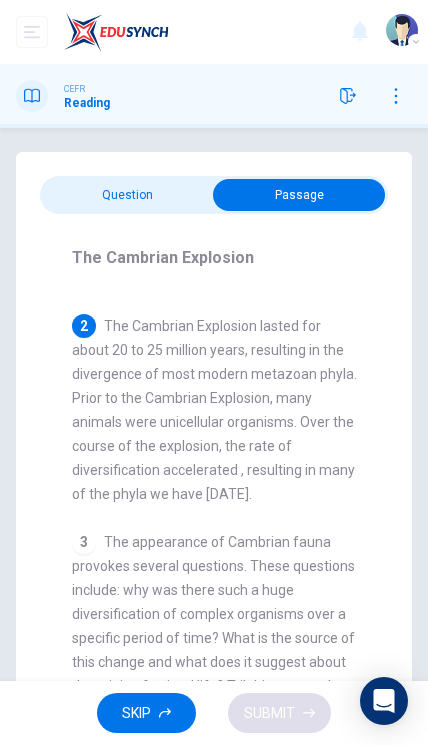 click at bounding box center (299, 195) 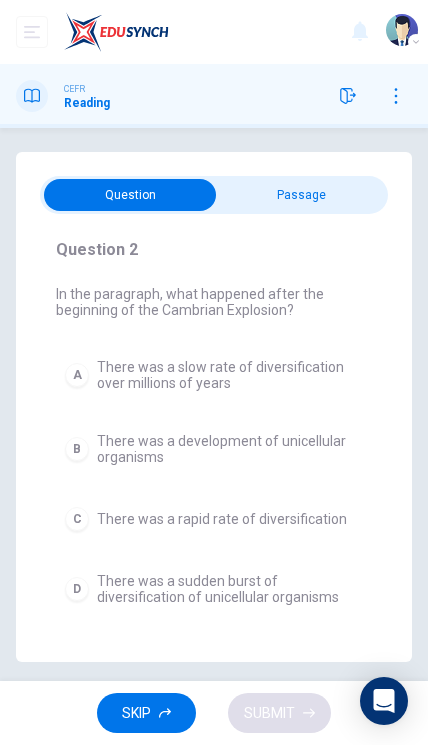click at bounding box center [130, 195] 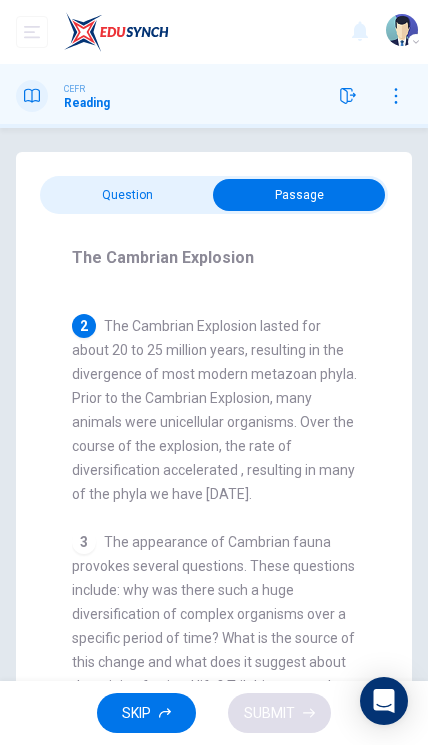 click at bounding box center [299, 195] 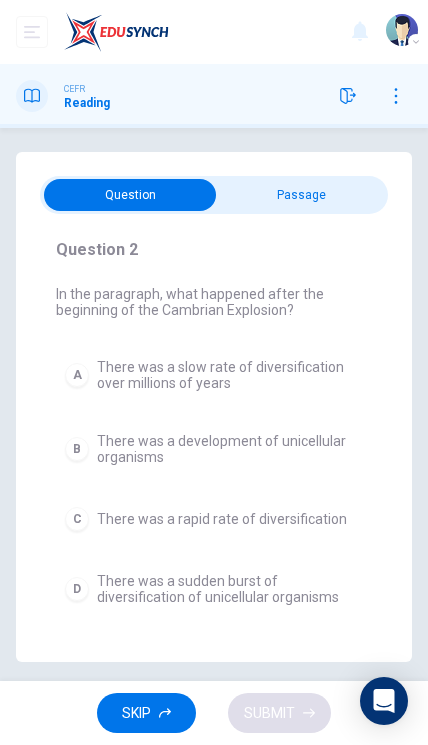 click on "There was a sudden burst of diversification of unicellular organisms" at bounding box center (230, 589) 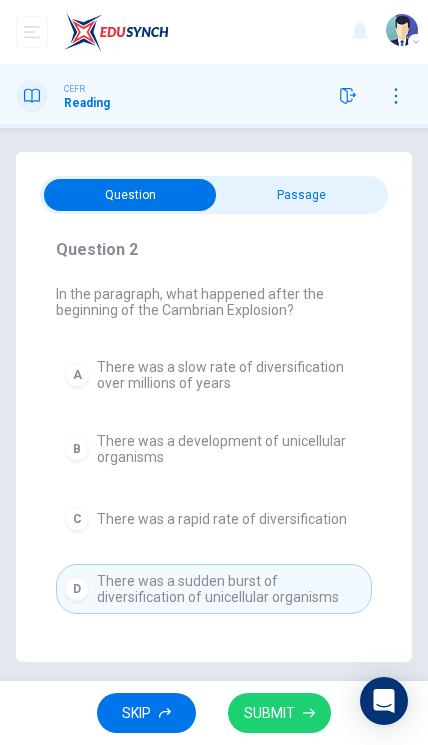 click on "SUBMIT" at bounding box center [279, 713] 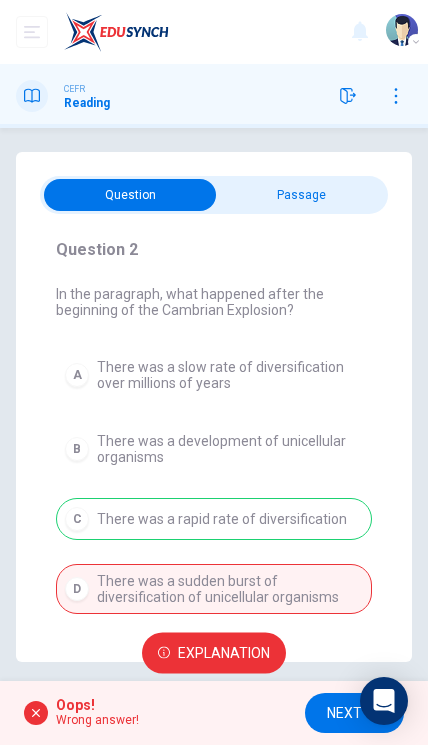 click at bounding box center (130, 195) 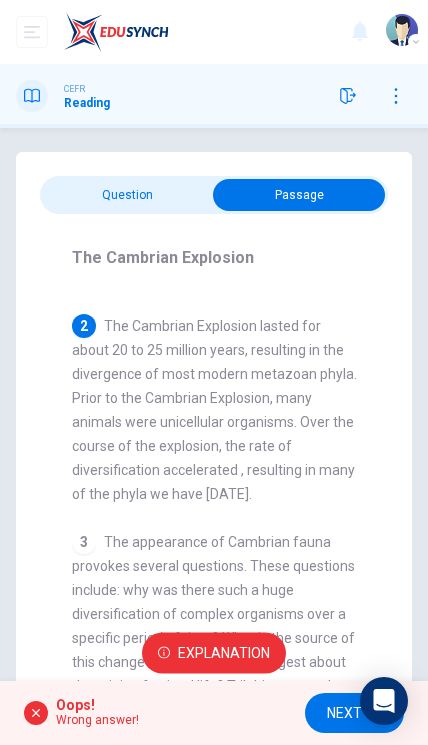 click at bounding box center (299, 195) 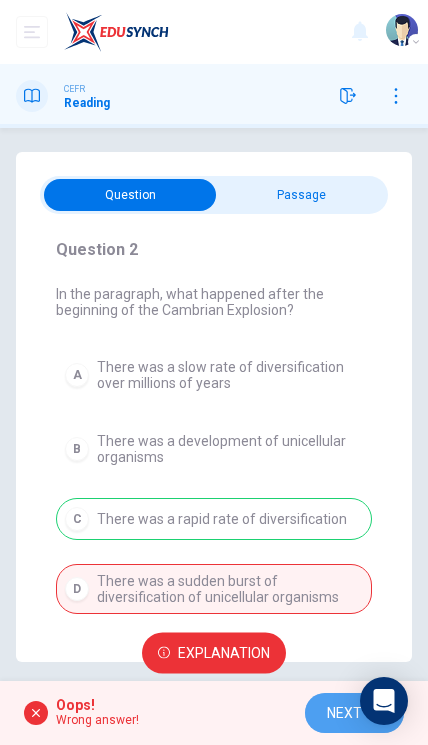 click on "NEXT" at bounding box center [344, 713] 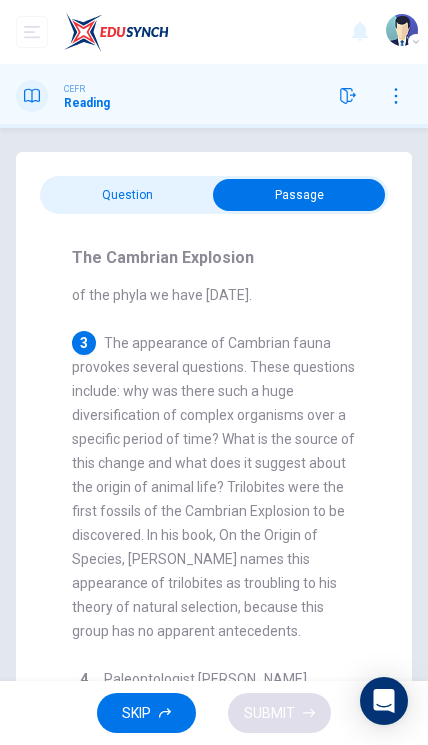 scroll, scrollTop: 650, scrollLeft: 0, axis: vertical 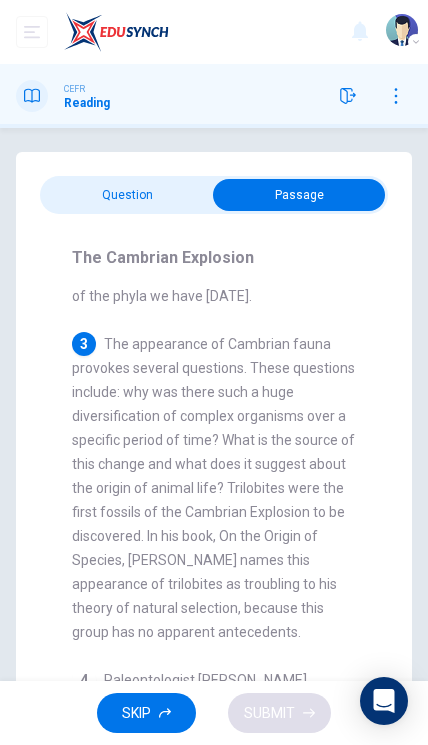 click at bounding box center [299, 195] 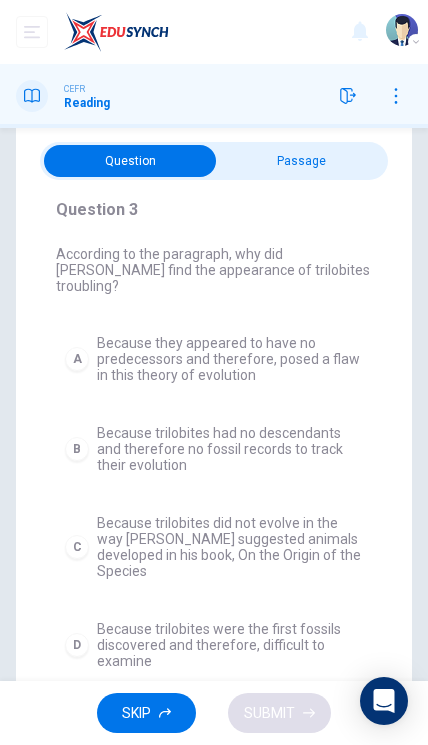 scroll, scrollTop: 35, scrollLeft: 0, axis: vertical 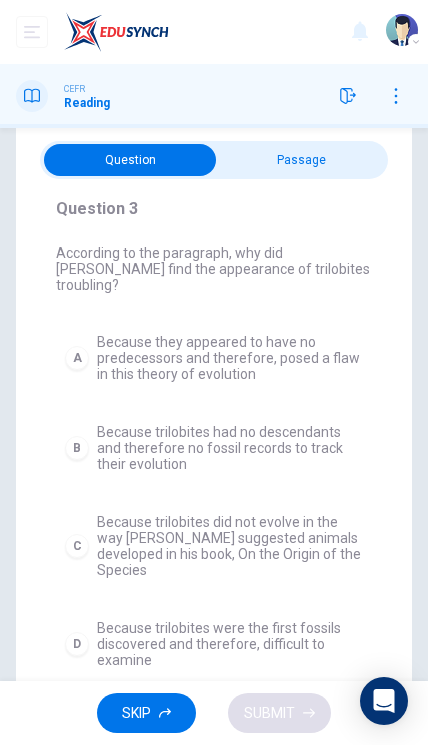 click at bounding box center [130, 160] 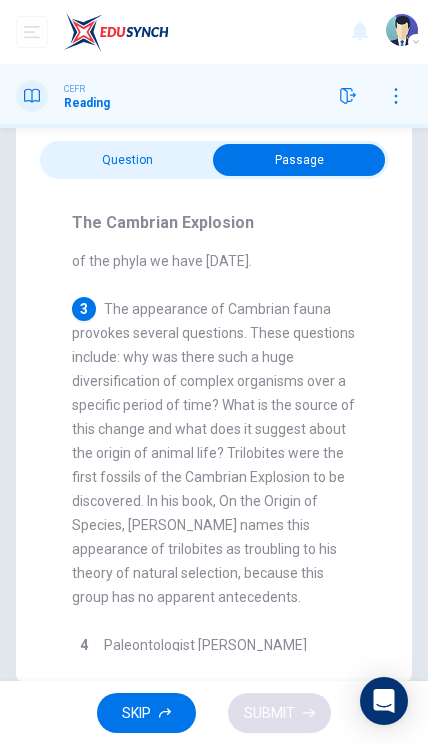 click at bounding box center (299, 160) 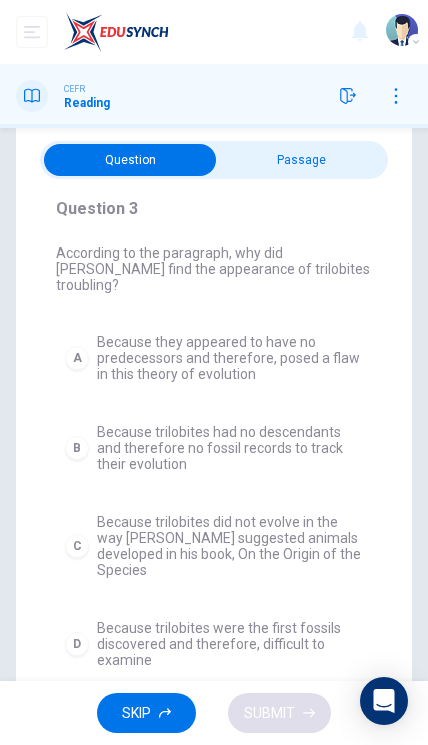 click at bounding box center [130, 160] 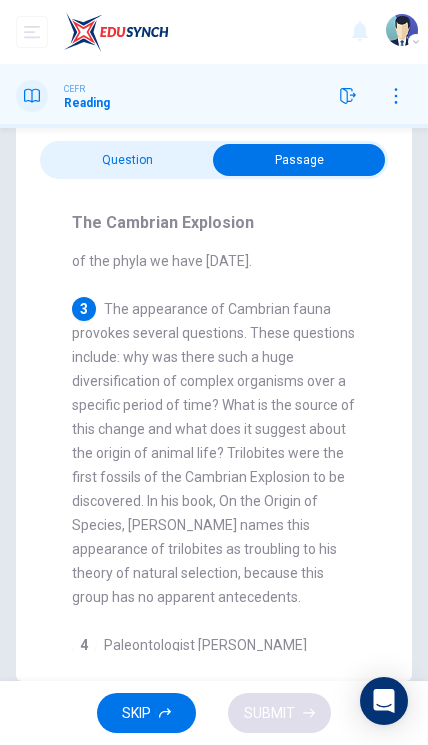 click on "Question Passage Question 3 According to the paragraph, why did Charles Darwin find the appearance of trilobites troubling? A Because they appeared to have no predecessors and therefore, posed a flaw in this theory of evolution B Because trilobites had no descendants and therefore no fossil records to track their evolution C Because trilobites did not evolve in the way Darwin suggested animals developed in his book, On the Origin of the Species D Because trilobites were the first fossils discovered and therefore, difficult to examine The Cambrian Explosion 1 2 The Cambrian Explosion lasted for about 20 to 25 million years, resulting in the divergence of most modern metazoan phyla. Prior to the Cambrian Explosion, many animals were unicellular organisms. Over the course of the explosion, the rate of diversification accelerated , resulting in many of the phyla we have today. 3 4 5 6 7" at bounding box center (214, 399) 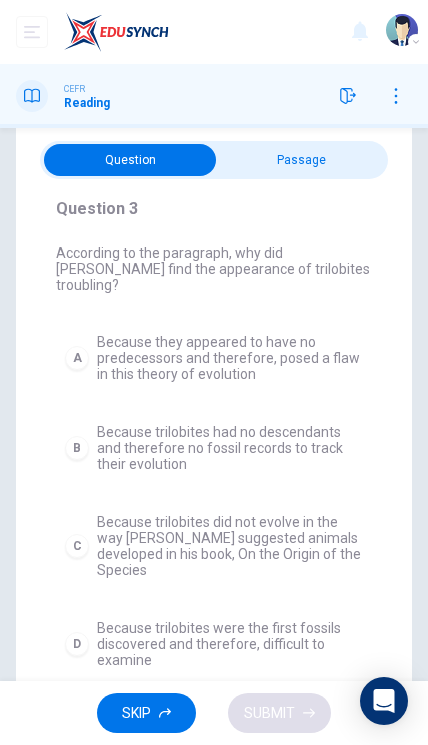 click at bounding box center (130, 160) 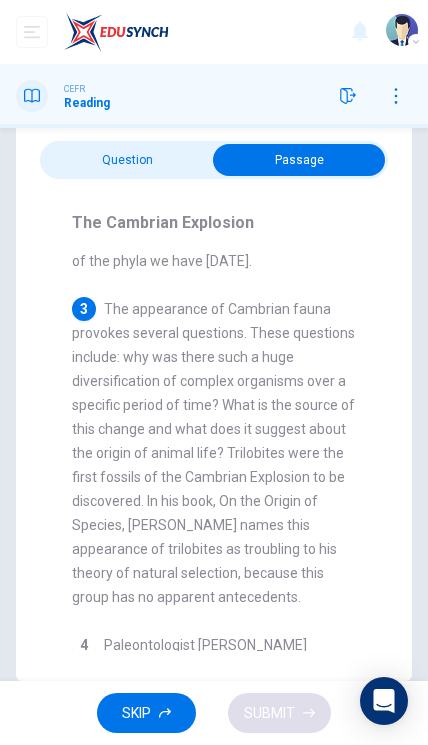 click at bounding box center (299, 160) 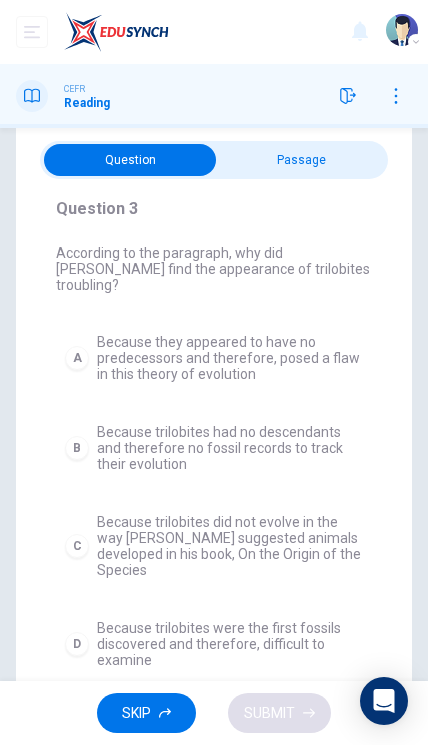 click at bounding box center (130, 160) 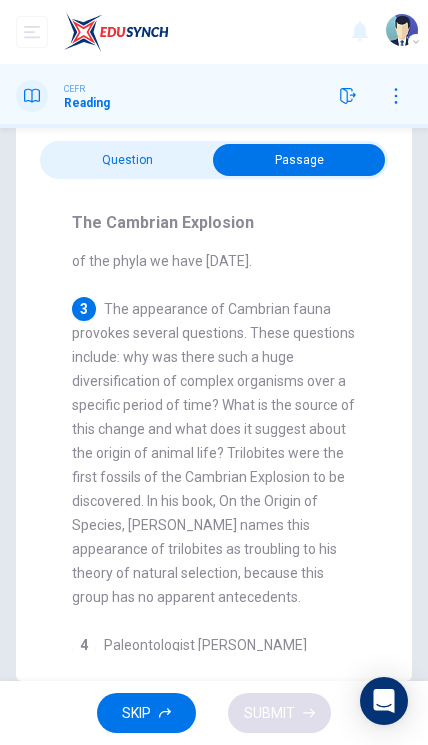 click at bounding box center (299, 160) 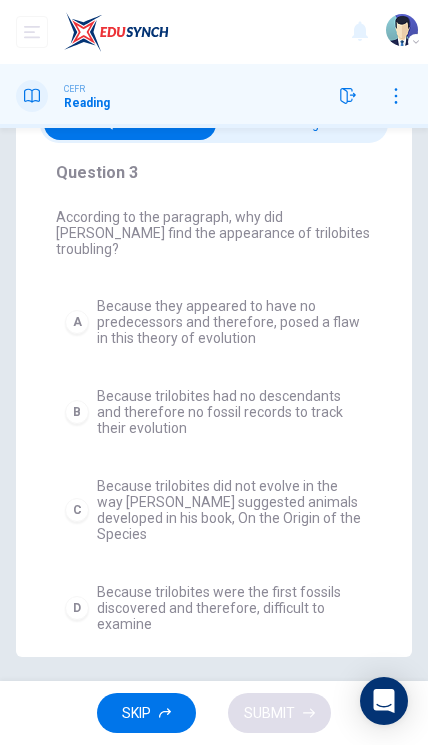 scroll, scrollTop: 71, scrollLeft: 0, axis: vertical 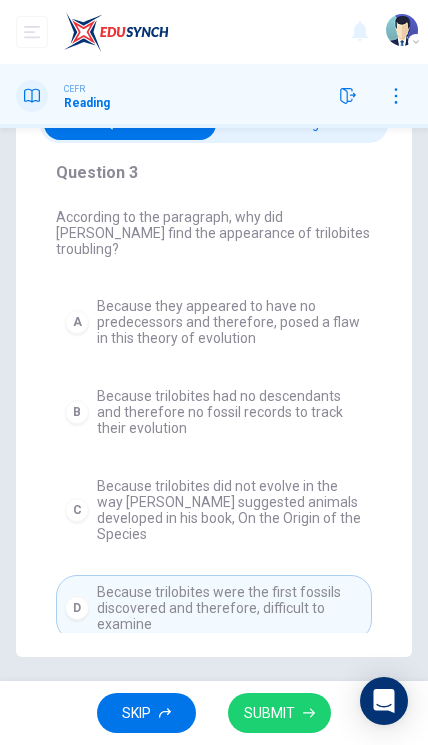 click on "SUBMIT" at bounding box center (269, 713) 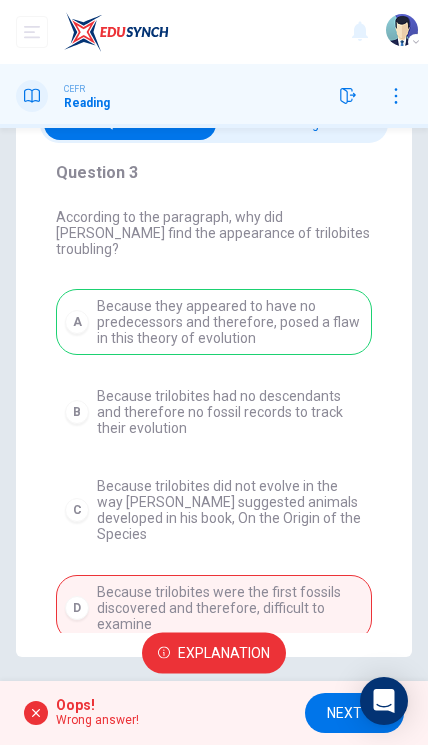 scroll, scrollTop: 65, scrollLeft: 0, axis: vertical 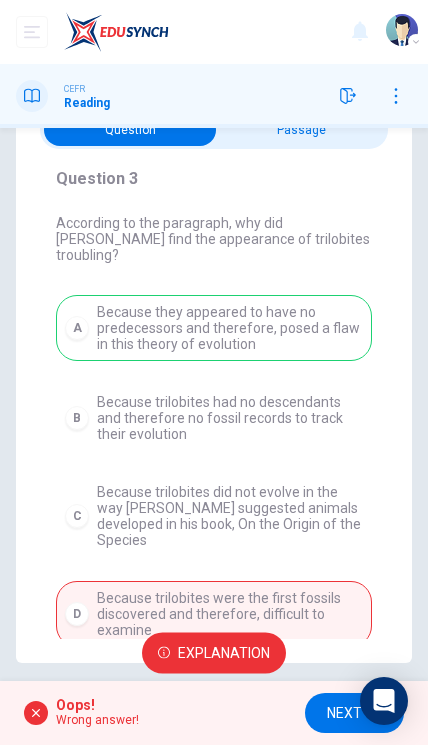 click on "Explanation" at bounding box center (214, 653) 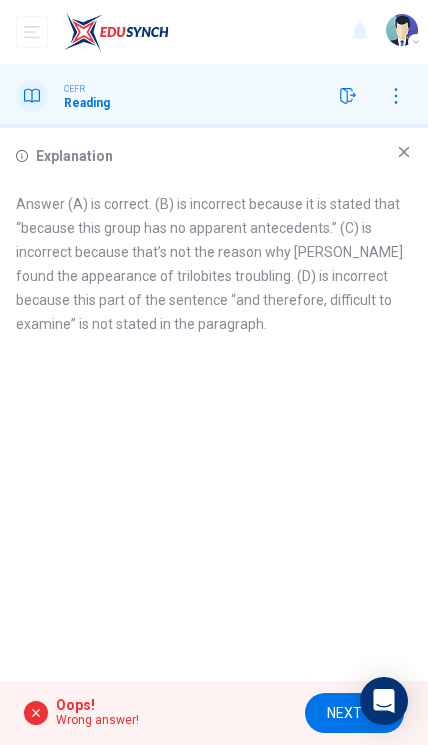 click on "Explanation Answer (A) is correct. (B) is incorrect because it is stated that “because this group has no apparent antecedents.” (C) is incorrect because that’s not the reason why Charles Darwin found the appearance of trilobites troubling. (D) is incorrect because this part of the sentence “and therefore, difficult to examine” is not stated in the paragraph." at bounding box center [214, 404] 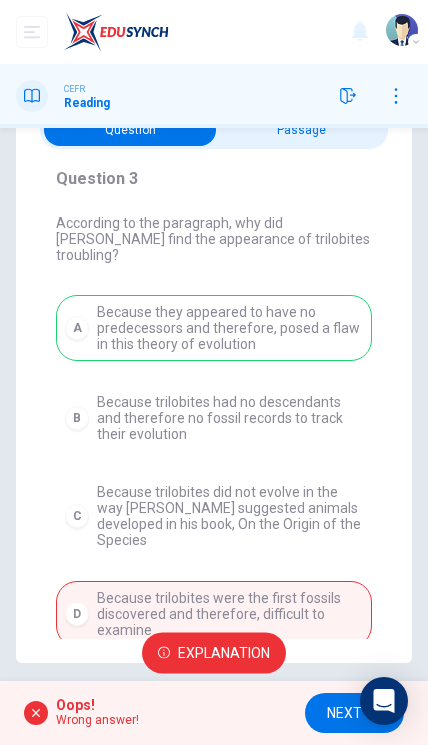 click on "NEXT" at bounding box center [354, 713] 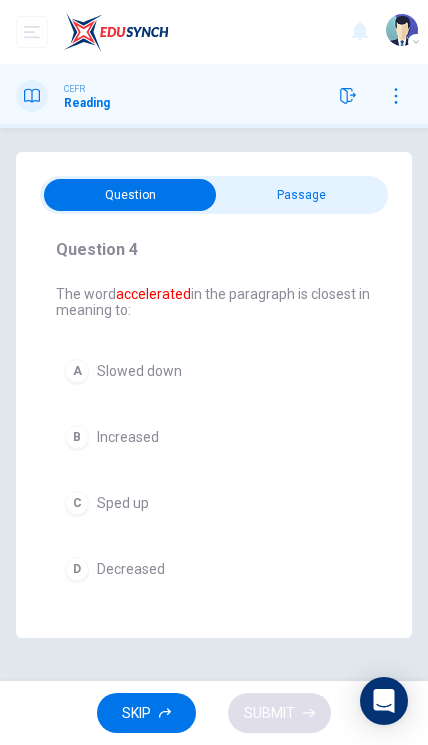 scroll, scrollTop: 0, scrollLeft: 0, axis: both 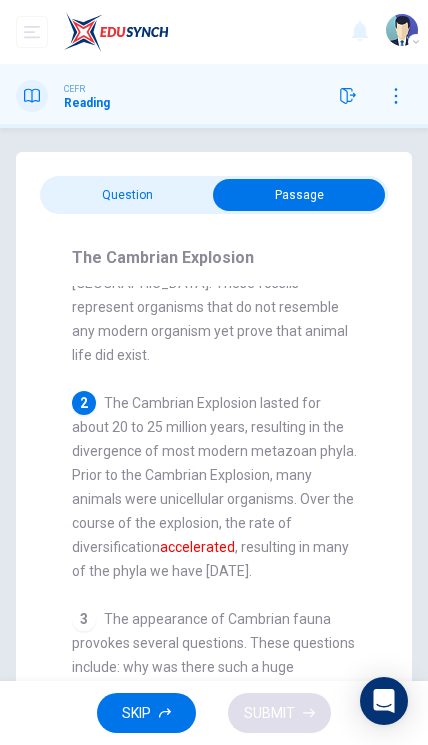 click at bounding box center [299, 195] 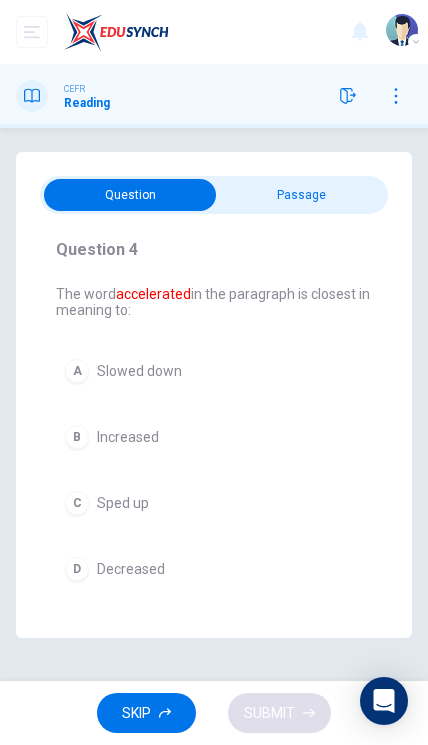 click on "B Increased" at bounding box center [214, 437] 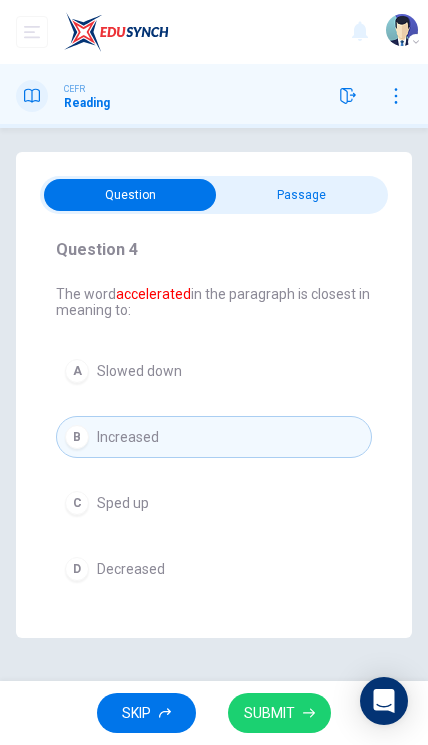 click on "SUBMIT" at bounding box center (269, 713) 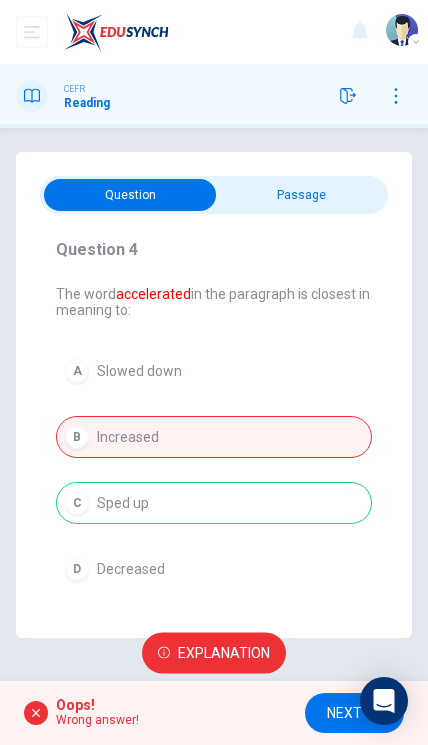 click on "Explanation" at bounding box center [224, 653] 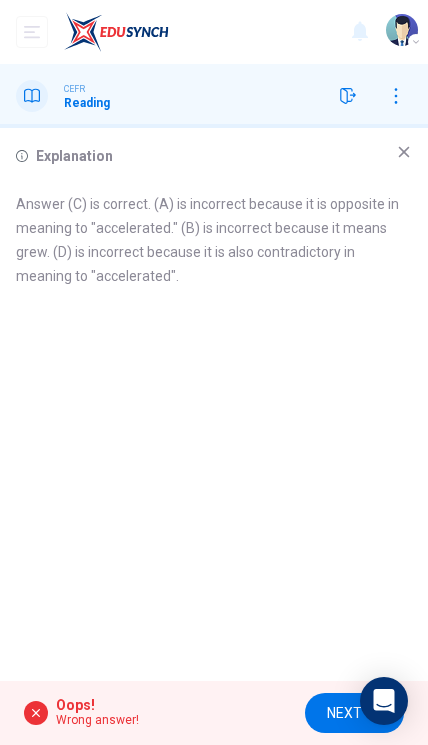 click 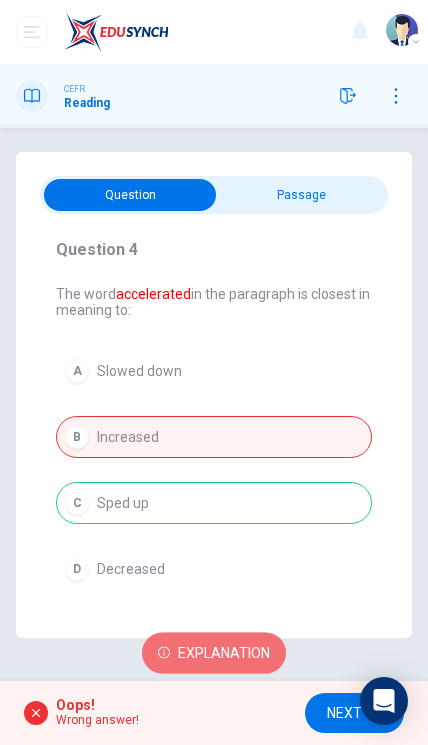 click on "Explanation" at bounding box center (224, 653) 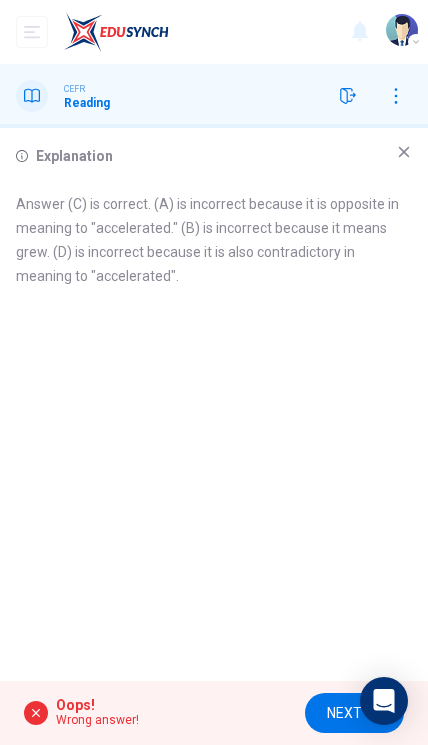 click 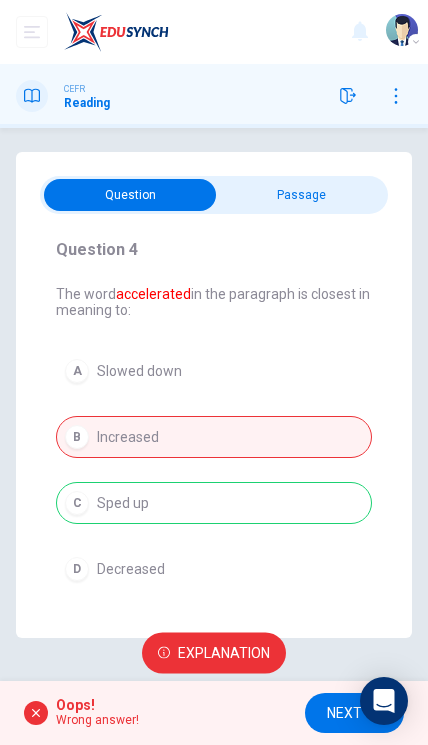 click on "NEXT" at bounding box center (354, 713) 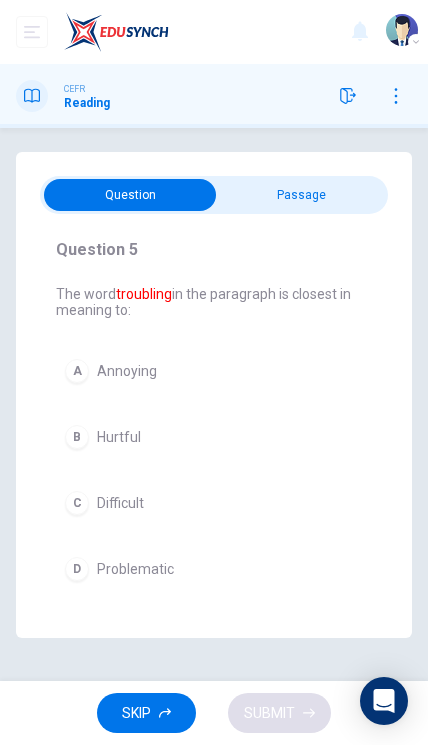 click at bounding box center (130, 195) 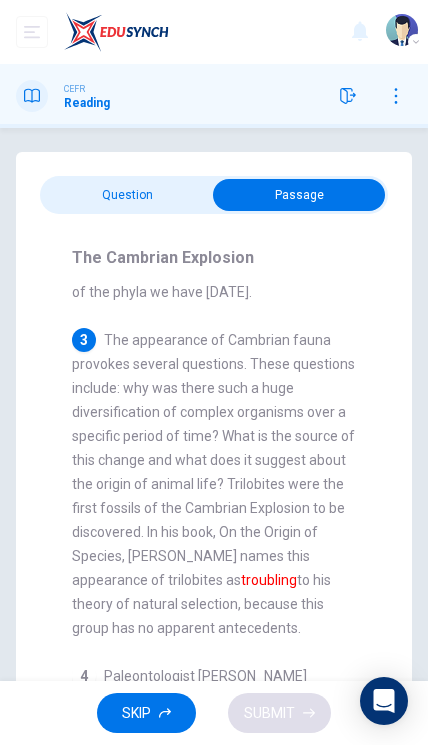scroll, scrollTop: 668, scrollLeft: 0, axis: vertical 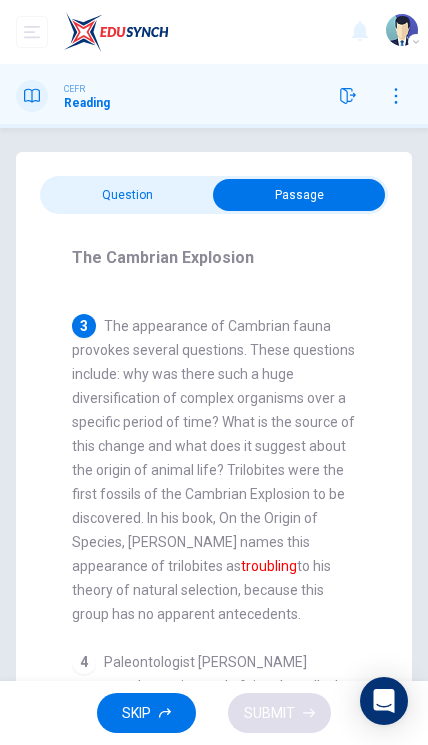click at bounding box center (299, 195) 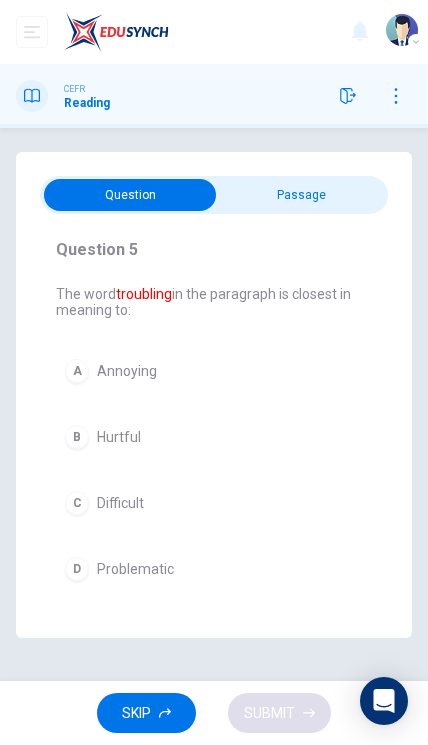 click on "C Difficult" at bounding box center [214, 503] 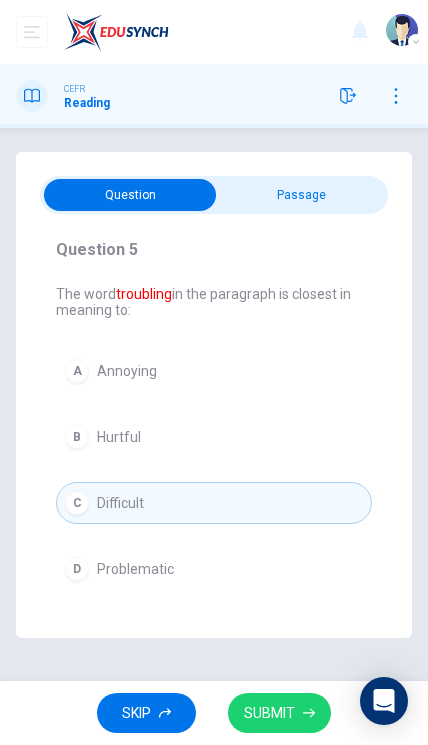 click on "D Problematic" at bounding box center [214, 569] 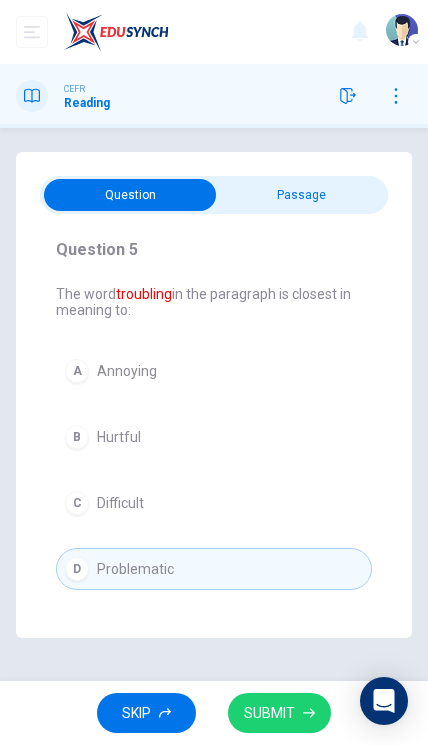 click on "SUBMIT" at bounding box center [269, 713] 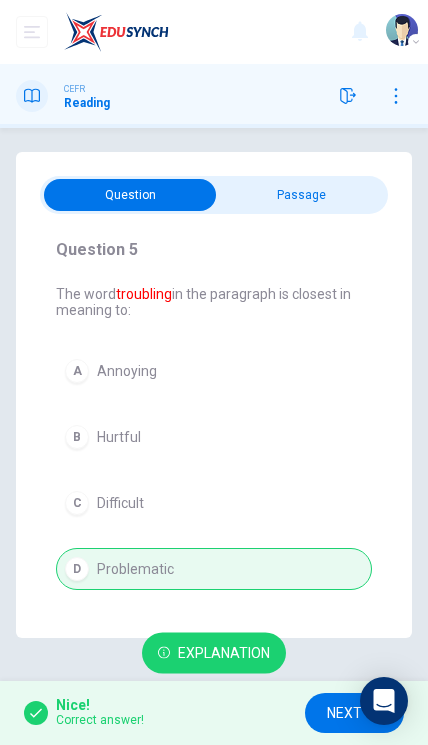 click on "Explanation" at bounding box center (224, 653) 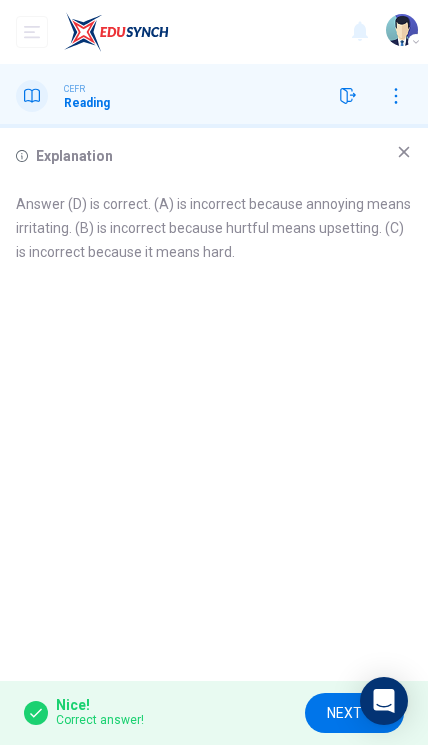 click on "Explanation Answer (D) is correct. (A) is incorrect because annoying means irritating. (B) is incorrect because hurtful means upsetting. (C) is incorrect because it means hard." at bounding box center (214, 404) 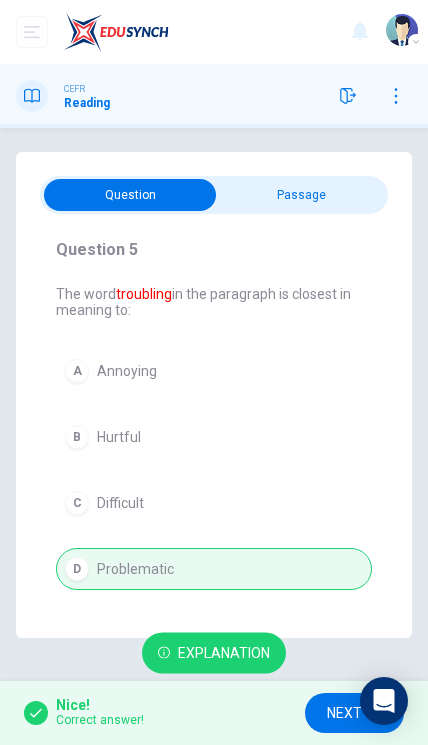 click on "NEXT" at bounding box center [344, 713] 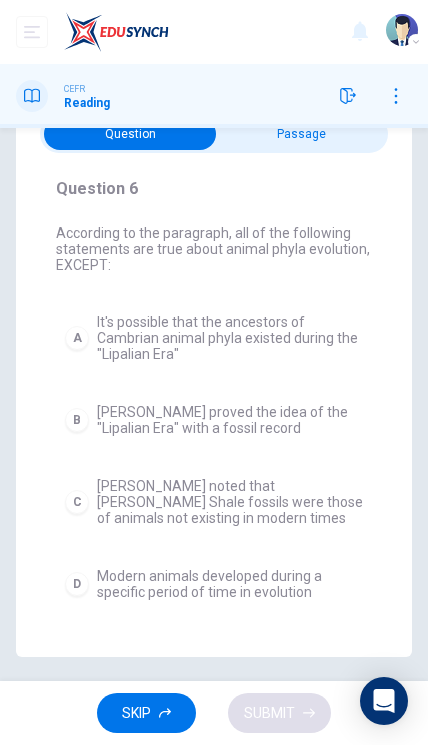 scroll, scrollTop: 61, scrollLeft: 0, axis: vertical 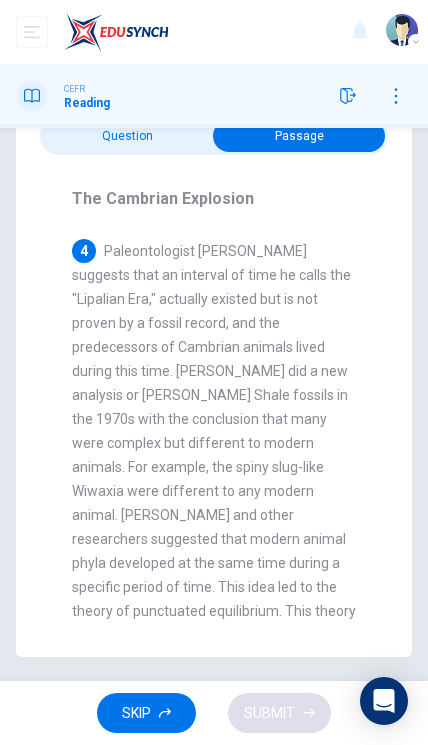 click at bounding box center (299, 136) 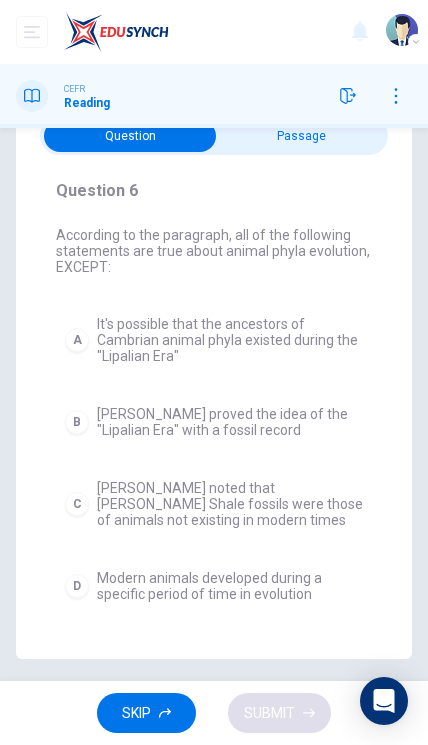 click at bounding box center (130, 136) 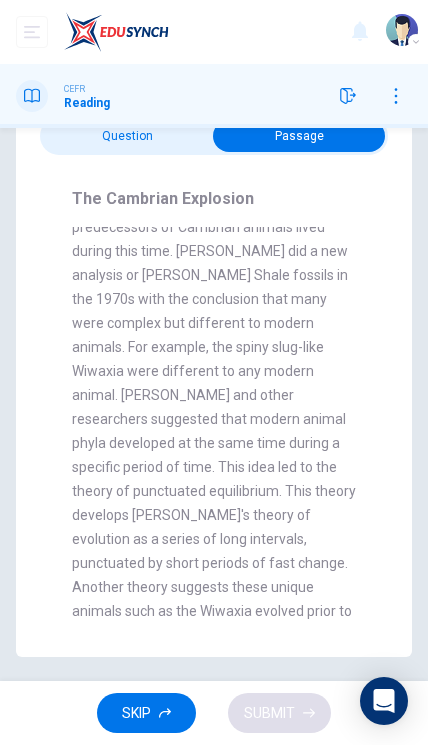scroll, scrollTop: 1123, scrollLeft: 0, axis: vertical 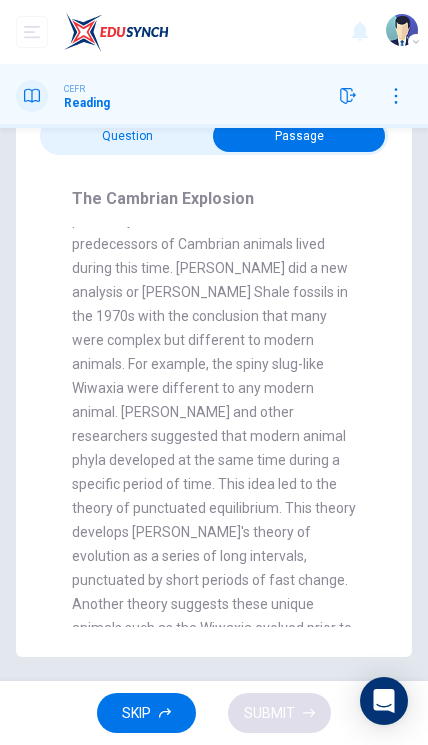 click at bounding box center (299, 136) 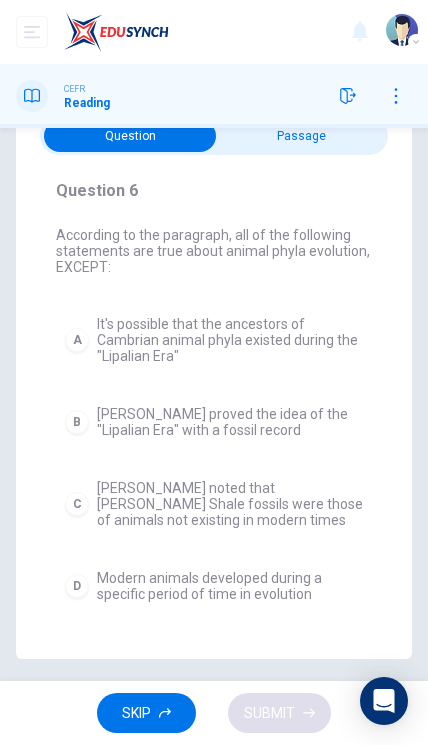 click at bounding box center [130, 136] 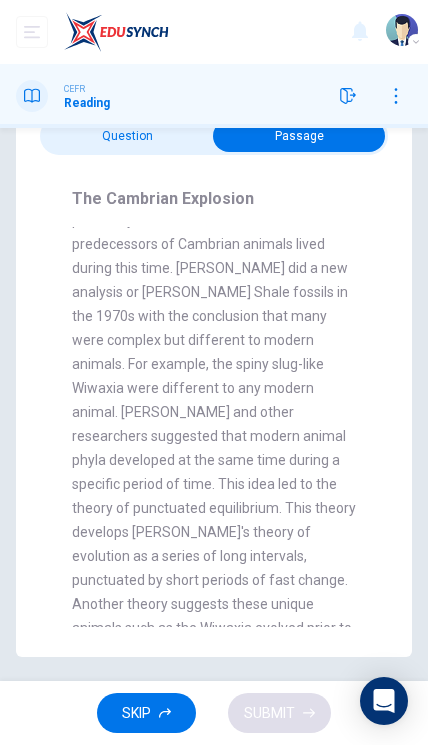 click at bounding box center (299, 136) 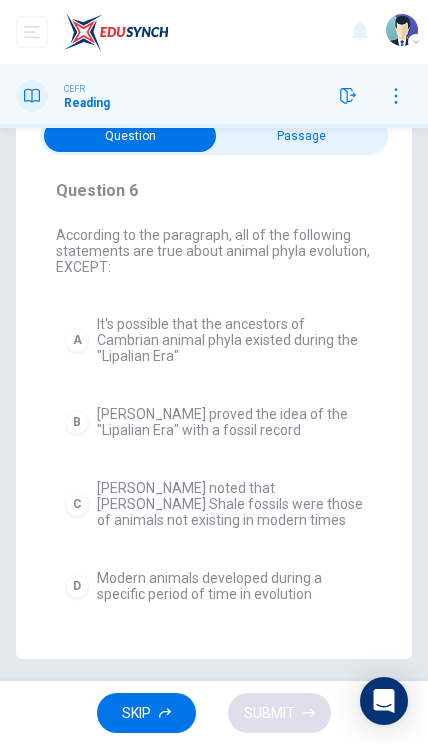 click at bounding box center [130, 136] 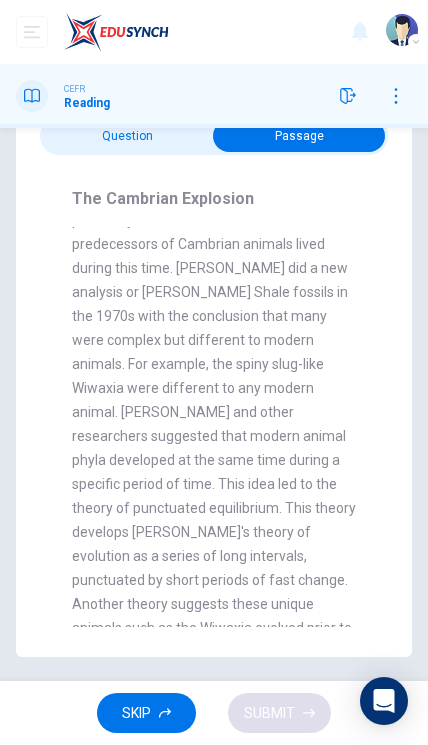 click at bounding box center (299, 136) 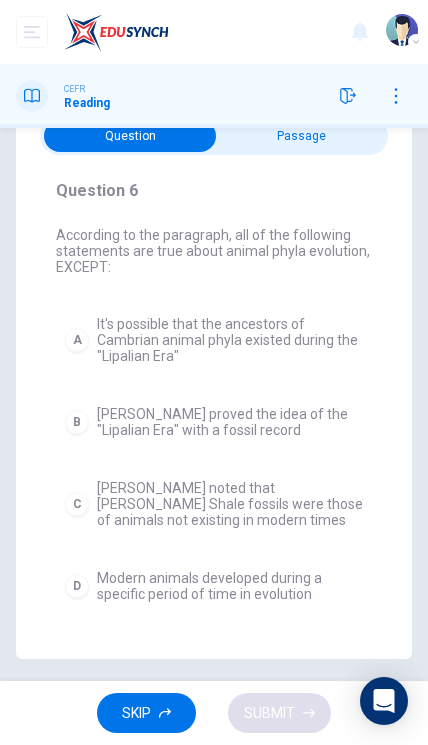 click at bounding box center (130, 136) 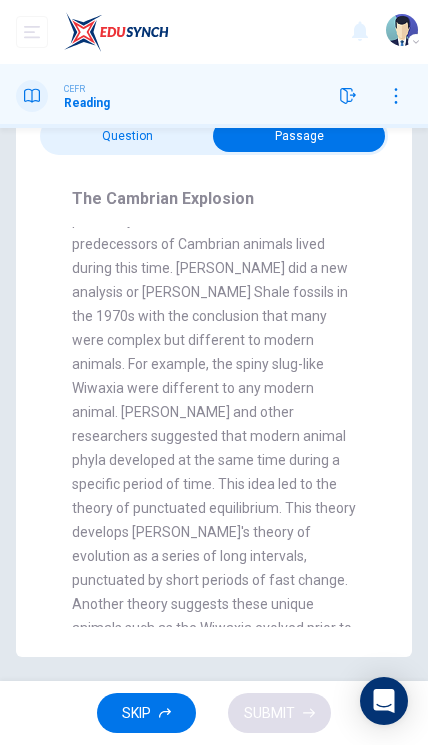 click at bounding box center (299, 136) 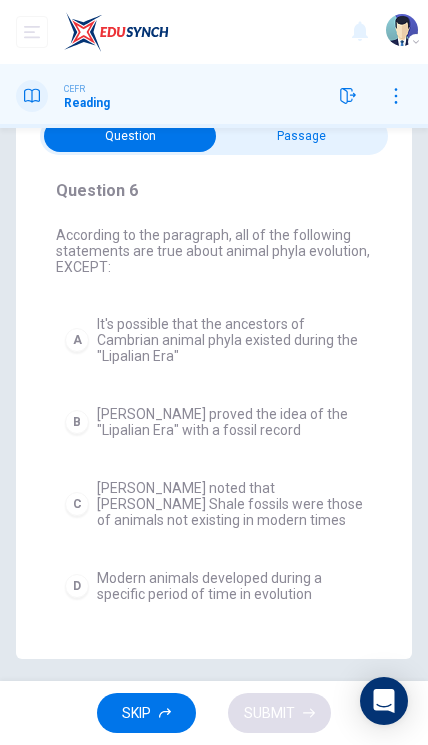 click at bounding box center (130, 136) 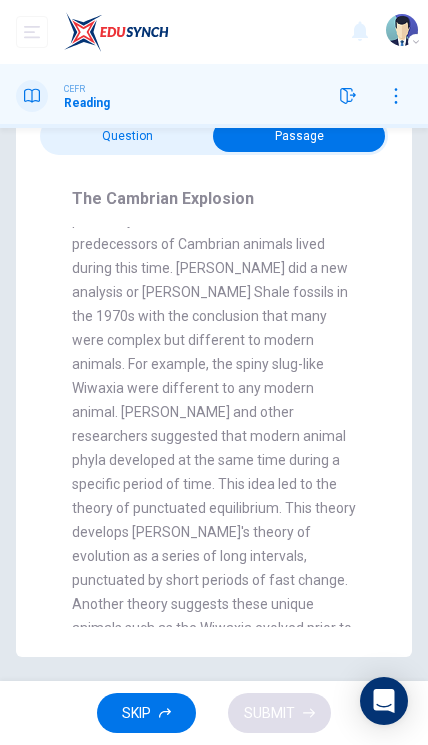 click at bounding box center [299, 136] 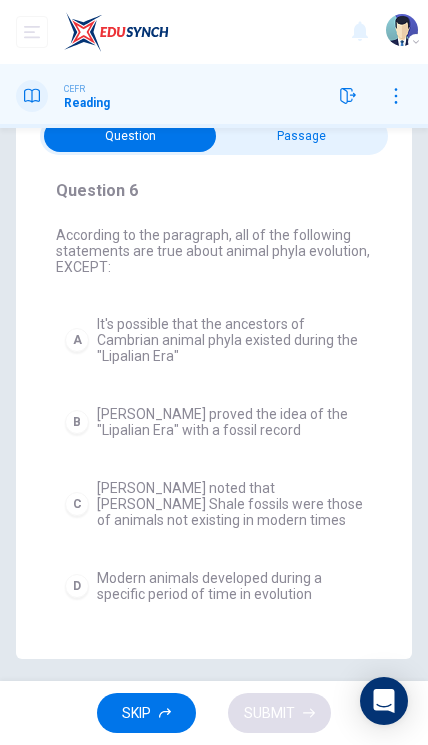 click at bounding box center [130, 136] 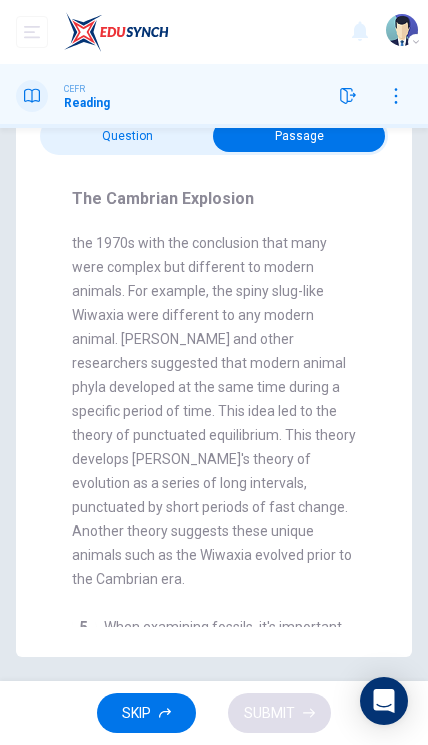 scroll, scrollTop: 1200, scrollLeft: 0, axis: vertical 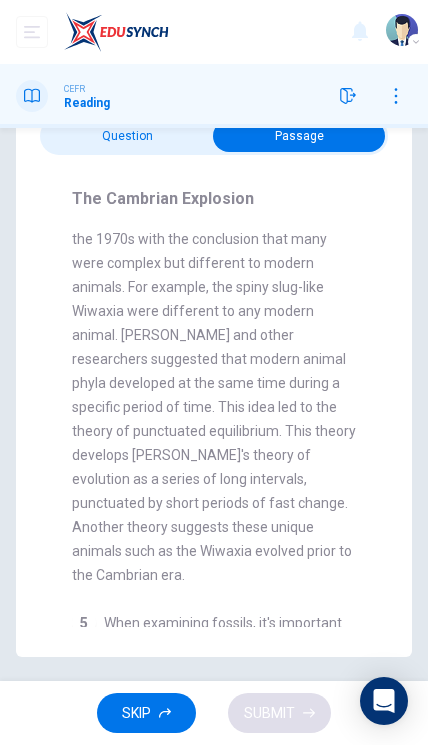 click at bounding box center [299, 136] 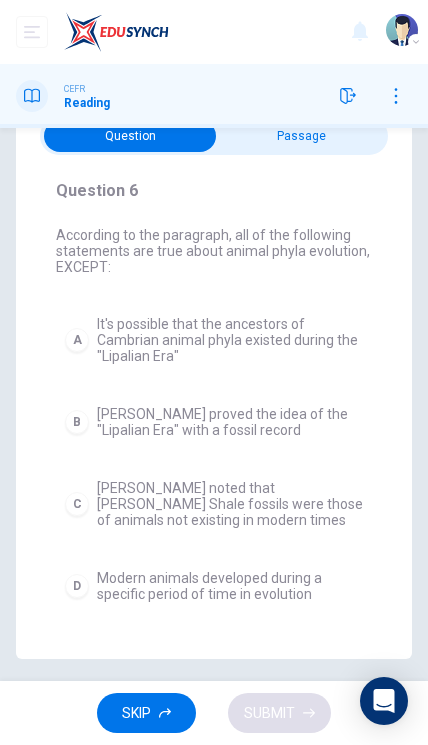 click on "Charles Walcott proved the idea of the "Lipalian Era" with a fossil record" at bounding box center [230, 422] 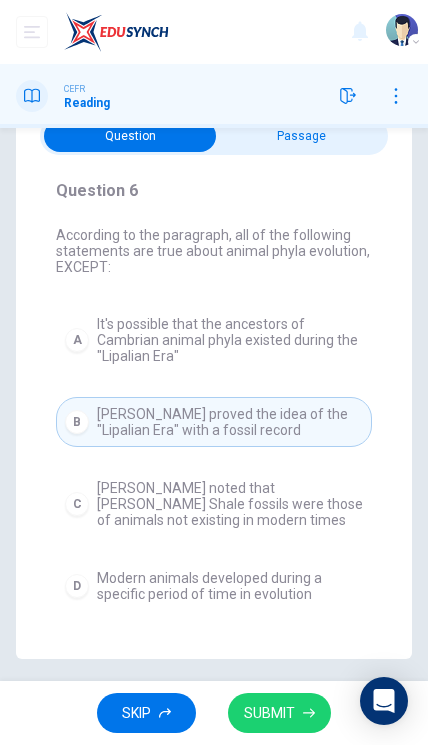 click on "SUBMIT" at bounding box center (279, 713) 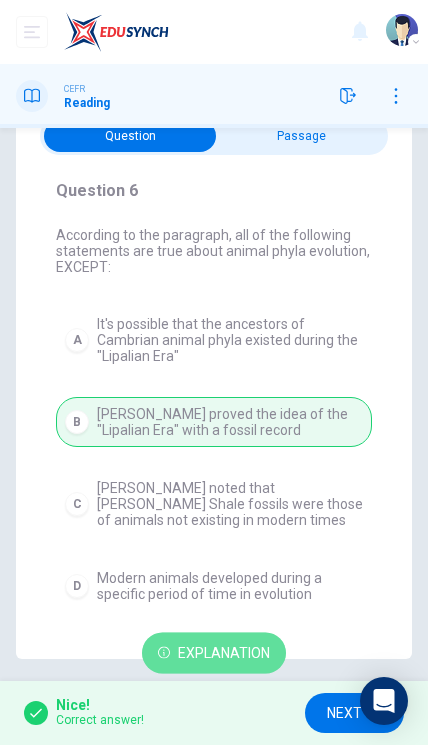 click on "Explanation" at bounding box center (224, 653) 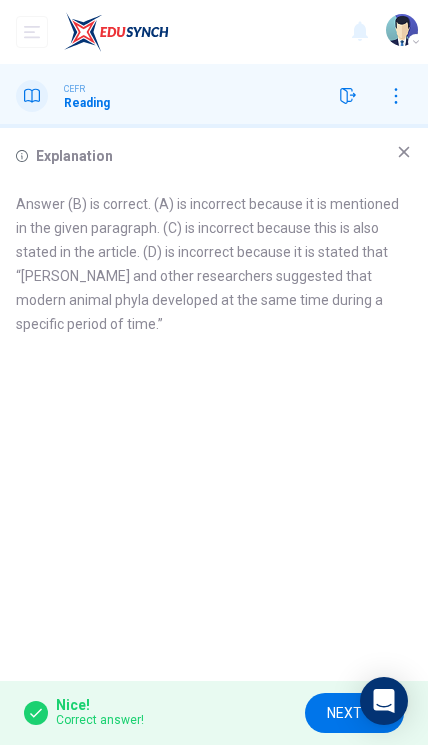 click on "Explanation" at bounding box center (214, 156) 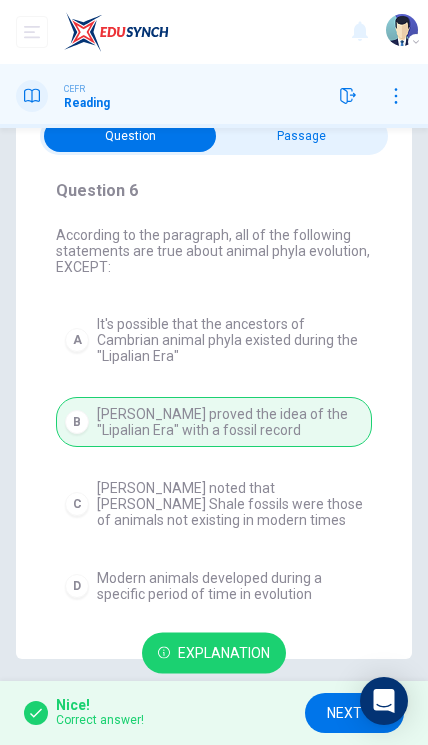 click on "NEXT" at bounding box center [354, 713] 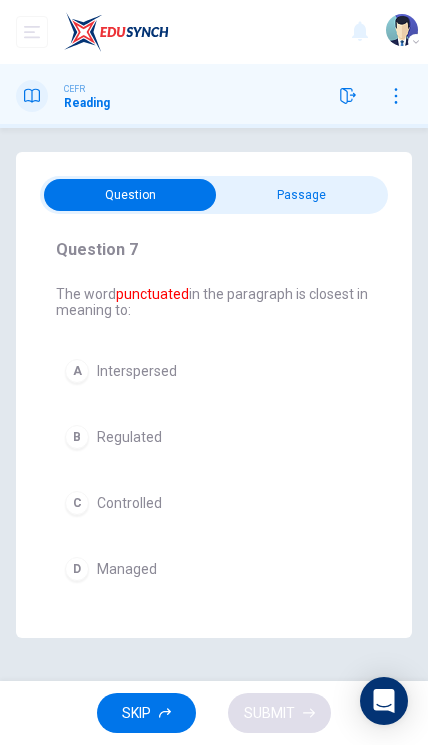 scroll, scrollTop: 0, scrollLeft: 0, axis: both 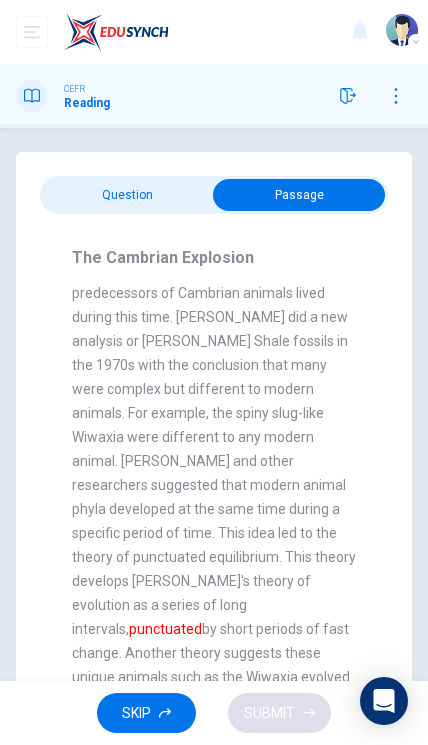 click at bounding box center (299, 195) 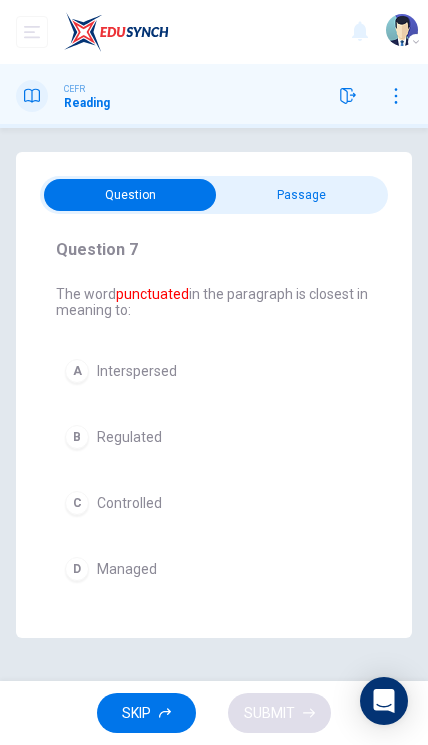 click at bounding box center [130, 195] 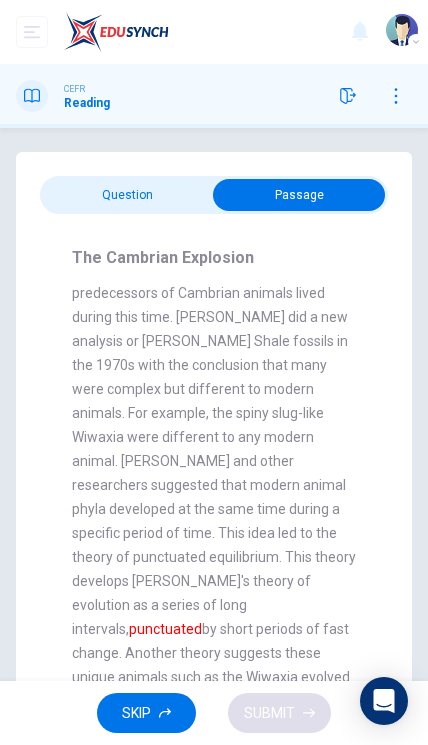 click at bounding box center (299, 195) 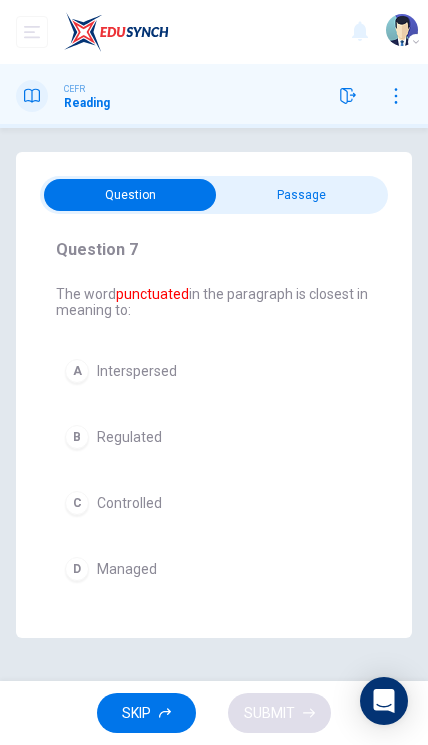 click on "C Controlled" at bounding box center (214, 503) 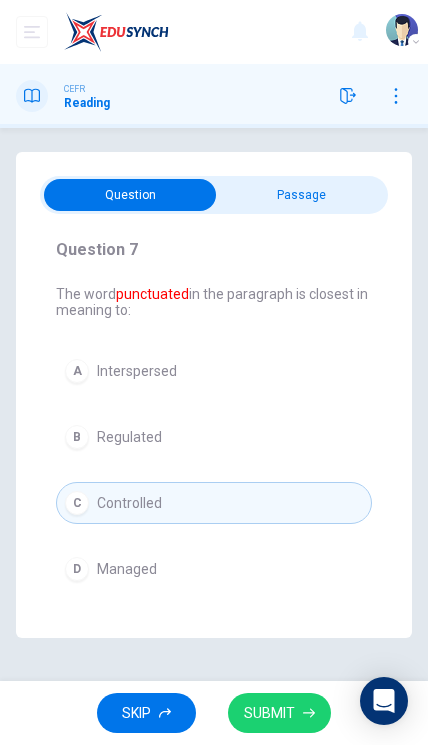 click on "D Managed" at bounding box center (214, 569) 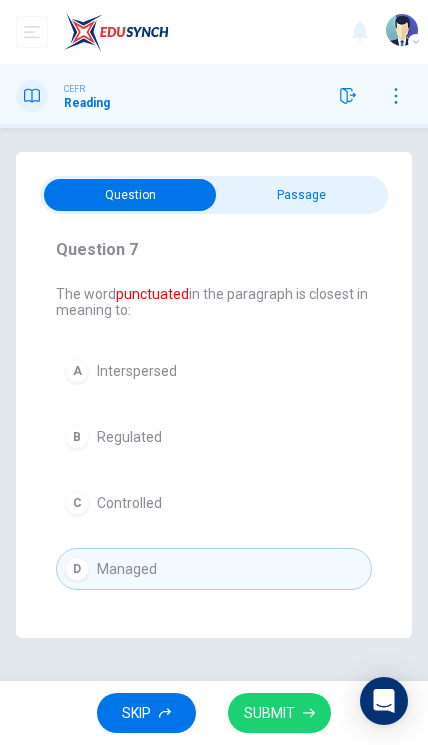click 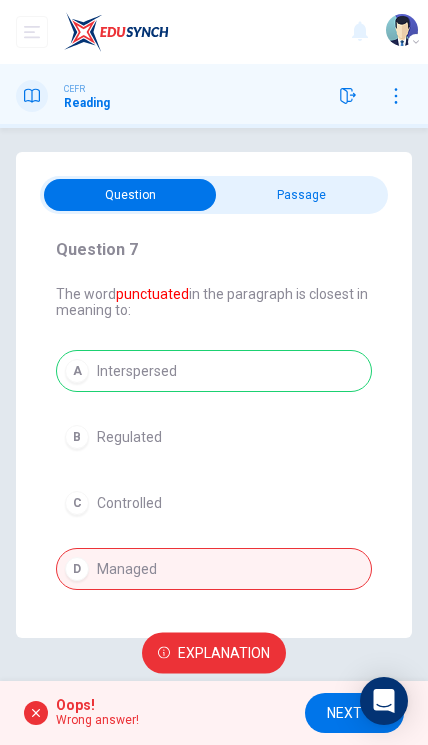 click on "Explanation" at bounding box center (224, 653) 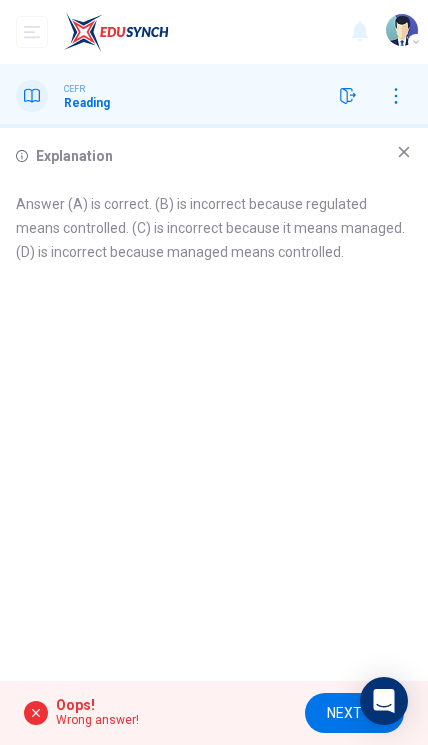 click on "Explanation" at bounding box center (214, 156) 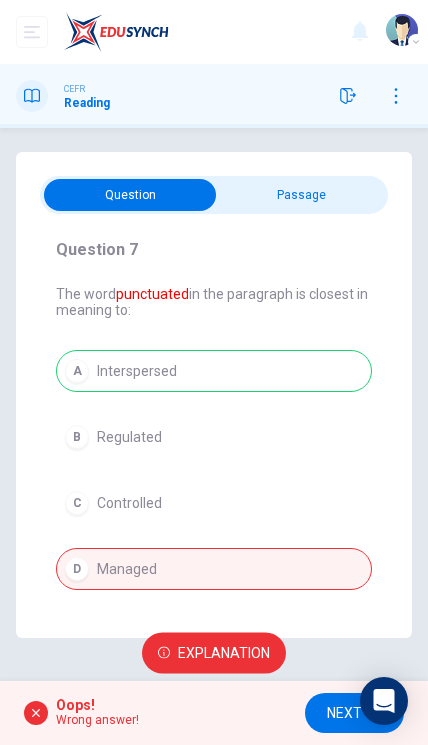 click on "NEXT" at bounding box center (344, 713) 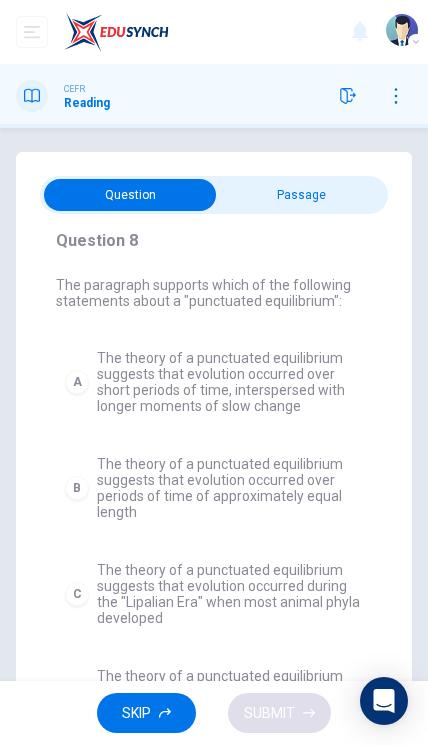 scroll, scrollTop: 7, scrollLeft: 0, axis: vertical 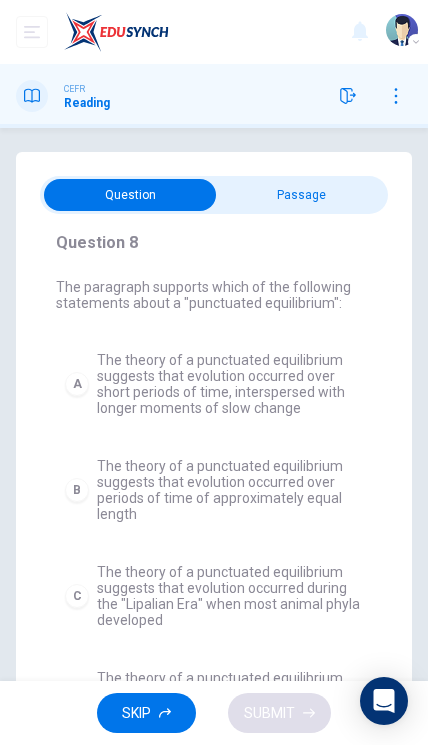 click at bounding box center (130, 195) 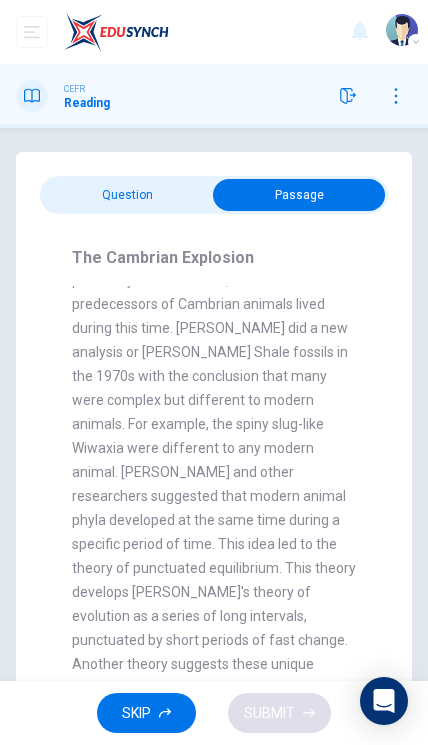 scroll, scrollTop: 1123, scrollLeft: 0, axis: vertical 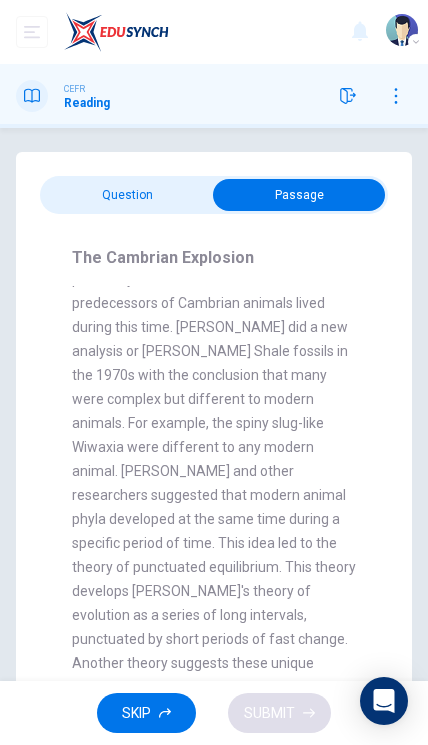 click at bounding box center [299, 195] 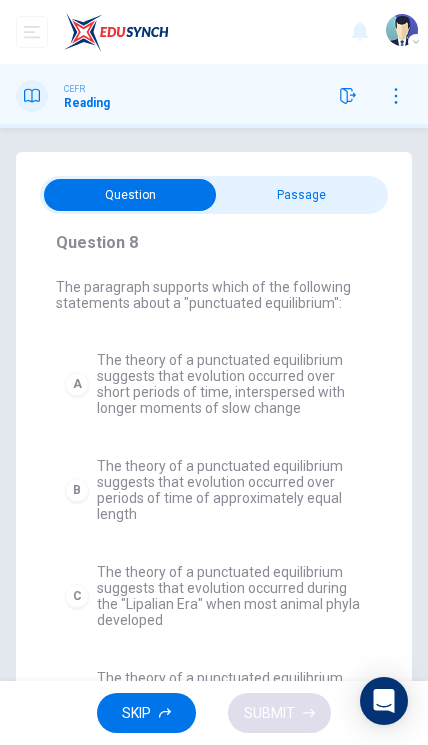 click at bounding box center (130, 195) 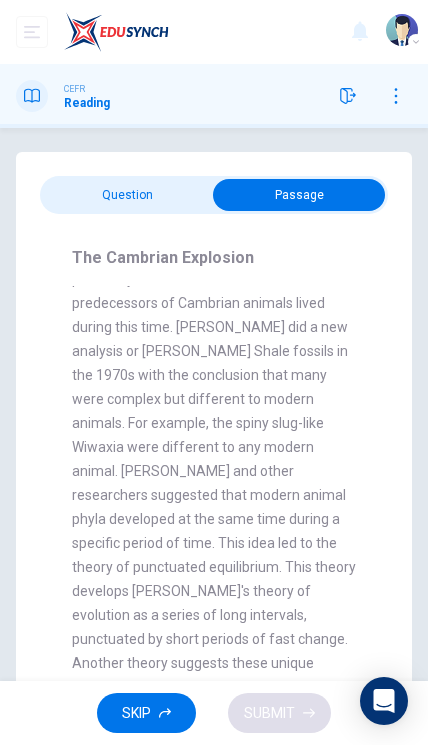 click at bounding box center [299, 195] 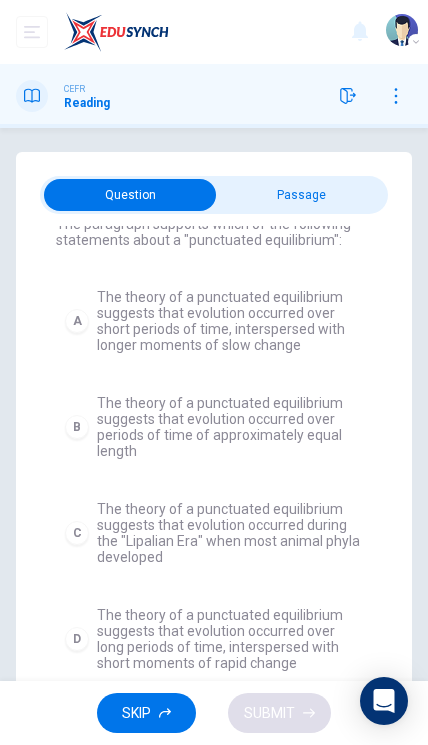 scroll, scrollTop: 70, scrollLeft: 0, axis: vertical 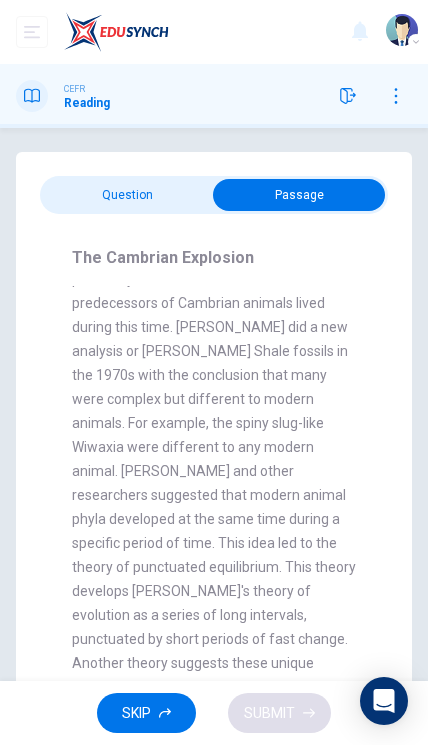click at bounding box center [299, 195] 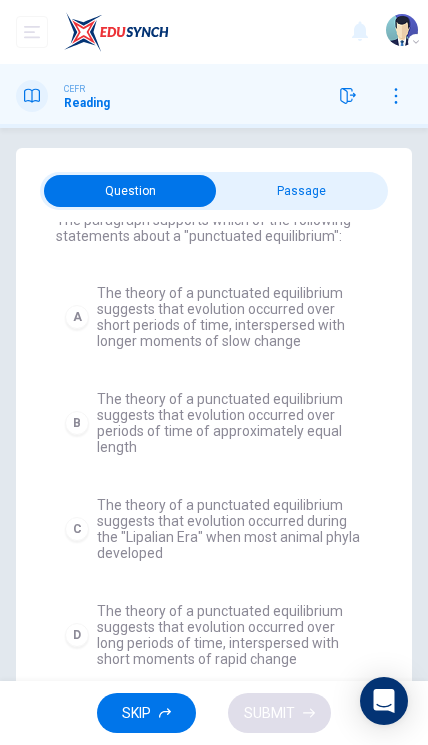 scroll, scrollTop: 5, scrollLeft: 0, axis: vertical 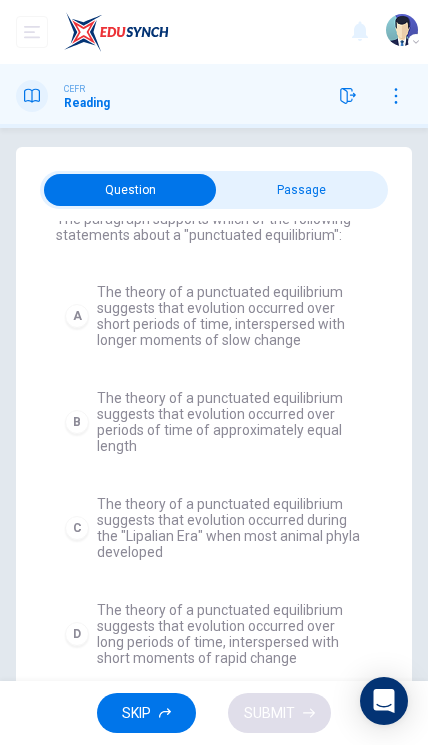 click at bounding box center [130, 190] 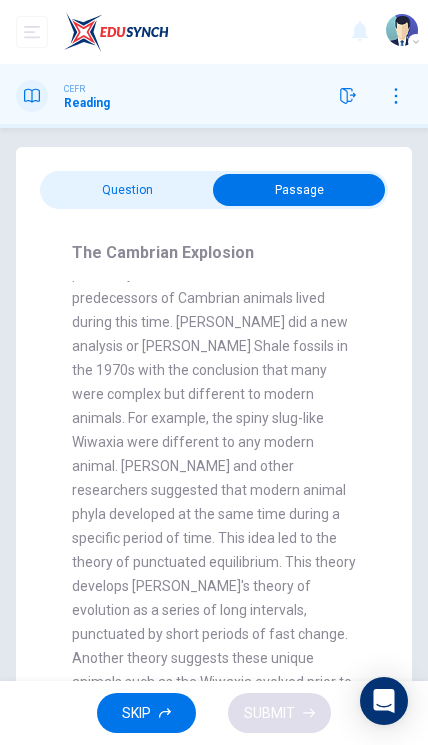 click at bounding box center (299, 190) 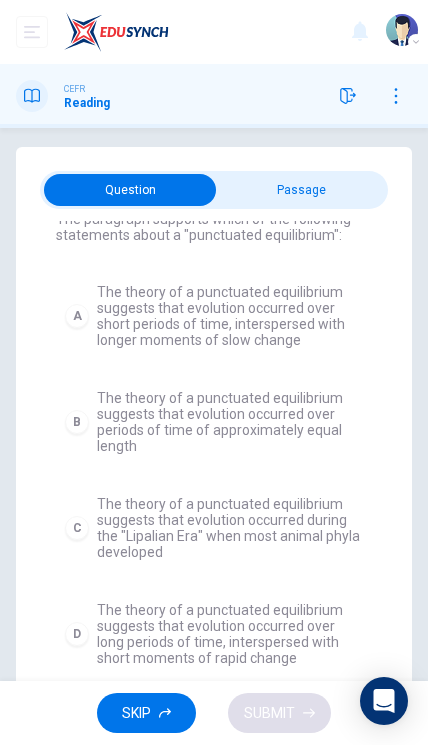 click at bounding box center (130, 190) 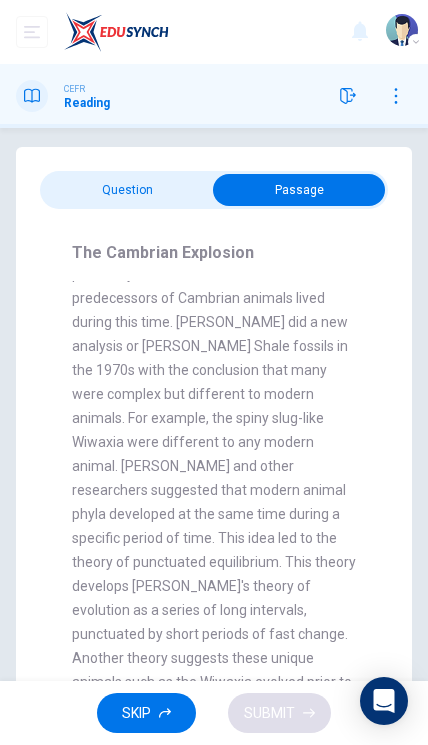 click at bounding box center [299, 190] 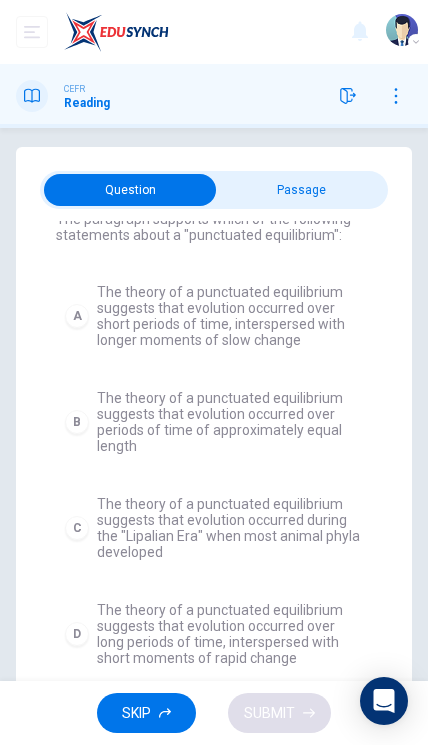 click on "The theory of a punctuated equilibrium suggests that evolution occurred over long periods of time, interspersed with short moments of rapid change" at bounding box center [230, 634] 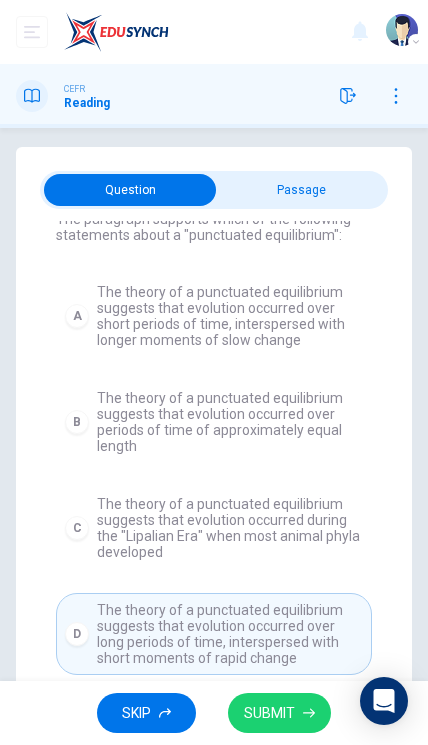 click on "SUBMIT" at bounding box center (279, 713) 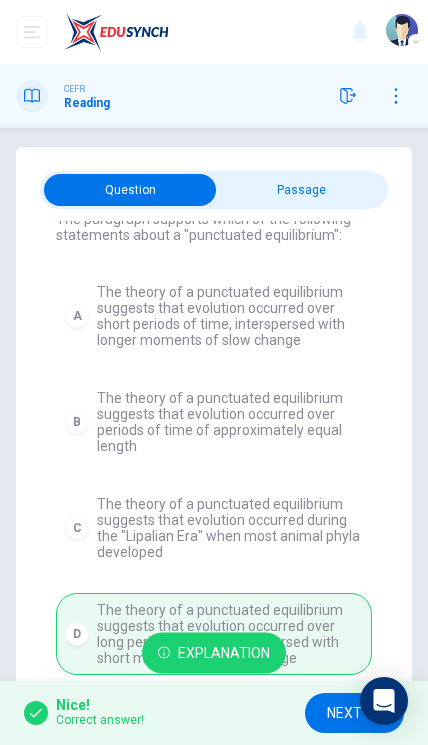 click on "NEXT" at bounding box center [354, 713] 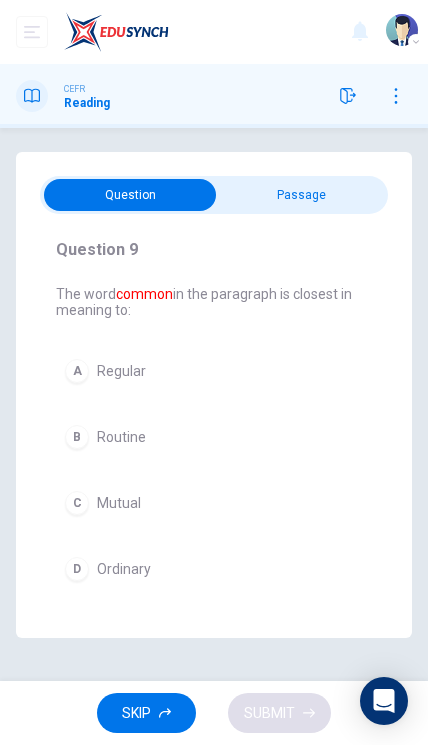 scroll, scrollTop: 0, scrollLeft: 0, axis: both 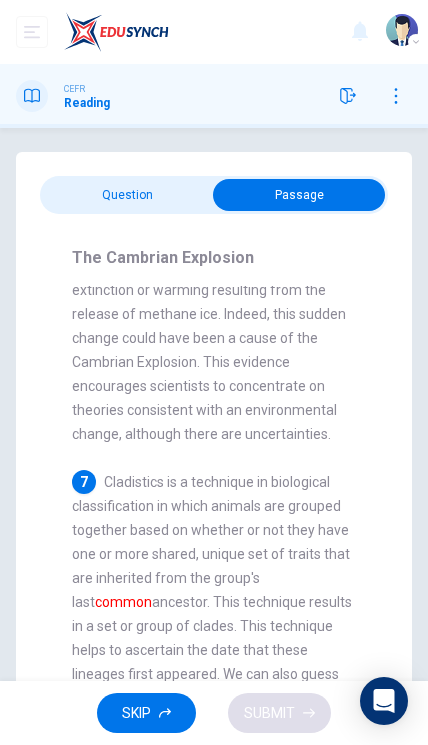 click at bounding box center [299, 195] 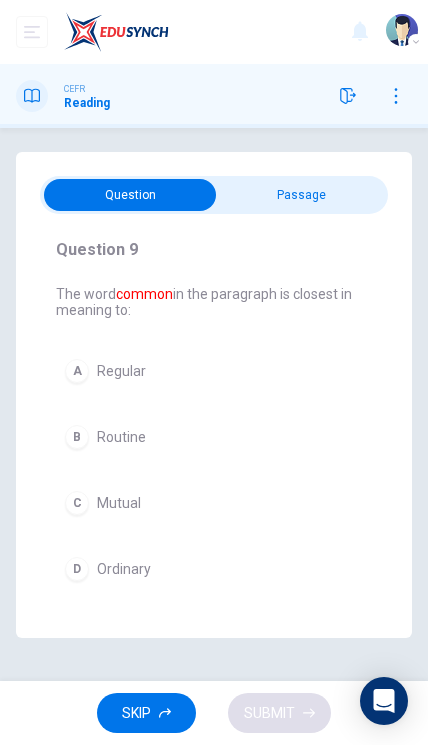 click on "C Mutual" at bounding box center [214, 503] 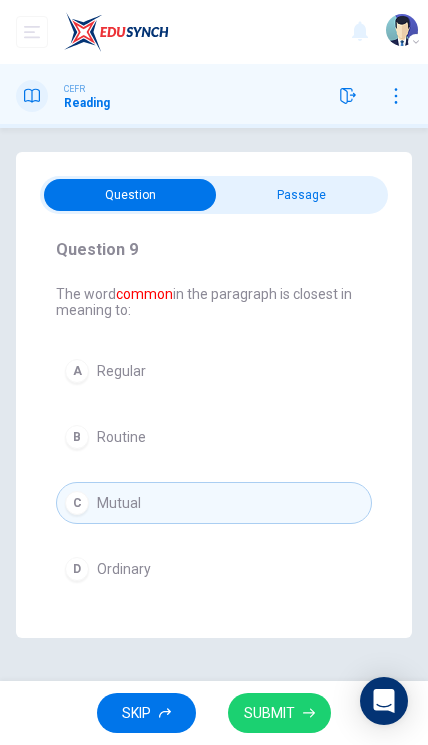 click on "SUBMIT" at bounding box center (269, 713) 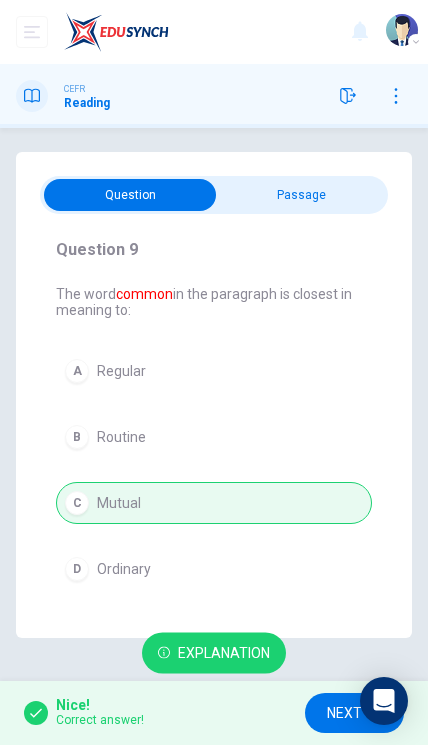 click on "NEXT" at bounding box center (344, 713) 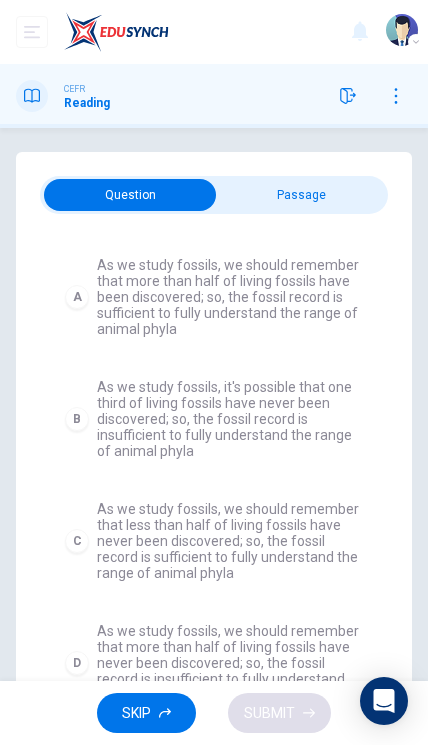 scroll, scrollTop: 167, scrollLeft: 0, axis: vertical 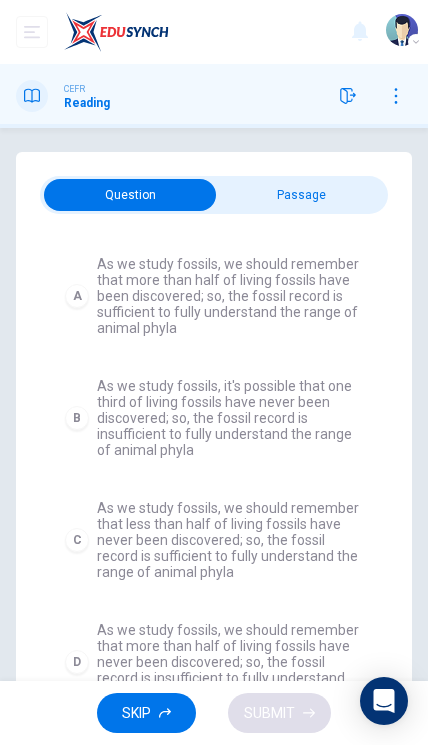 click at bounding box center (130, 195) 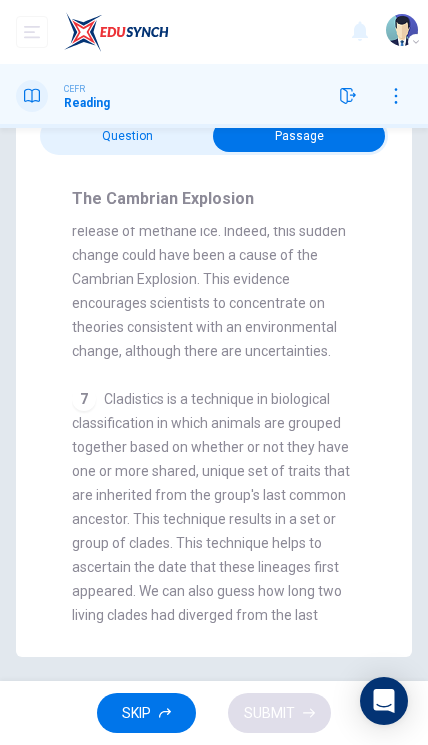 click on "Cladistics is a technique in biological classification in which animals are grouped together based on whether or not they have one or more shared, unique set of traits that are inherited from the group's last common ancestor. This technique results in a set or group of clades. This technique helps to ascertain the date that these lineages first appeared. We can also guess how long two living clades had diverged from the last ancestor. This results in an approximate dating of the lineages." at bounding box center (211, 531) 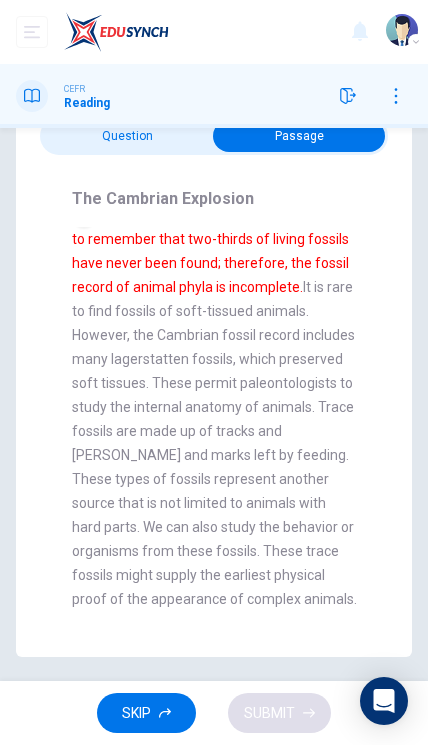 scroll, scrollTop: 1607, scrollLeft: 0, axis: vertical 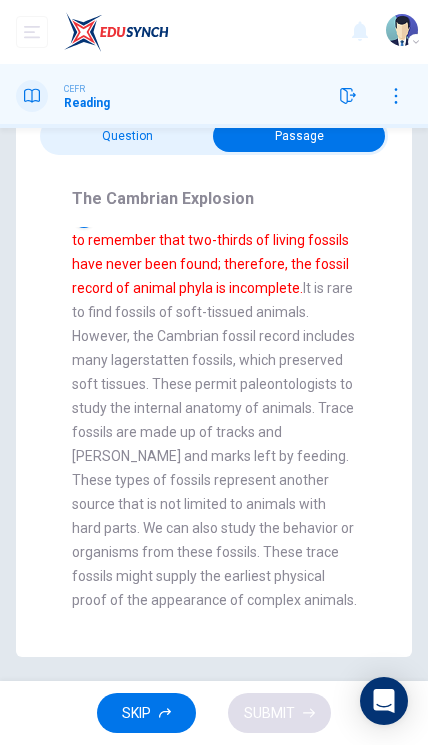 click at bounding box center (299, 136) 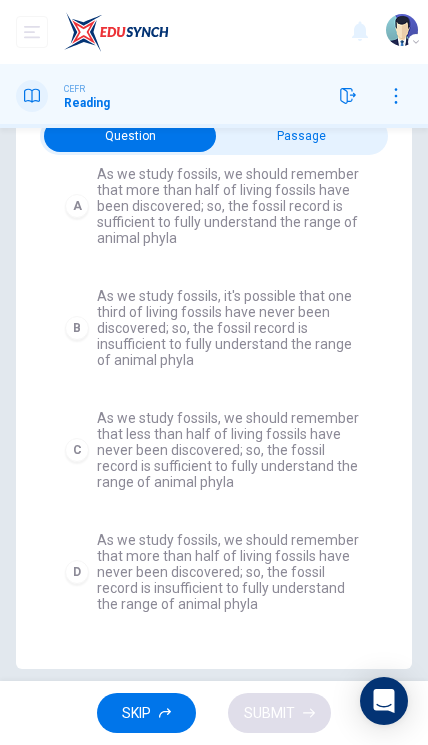 scroll, scrollTop: 198, scrollLeft: 0, axis: vertical 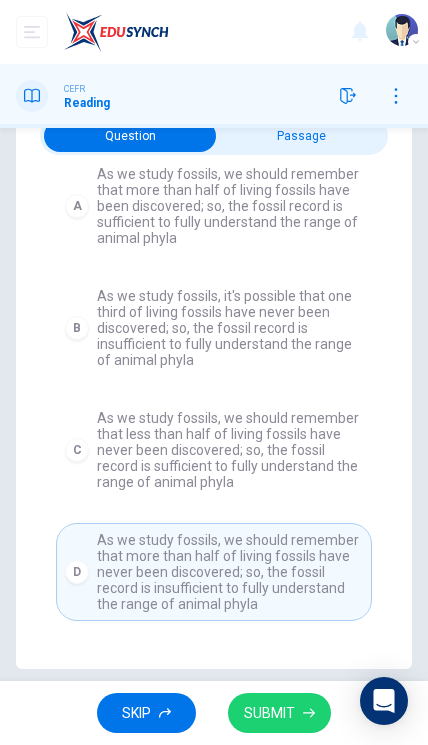 click on "SUBMIT" at bounding box center [269, 713] 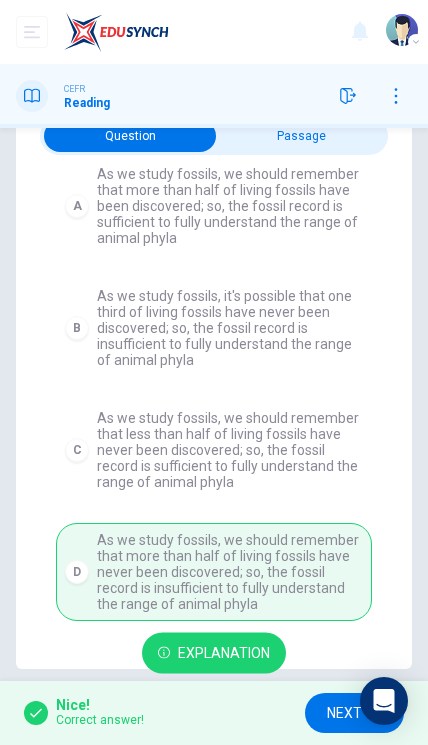 click on "NEXT" at bounding box center (344, 713) 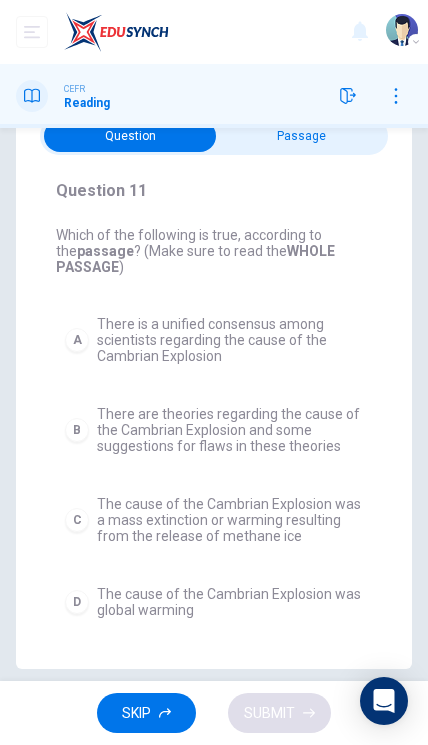 scroll, scrollTop: 0, scrollLeft: 0, axis: both 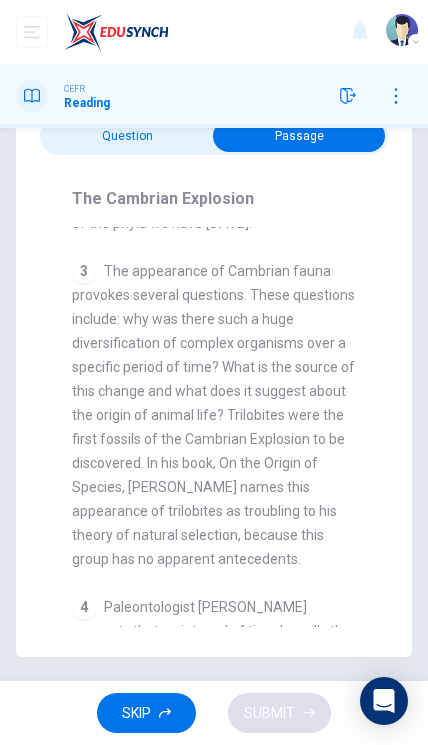 click at bounding box center [299, 136] 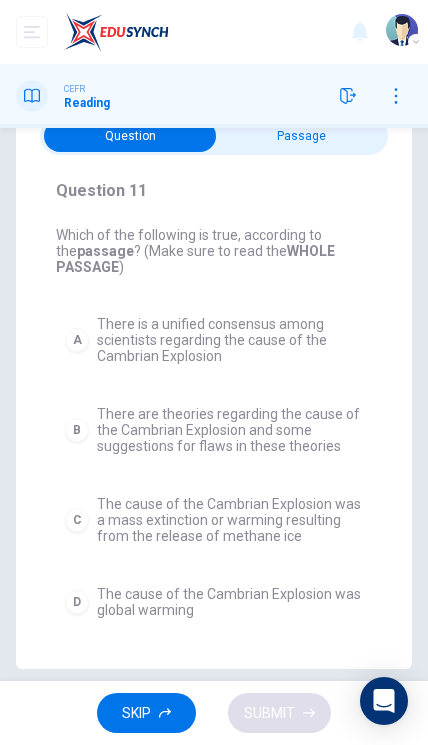 click on "There are theories regarding the cause of the Cambrian Explosion and some suggestions for flaws in these theories" at bounding box center [230, 430] 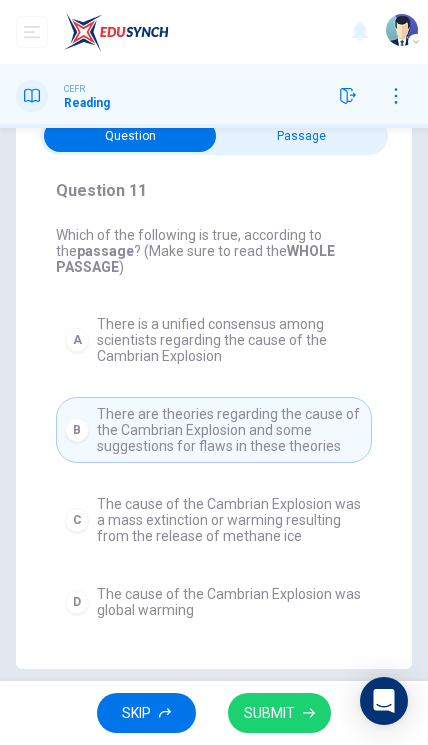 click on "SUBMIT" at bounding box center [279, 713] 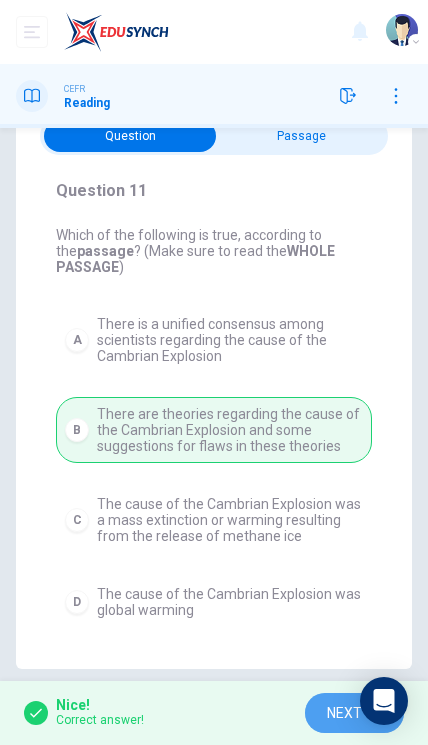 click on "NEXT" at bounding box center (354, 713) 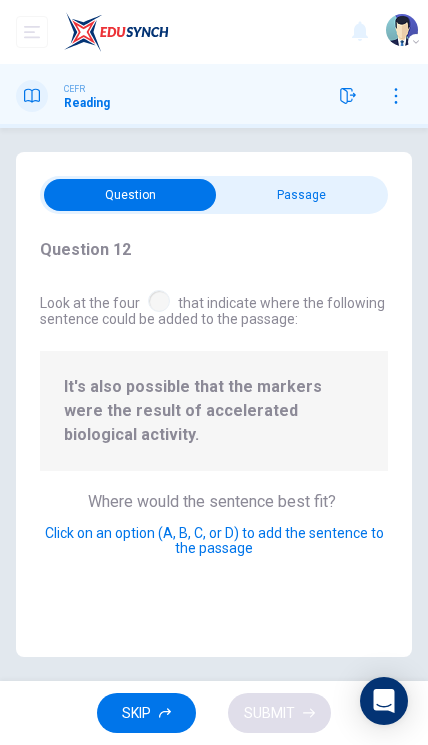 click at bounding box center [130, 195] 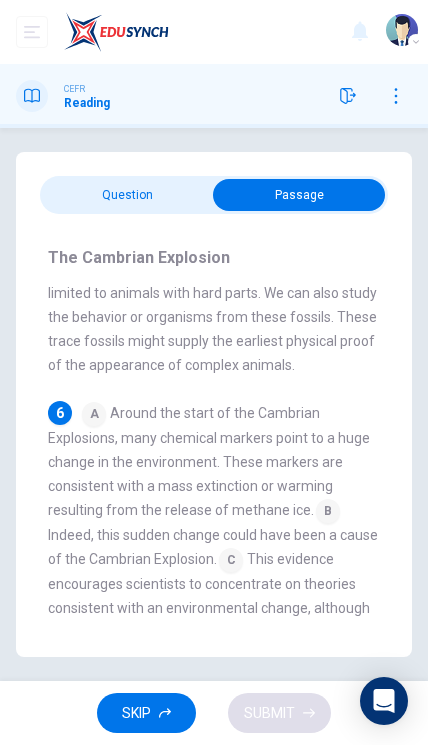 scroll, scrollTop: 1632, scrollLeft: 0, axis: vertical 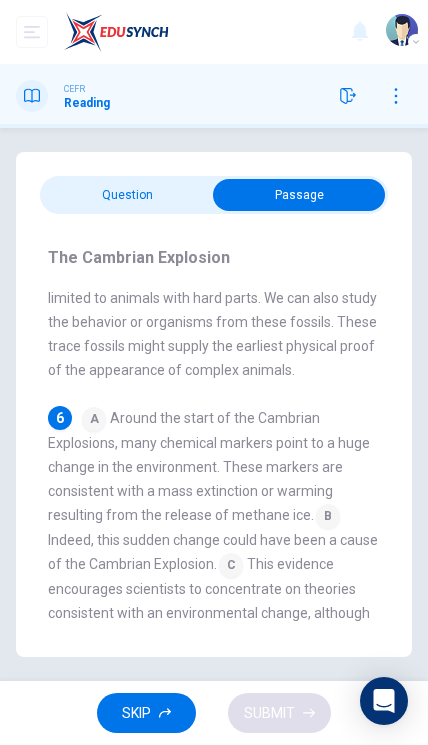click at bounding box center (299, 195) 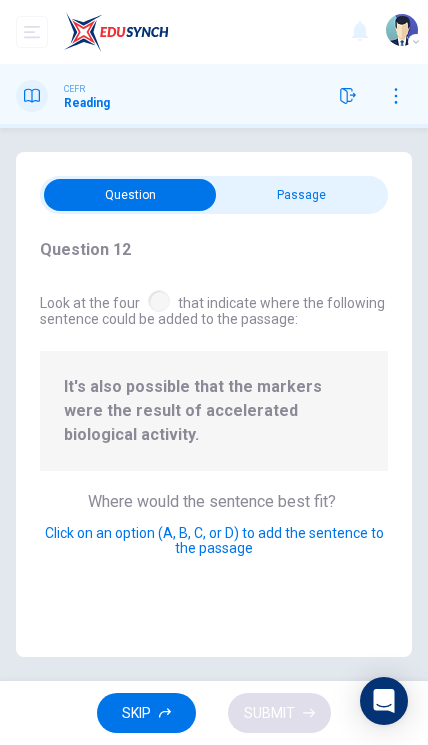 click at bounding box center (130, 195) 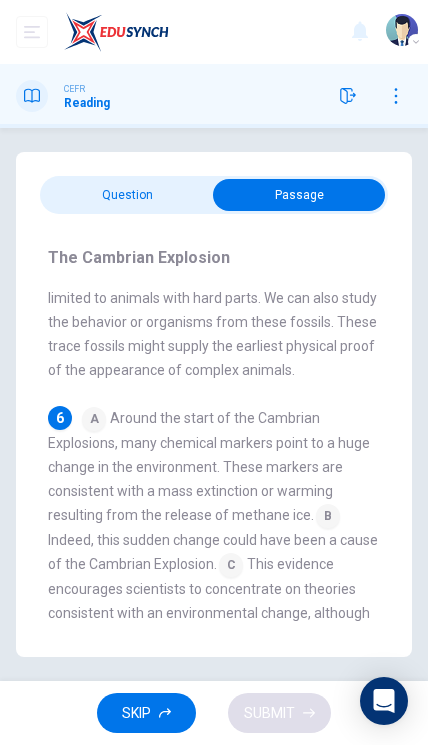 click at bounding box center [231, 562] 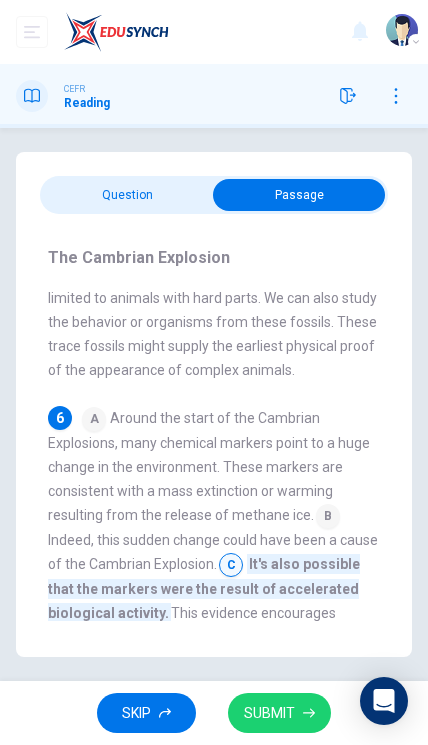 click on "SUBMIT" at bounding box center (279, 713) 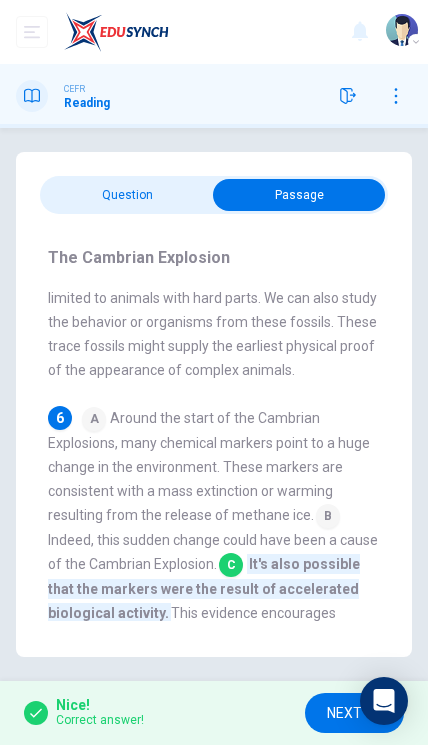 click on "NEXT" at bounding box center (344, 713) 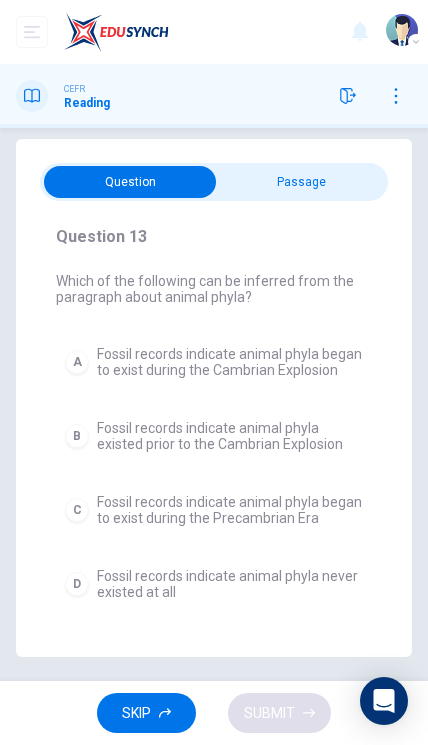 scroll, scrollTop: 13, scrollLeft: 0, axis: vertical 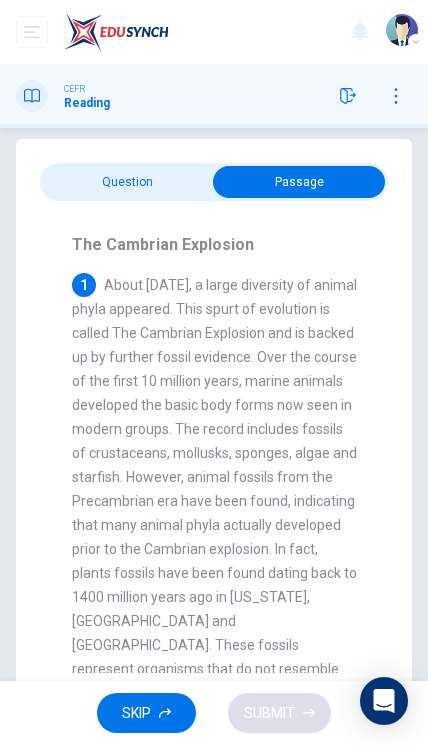 click at bounding box center (299, 182) 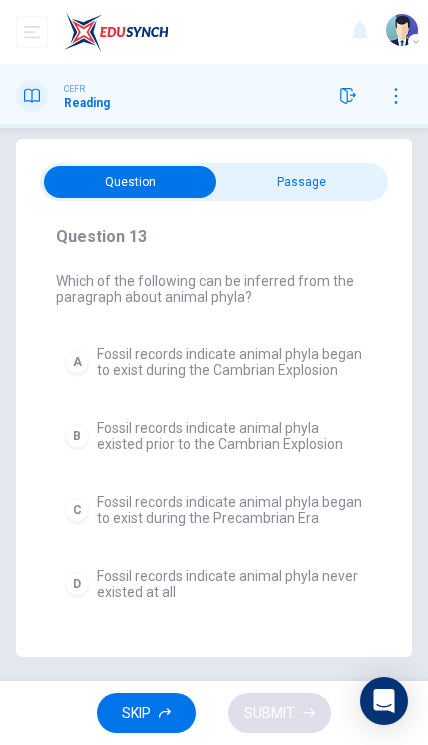 click at bounding box center (130, 182) 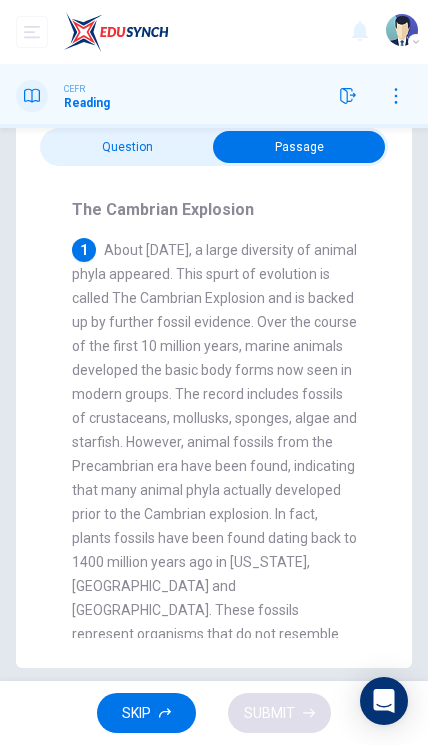 scroll, scrollTop: 52, scrollLeft: 0, axis: vertical 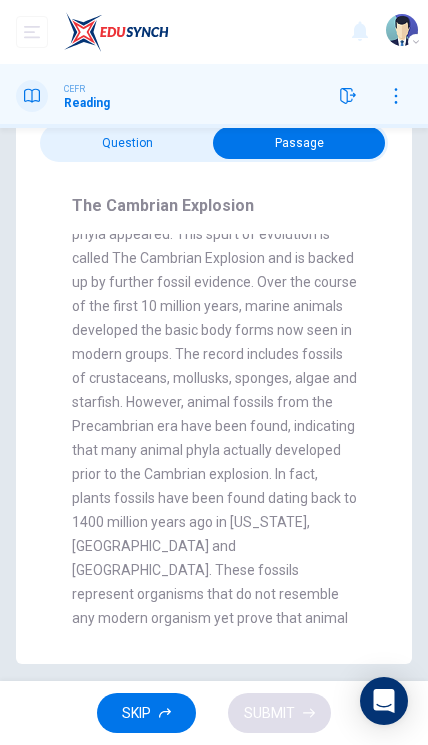 click at bounding box center [299, 143] 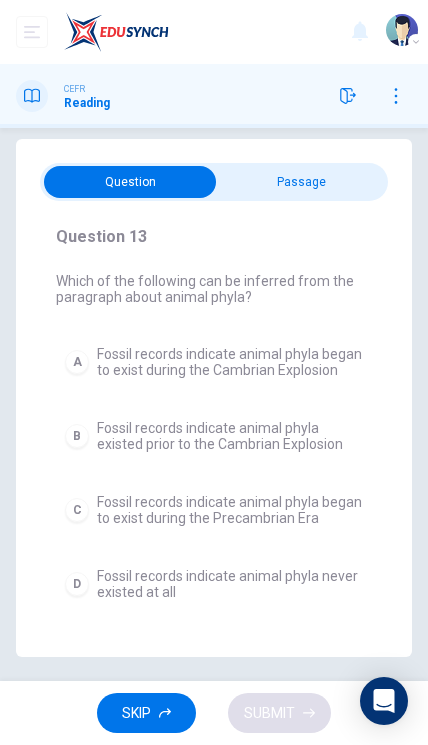 scroll, scrollTop: 13, scrollLeft: 0, axis: vertical 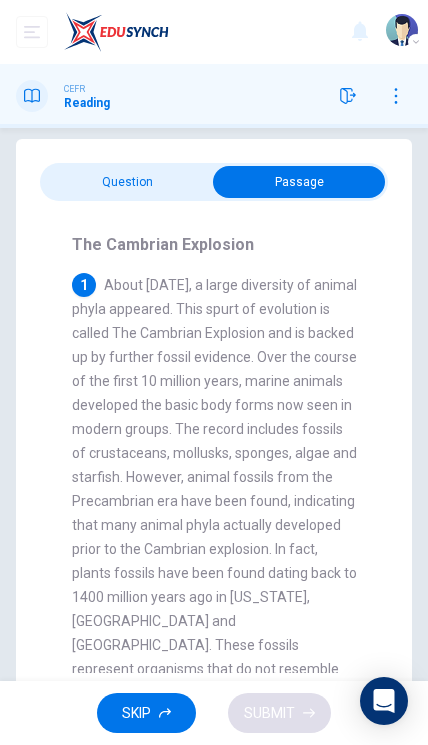 click at bounding box center (299, 182) 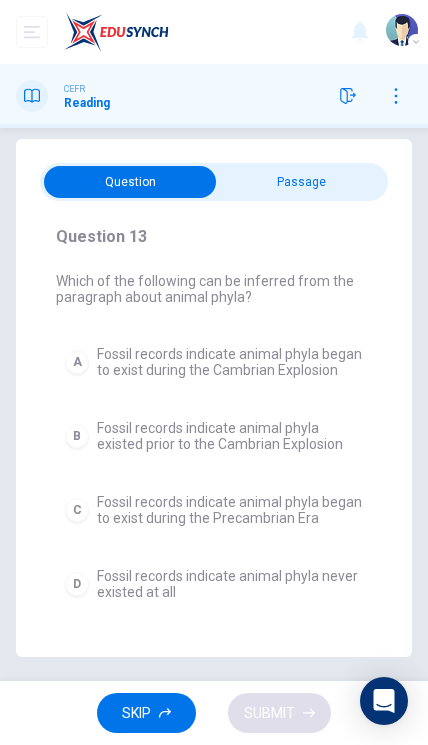 click on "Fossil records indicate animal phyla existed prior to the Cambrian Explosion" at bounding box center (230, 436) 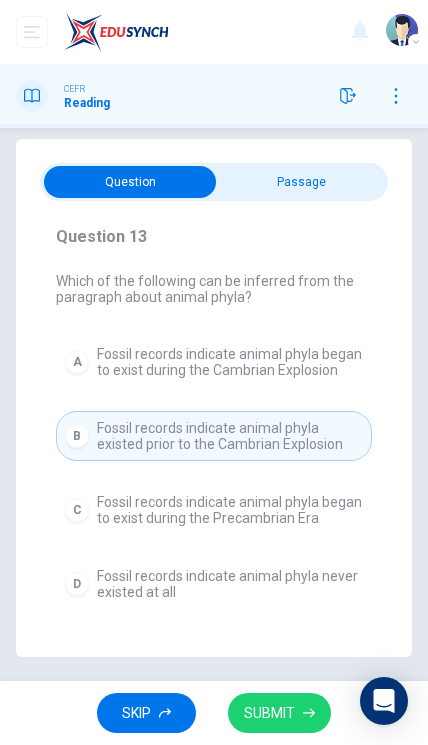 click 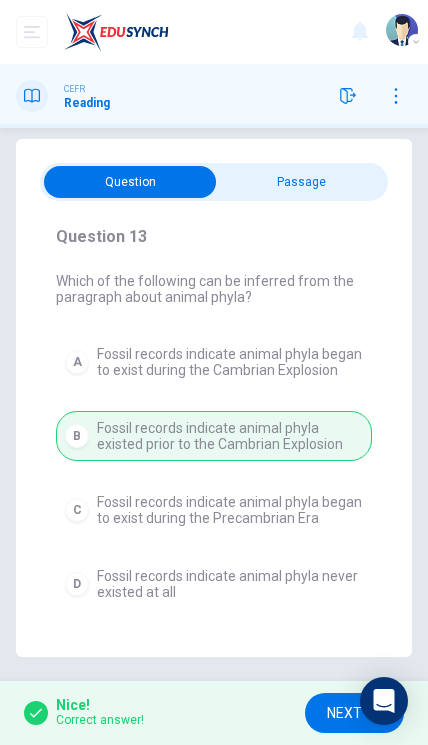 click on "NEXT" at bounding box center (344, 713) 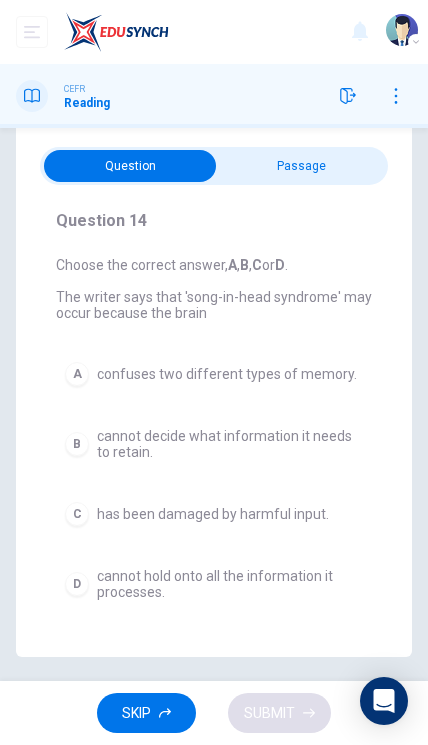 scroll, scrollTop: 29, scrollLeft: 0, axis: vertical 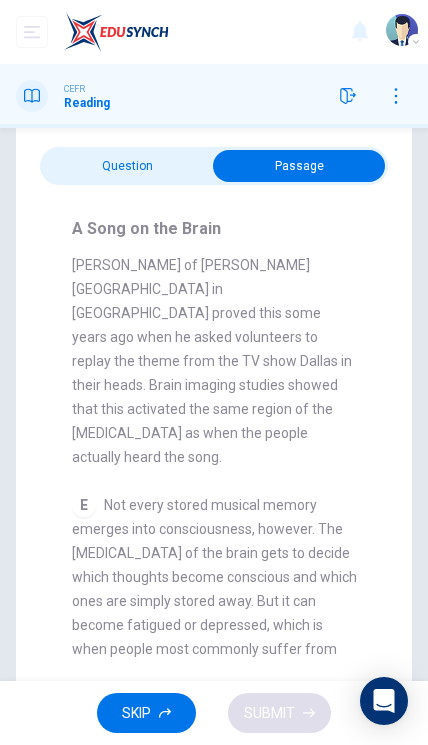 click at bounding box center [299, 166] 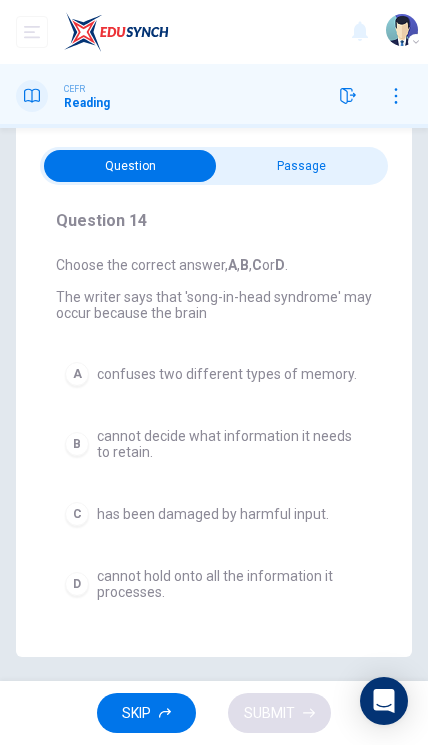 click at bounding box center [130, 166] 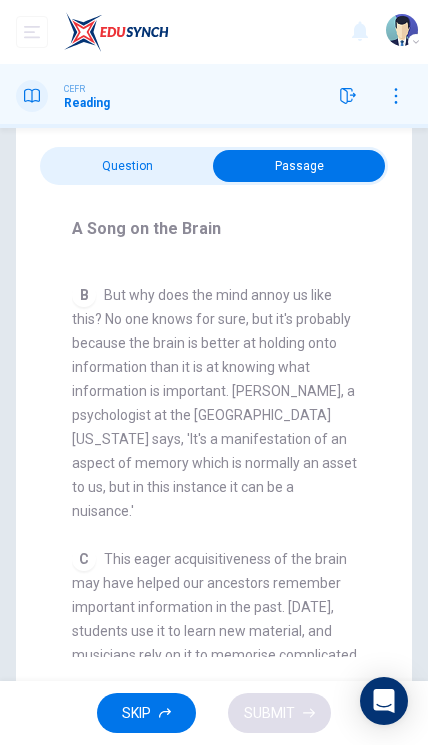scroll, scrollTop: 581, scrollLeft: 0, axis: vertical 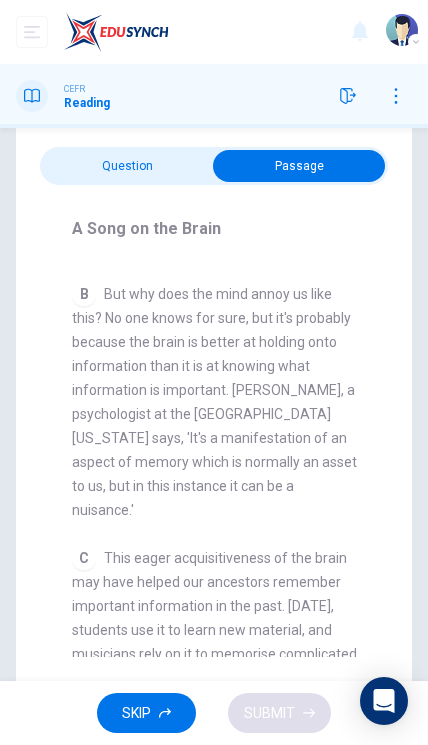 click at bounding box center (299, 166) 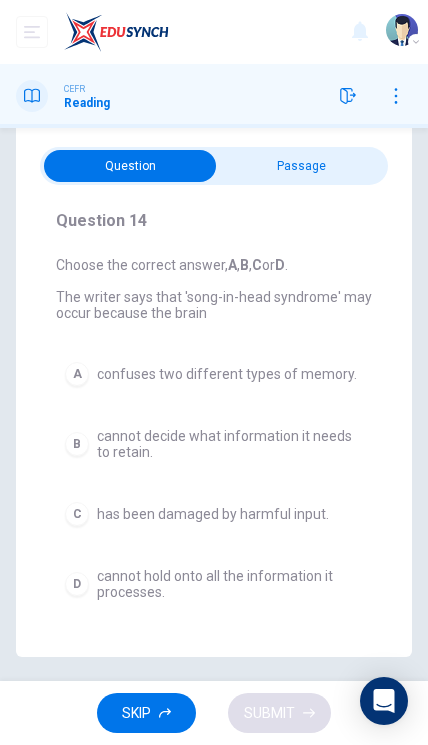click on "cannot decide what information it needs to retain." at bounding box center (230, 444) 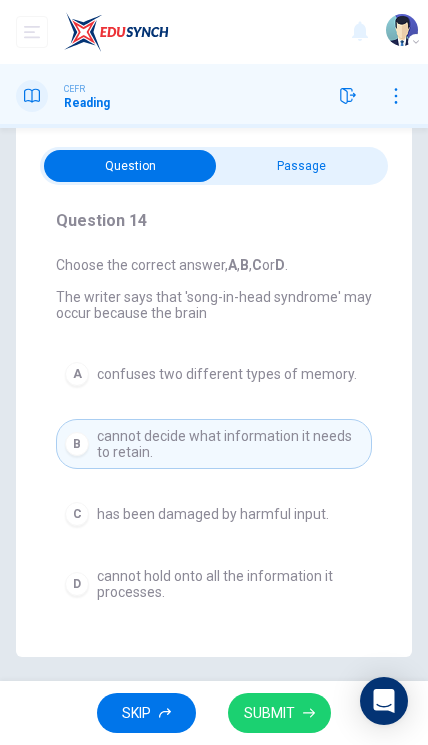click 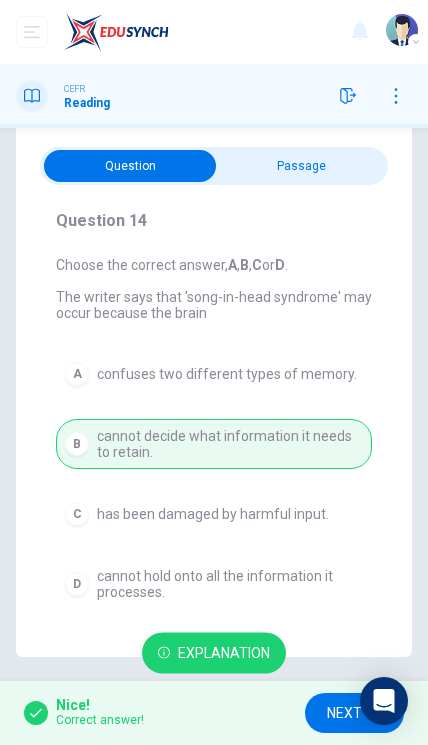 click on "NEXT" at bounding box center [344, 713] 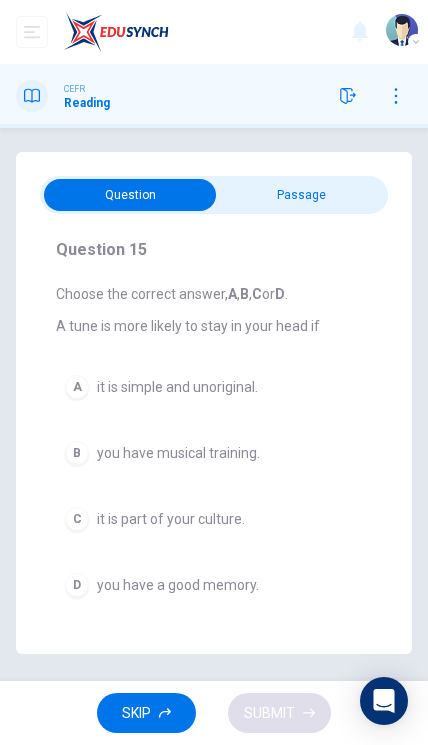 scroll, scrollTop: 0, scrollLeft: 0, axis: both 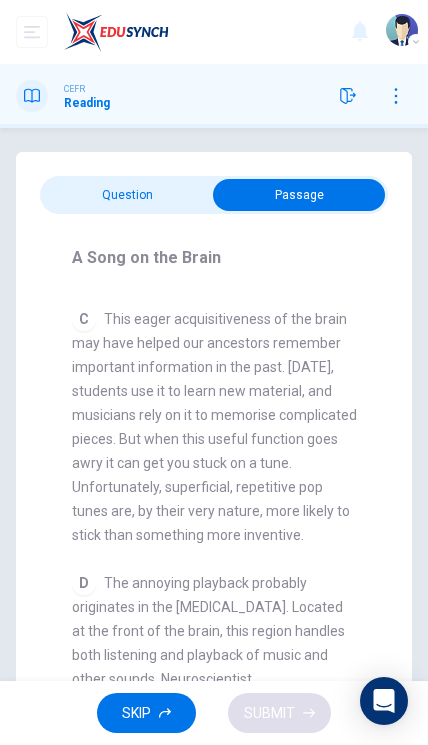 click at bounding box center [299, 195] 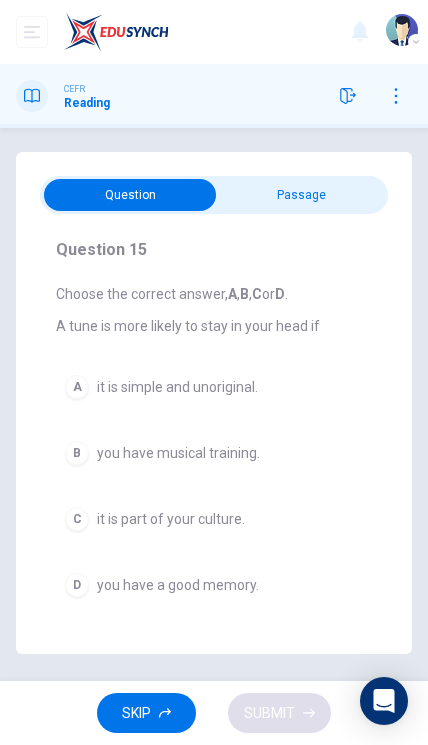 click at bounding box center [130, 195] 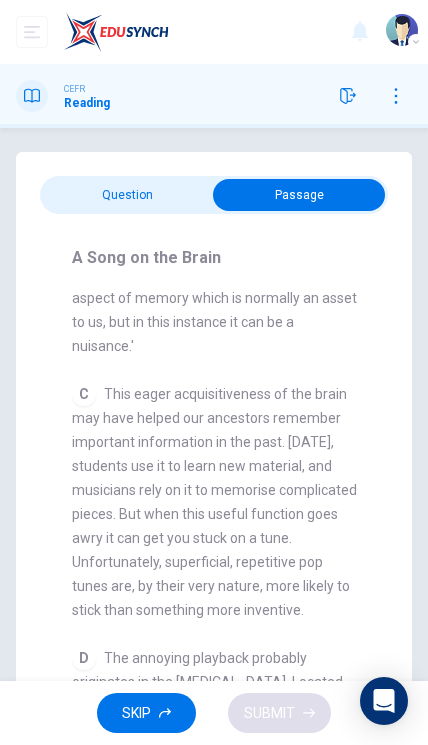 scroll, scrollTop: 779, scrollLeft: 0, axis: vertical 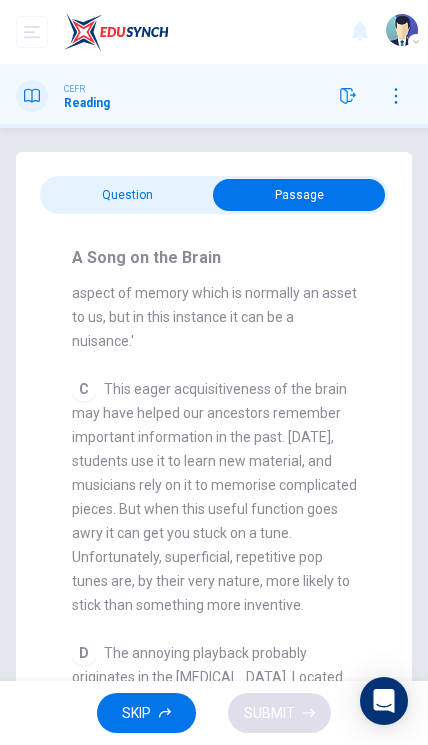 click at bounding box center (299, 195) 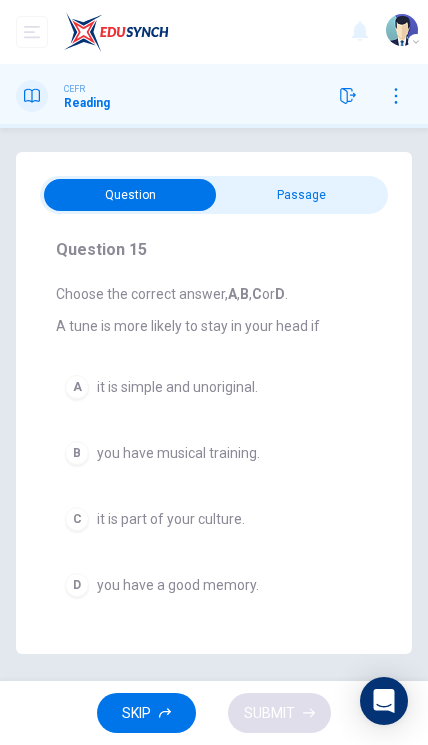 click at bounding box center [130, 195] 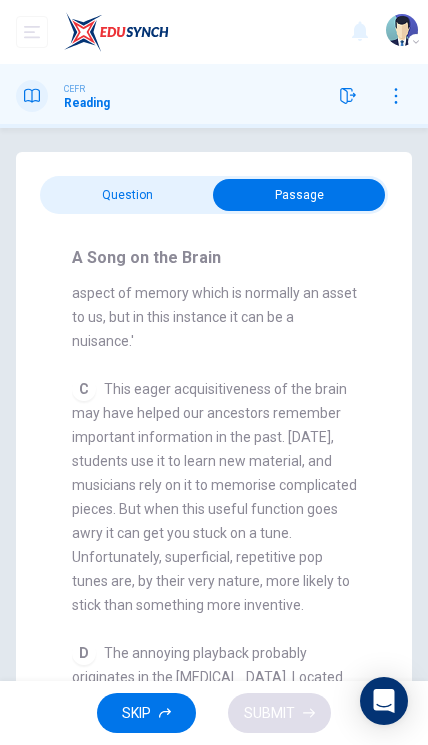 click at bounding box center (299, 195) 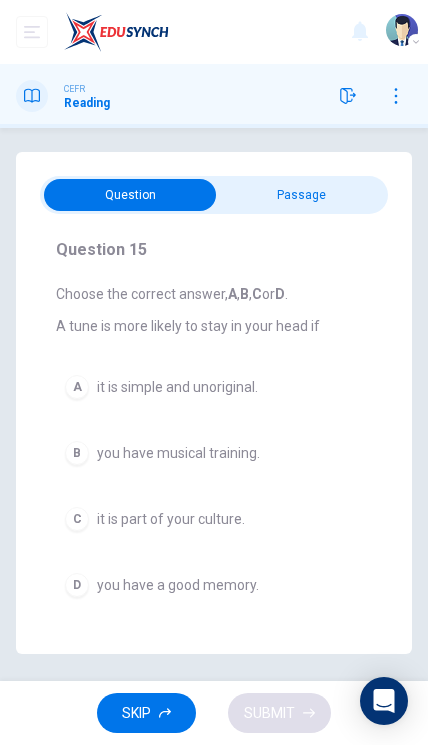 click at bounding box center (130, 195) 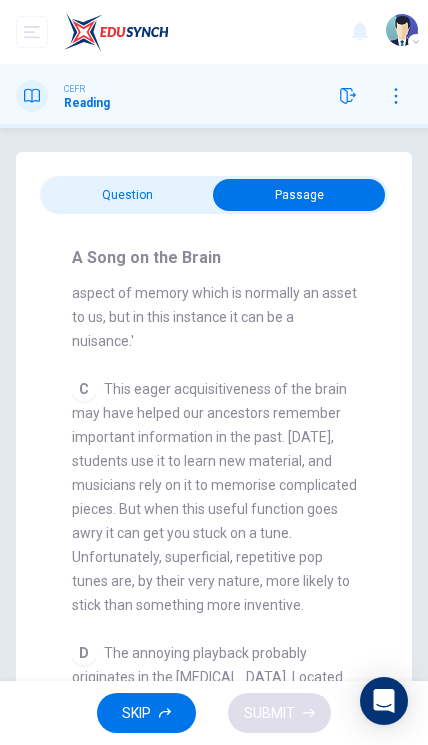 click at bounding box center [299, 195] 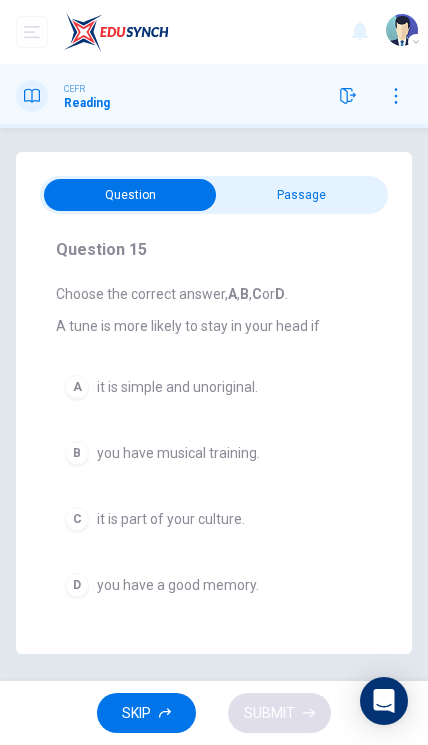 click on "Question Passage Question 15 Choose the correct answer,  A ,  B ,  C  or  D .
A tune is more likely to stay in your head if A it is simple and unoriginal. B you have musical training. C it is part of your culture. D you have a good memory. A Song on the Brain CLICK TO ZOOM Click to Zoom A Some songs just won't leave you alone. But this may give us clues about how our brain works. Everyone knows the situation where you can't get a song out of your head. You hear a pop song on the radio - or even just read the song's title and it haunts you for hours, playing over and over in your mind until you're heartily sick of it. The condition now even has a medical name 'song-in-head syndrome'. B C D E F G H I" at bounding box center (214, 403) 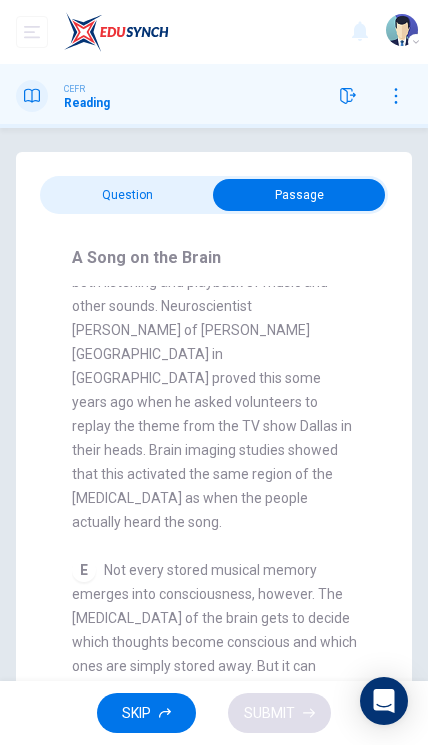 scroll, scrollTop: 1251, scrollLeft: 0, axis: vertical 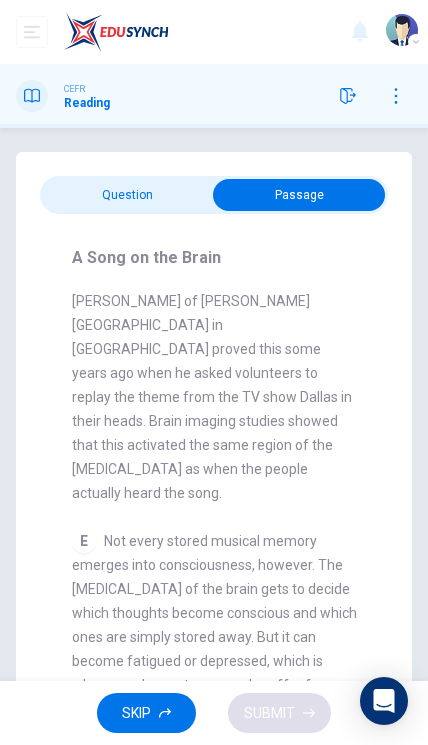 click at bounding box center (299, 195) 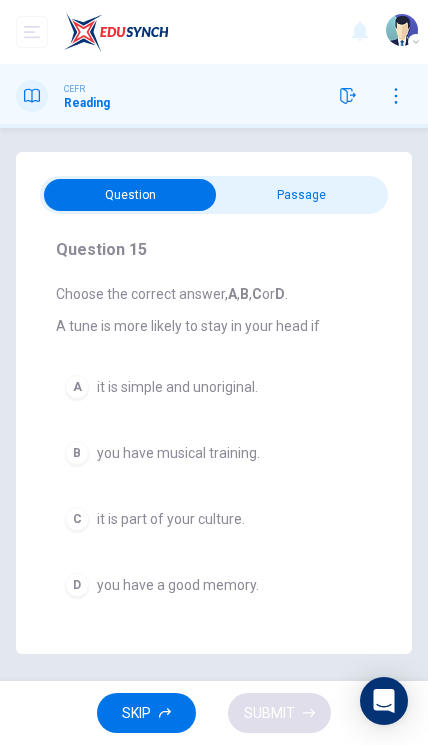 click at bounding box center [130, 195] 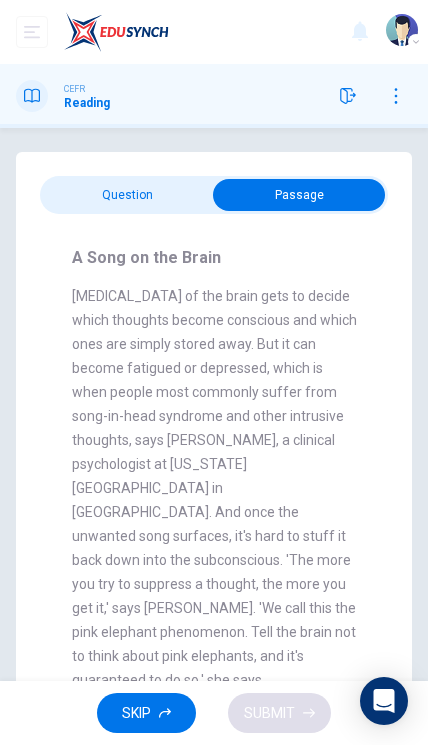 scroll, scrollTop: 1566, scrollLeft: 0, axis: vertical 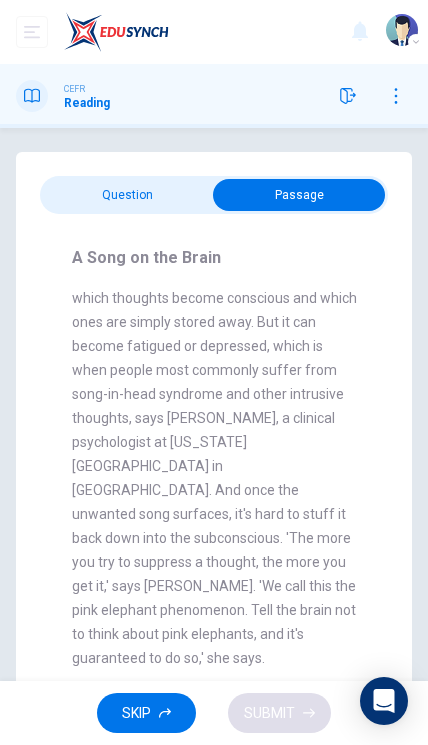click at bounding box center [299, 195] 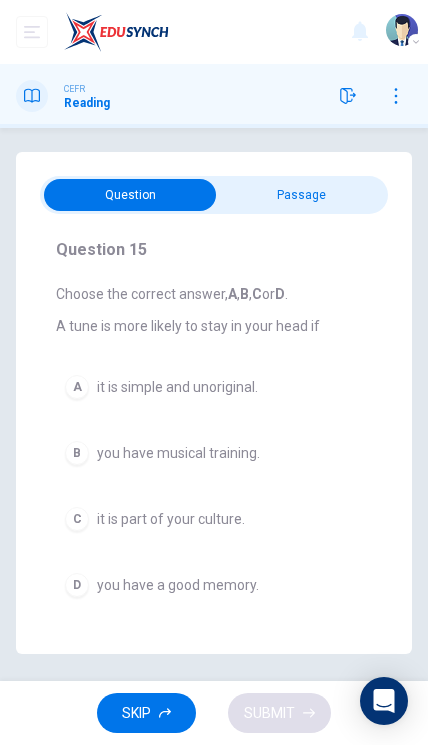 click on "A it is simple and unoriginal." at bounding box center [214, 387] 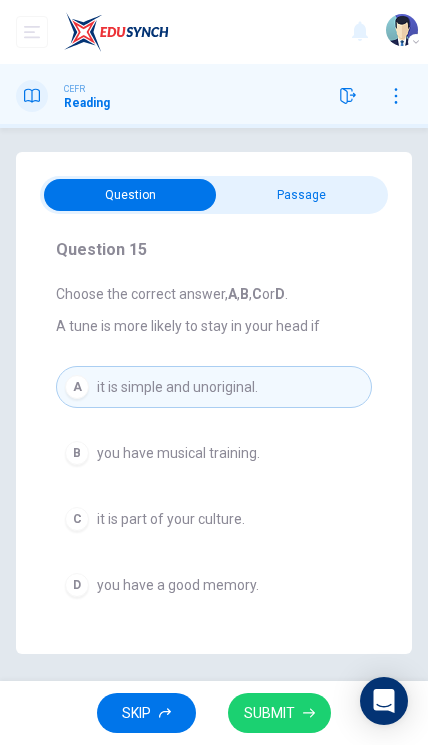 click on "SUBMIT" at bounding box center [269, 713] 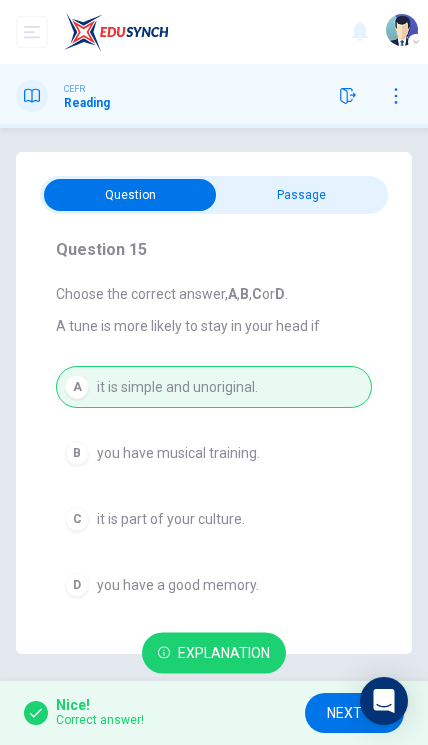 click on "NEXT" at bounding box center [344, 713] 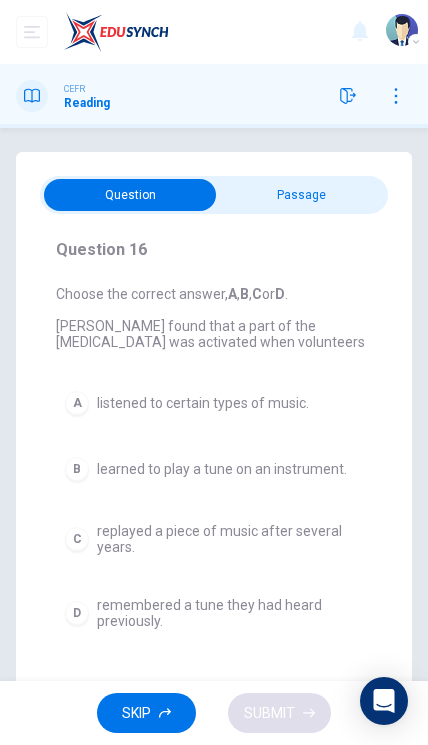 click at bounding box center [130, 195] 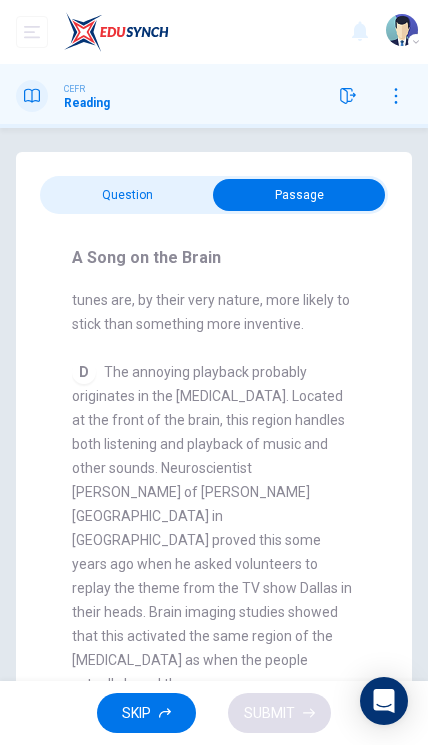 scroll, scrollTop: 1057, scrollLeft: 0, axis: vertical 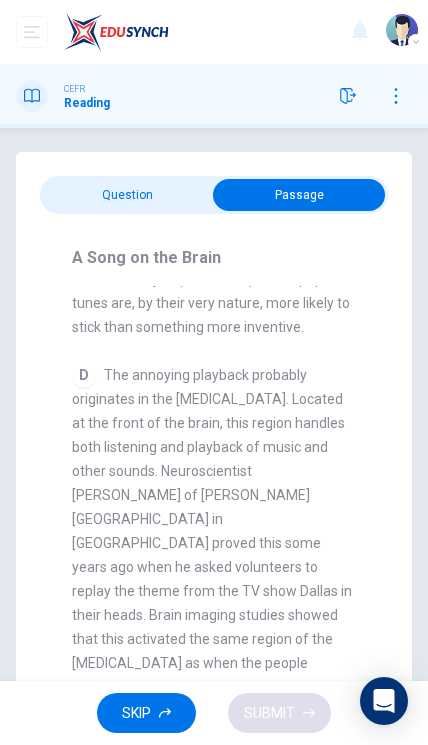 click at bounding box center [299, 195] 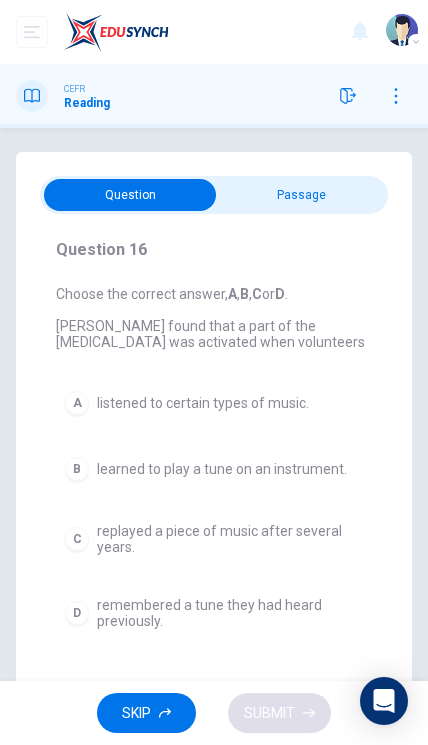click at bounding box center (130, 195) 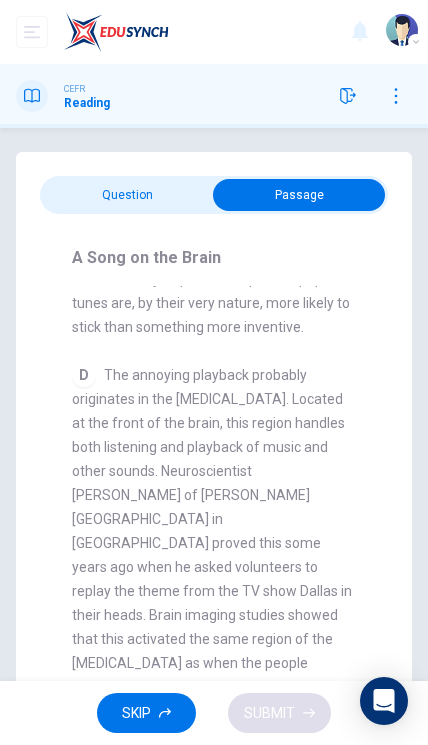 click at bounding box center (299, 195) 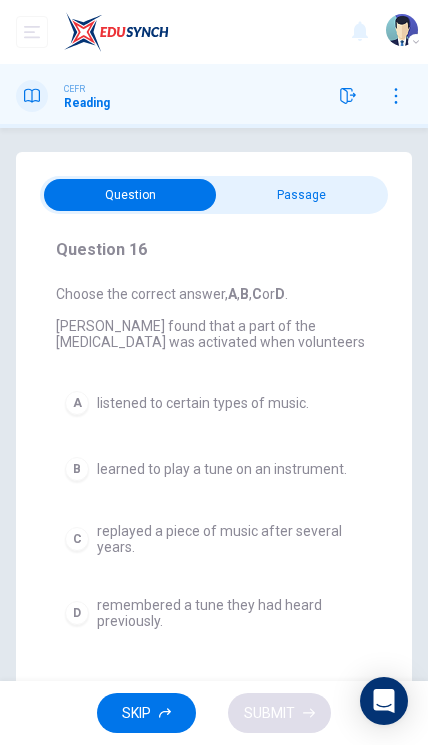 click at bounding box center [130, 195] 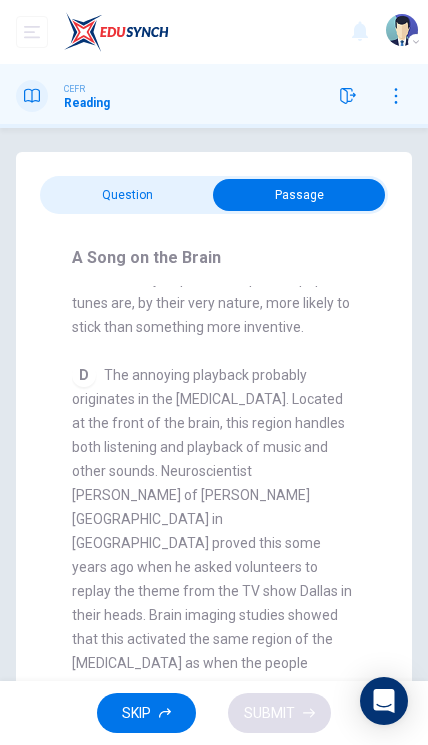 click at bounding box center (299, 195) 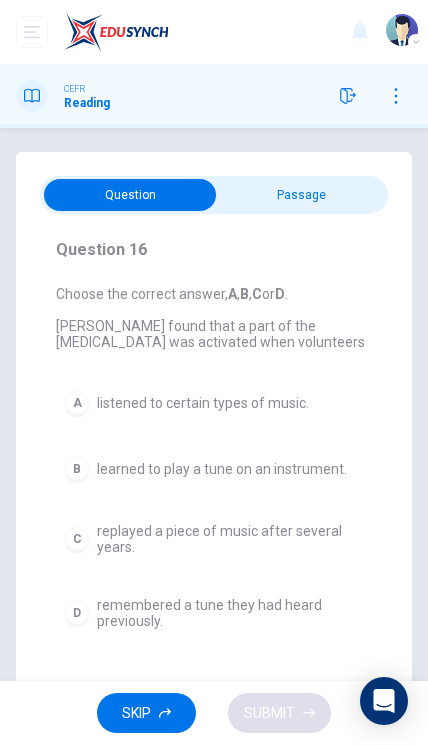 click at bounding box center (130, 195) 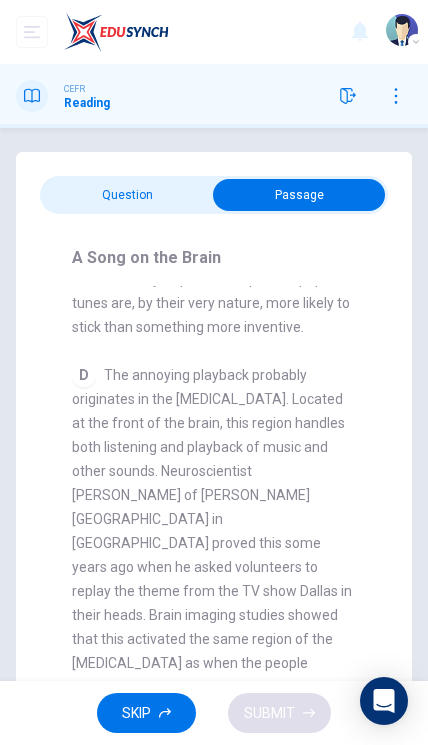 click at bounding box center (299, 195) 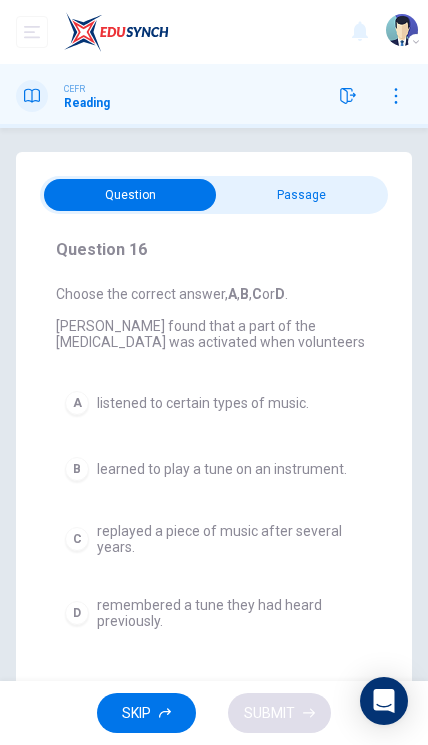 click on "remembered a tune they had heard previously." at bounding box center (230, 613) 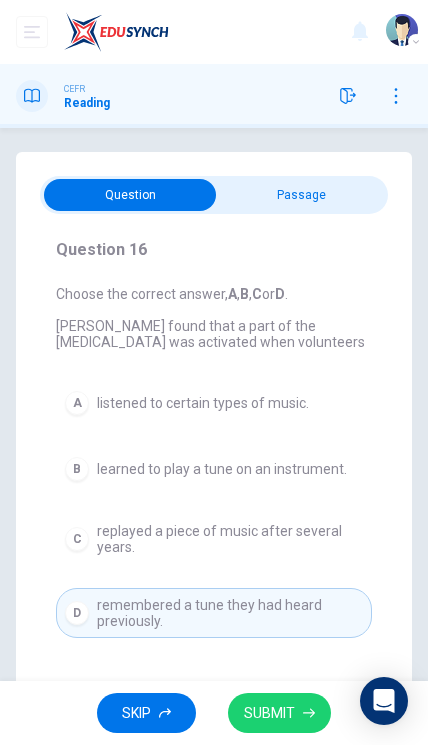 click on "SUBMIT" at bounding box center [279, 713] 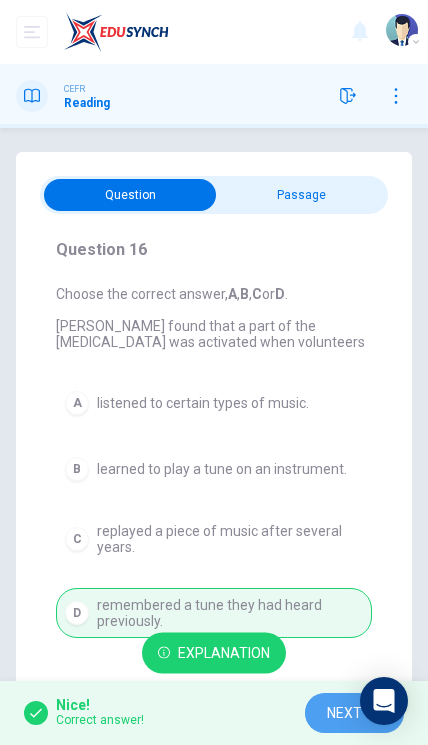click on "NEXT" at bounding box center [354, 713] 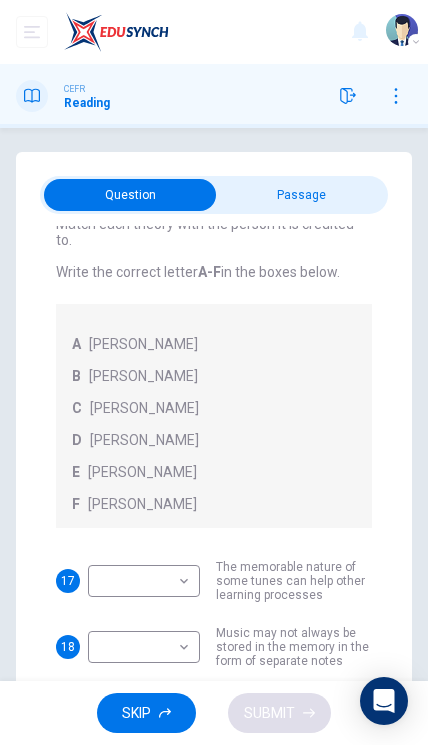 scroll, scrollTop: 121, scrollLeft: 0, axis: vertical 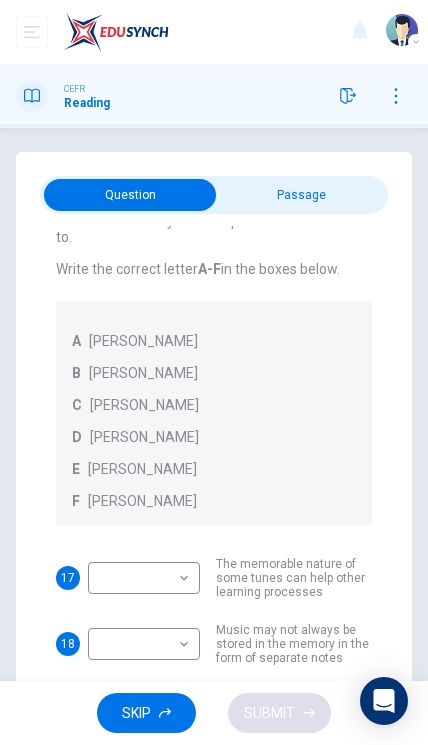 click at bounding box center (130, 195) 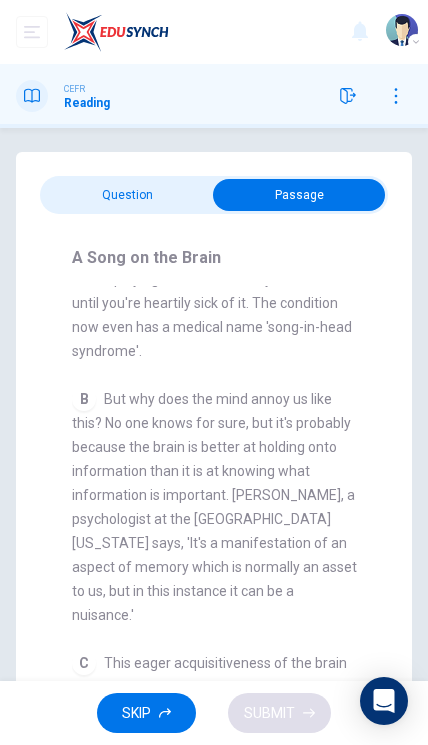 scroll, scrollTop: 507, scrollLeft: 0, axis: vertical 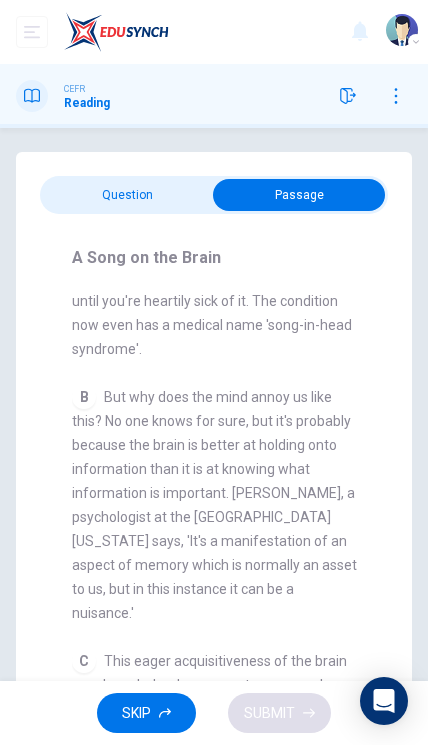 click at bounding box center (299, 195) 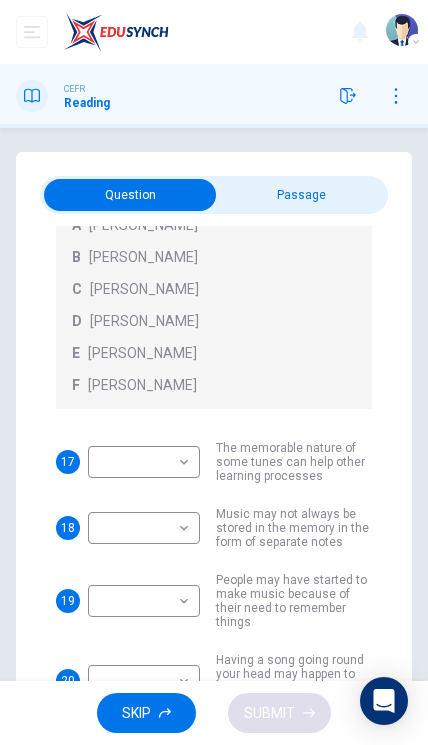 scroll, scrollTop: 236, scrollLeft: 0, axis: vertical 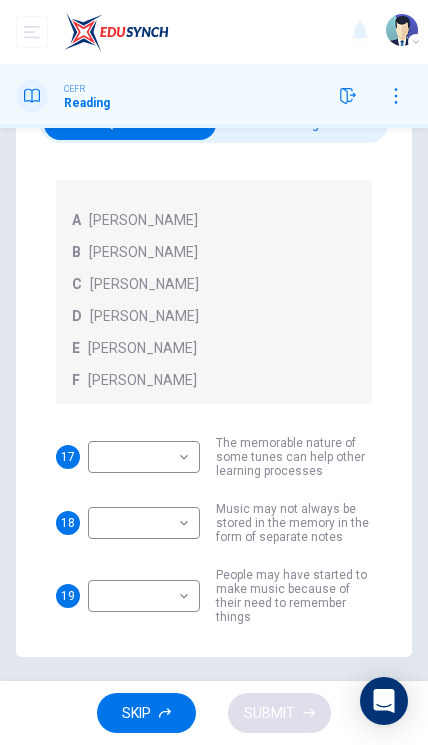 click on "Dashboard Practice Start a test Analysis KANGESWARY A/P MURUGAN CEFR Reading Question Passage Questions 17 - 20 Look at the following theories and the list of people below.
Match each theory with the person it is credited to.
Write the correct letter  A-F  in the boxes below. A Roger Chaffin B Susan Ball C Steven Brown D Caroline Palmer E Sandra Calvert F Leon James 17 ​ ​ The memorable nature of some tunes can help other learning processes 18 ​ ​ Music may not always be stored in the memory in the form of separate notes 19 ​ ​ People may have started to make music because of their need to remember things 20 ​ ​ Having a song going round your head may happen to you more often when one part of the brain is tired A Song on the Brain CLICK TO ZOOM Click to Zoom A B C D E F G H I SKIP SUBMIT EduSynch - Online Language Proficiency Testing
Dashboard Practice Start a test Analysis Notifications © Copyright  2025 Audio Timer 00:23:51 END SESSION" at bounding box center [214, 372] 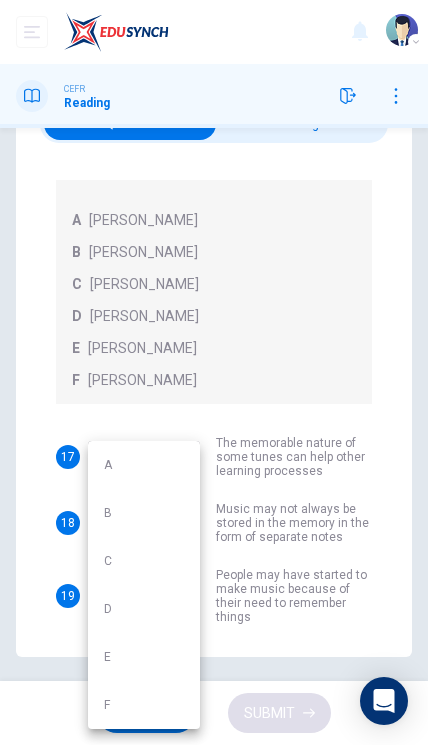click on "A" at bounding box center [144, 465] 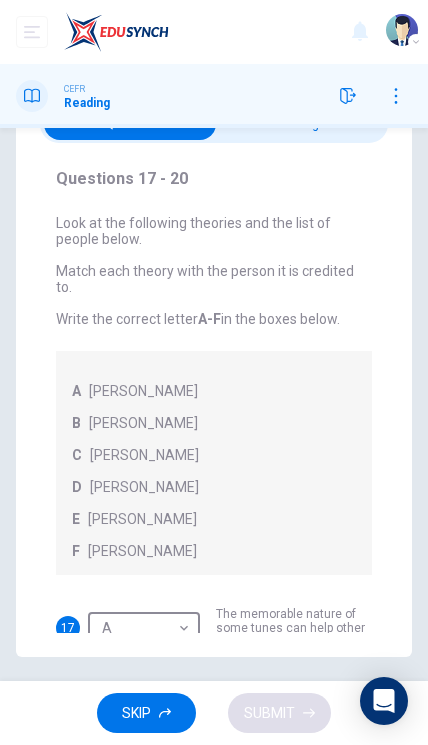 scroll, scrollTop: -1, scrollLeft: 0, axis: vertical 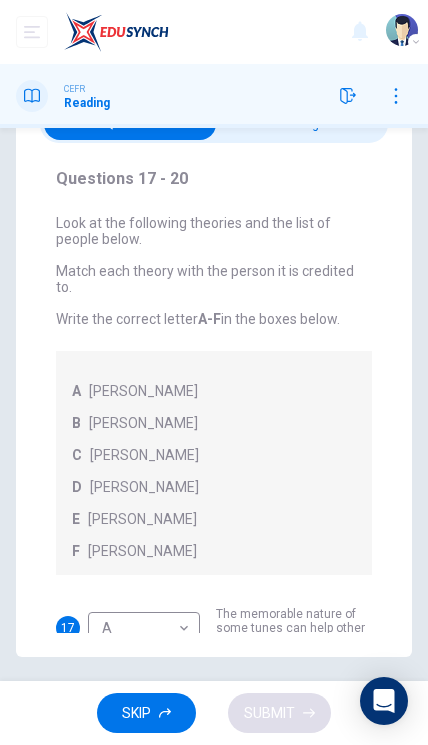 click on "Questions 17 - 20 Look at the following theories and the list of people below.
Match each theory with the person it is credited to.
Write the correct letter  A-F  in the boxes below. A Roger Chaffin B Susan Ball C Steven Brown D Caroline Palmer E Sandra Calvert F Leon James 17 A A ​ The memorable nature of some tunes can help other learning processes 18 ​ ​ Music may not always be stored in the memory in the form of separate notes 19 ​ ​ People may have started to make music because of their need to remember things 20 ​ ​ Having a song going round your head may happen to you more often when one part of the brain is tired" at bounding box center (214, 388) 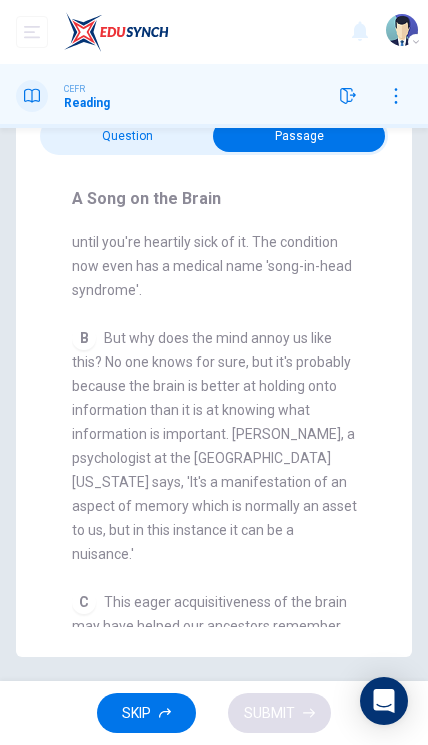 scroll, scrollTop: 59, scrollLeft: 0, axis: vertical 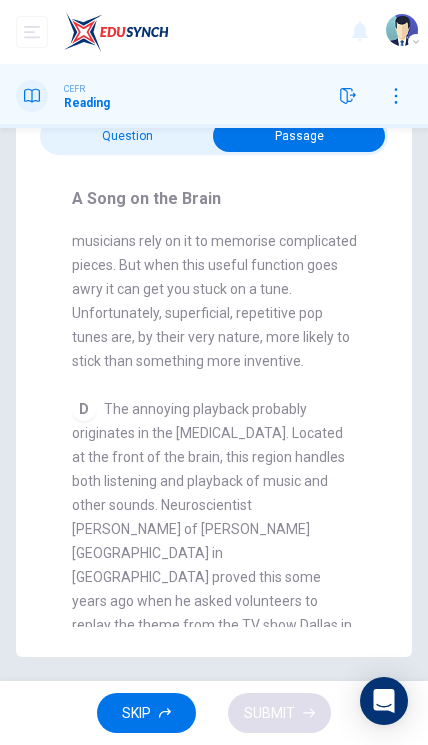 click at bounding box center [299, 136] 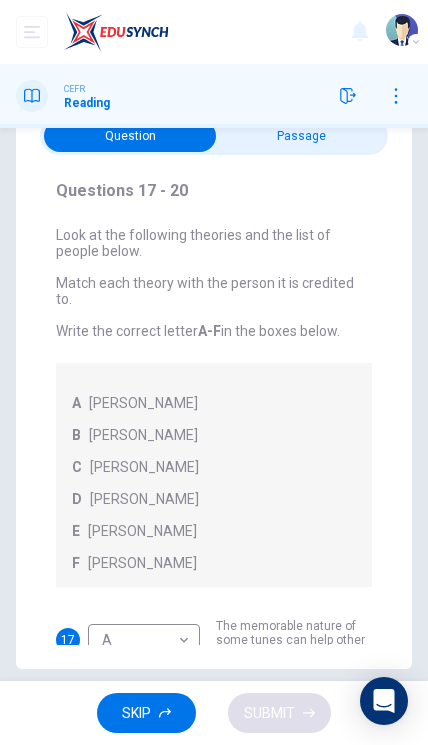 click at bounding box center [130, 136] 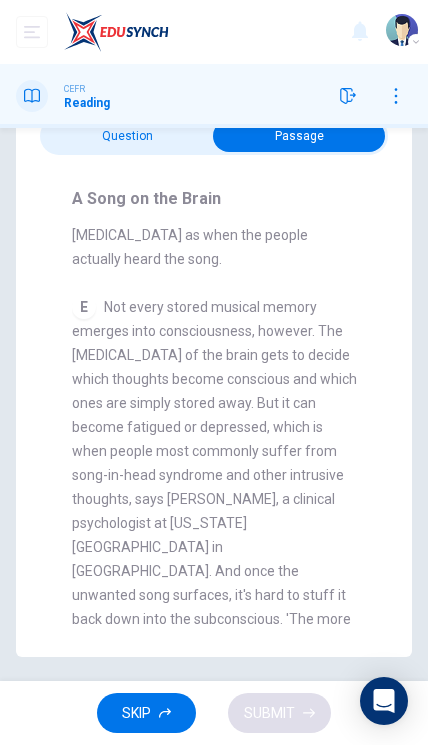 scroll, scrollTop: 1427, scrollLeft: 0, axis: vertical 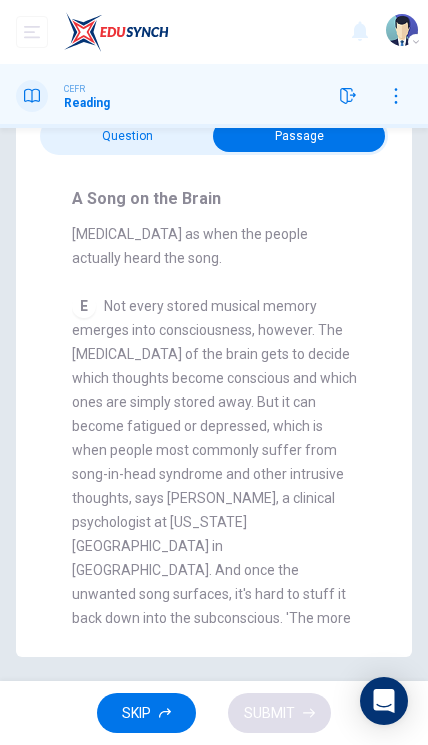 click at bounding box center [299, 136] 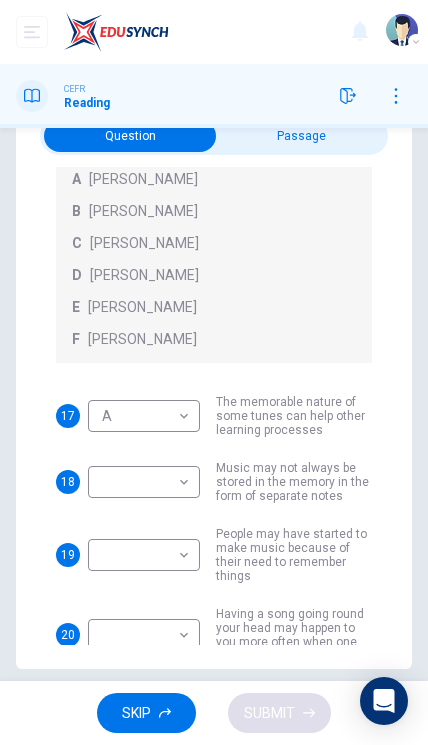 scroll, scrollTop: 222, scrollLeft: 0, axis: vertical 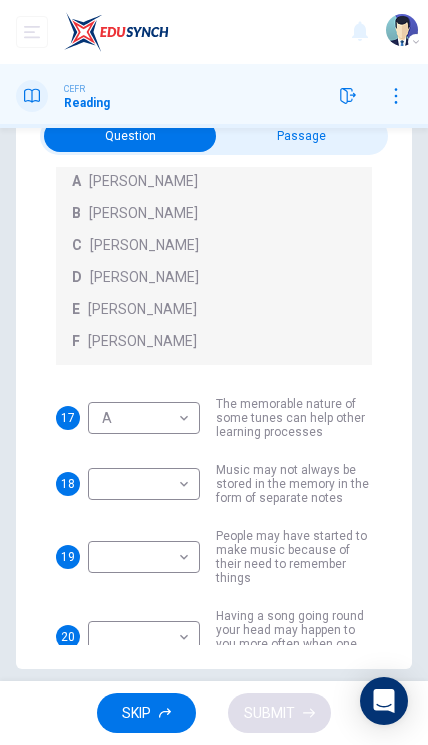 click on "The memorable nature of some tunes can help other learning processes" at bounding box center (294, 418) 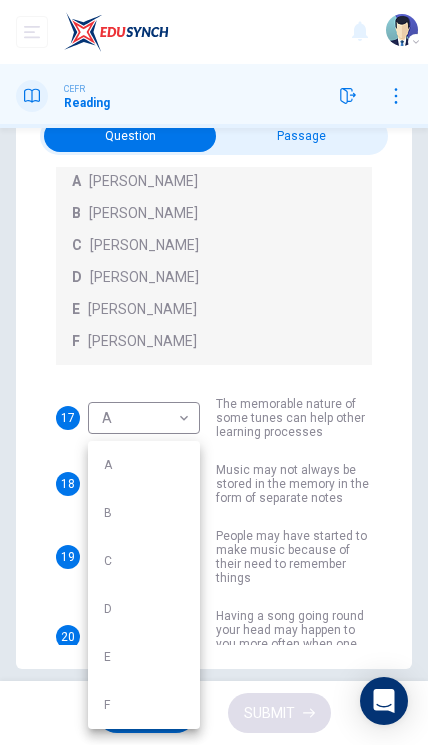 click on "B" at bounding box center (144, 513) 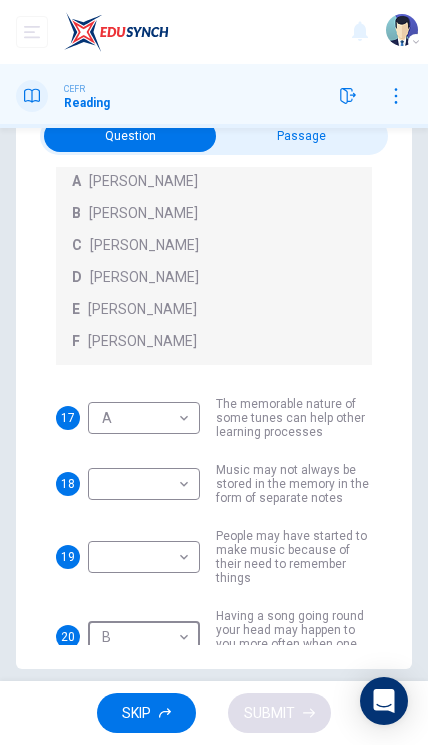 click at bounding box center [130, 136] 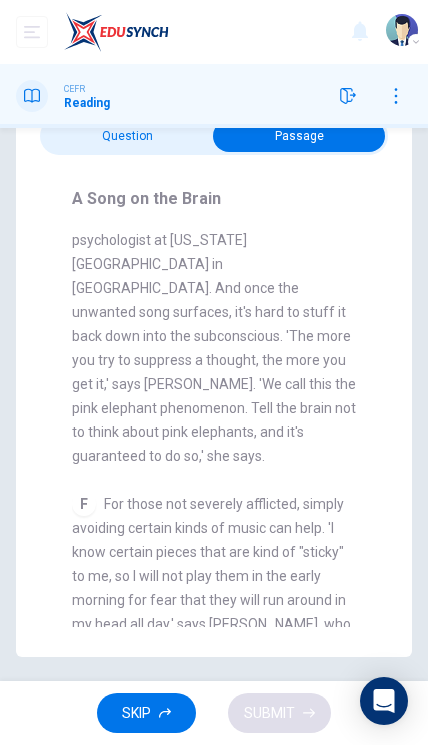 scroll, scrollTop: 1712, scrollLeft: 0, axis: vertical 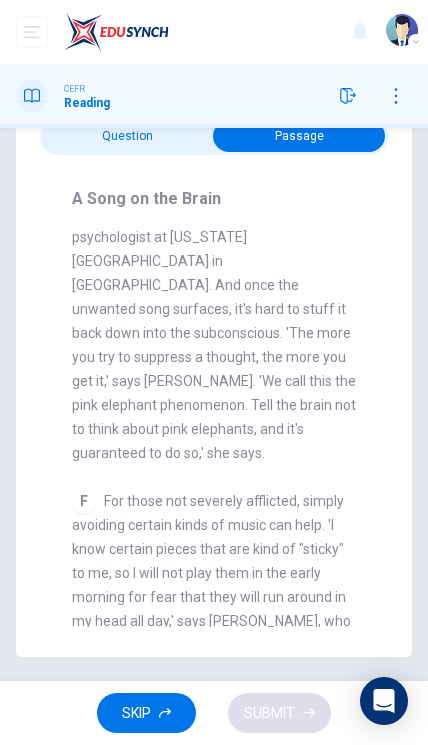 click at bounding box center [299, 136] 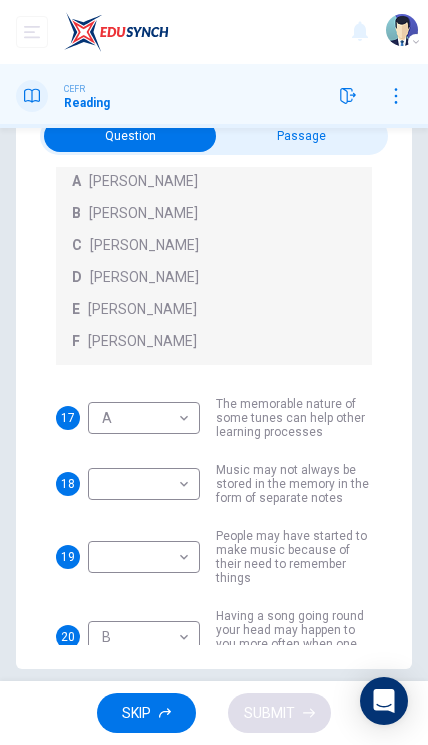 click at bounding box center [130, 136] 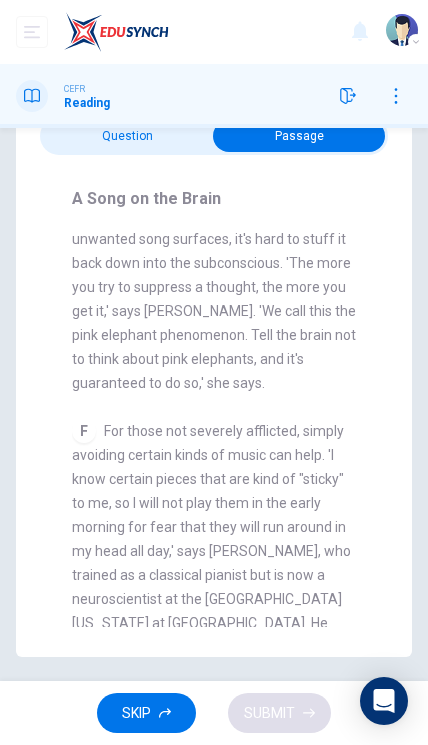 scroll, scrollTop: 1790, scrollLeft: 0, axis: vertical 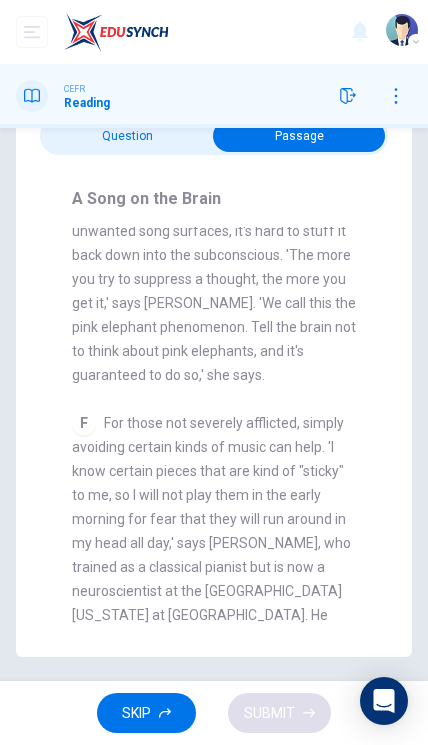 click on "A Song on the Brain CLICK TO ZOOM Click to Zoom A Some songs just won't leave you alone. But this may give us clues about how our brain works. Everyone knows the situation where you can't get a song out of your head. You hear a pop song on the radio - or even just read the song's title and it haunts you for hours, playing over and over in your mind until you're heartily sick of it. The condition now even has a medical name 'song-in-head syndrome'. B But why does the mind annoy us like this? No one knows for sure, but it's probably because the brain is better at holding onto information than it is at knowing what information is important. Roger Chaffin, a psychologist at the University of Connecticut says, 'It's a manifestation of an aspect of memory which is normally an asset to us, but in this instance it can be a nuisance.' C D E F G H I" at bounding box center (214, 407) 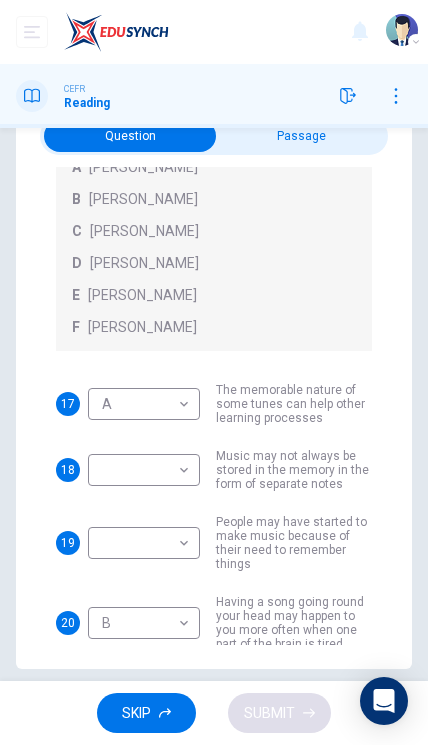 scroll, scrollTop: 236, scrollLeft: 0, axis: vertical 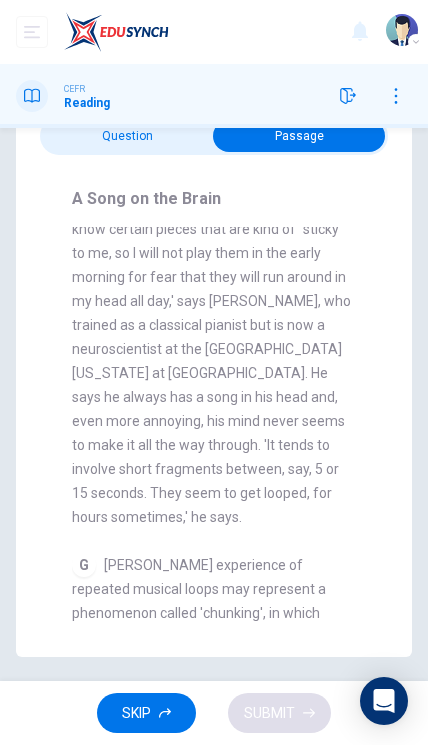 click at bounding box center [299, 136] 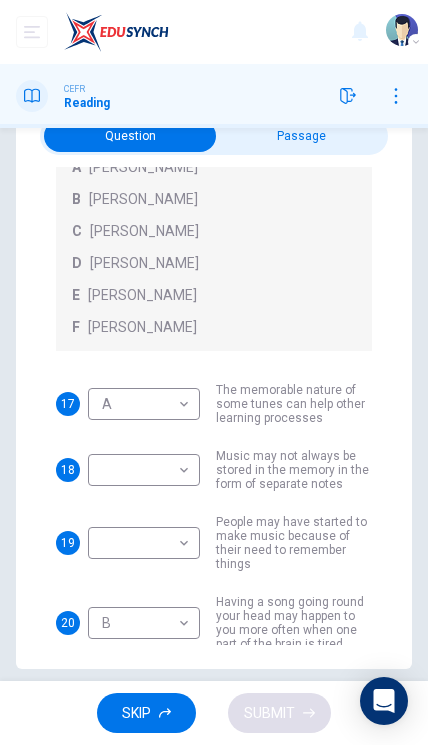 click at bounding box center (130, 136) 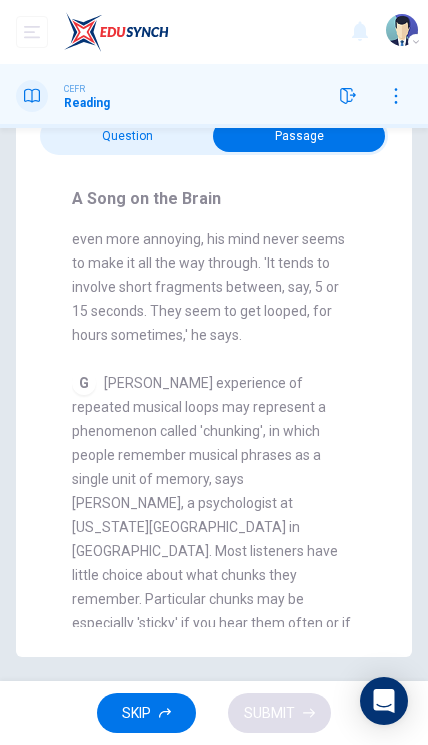scroll, scrollTop: 2215, scrollLeft: 0, axis: vertical 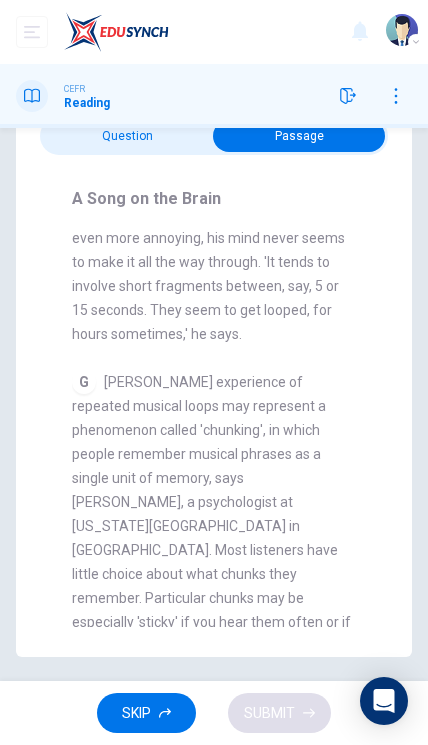 click at bounding box center [299, 136] 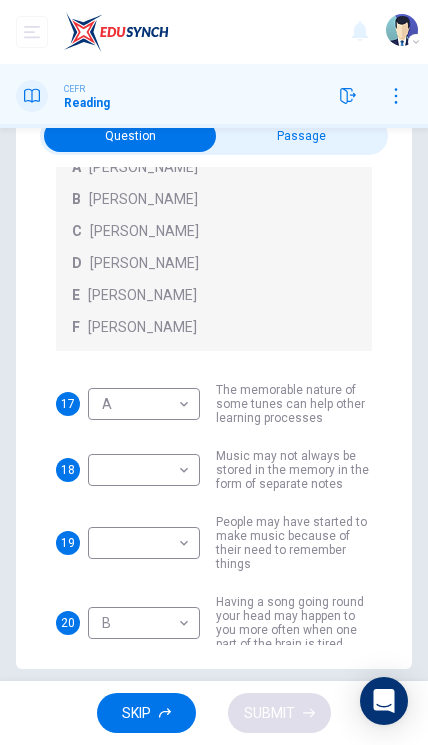 click on "Dashboard Practice Start a test Analysis KANGESWARY A/P MURUGAN CEFR Reading Question Passage Questions 17 - 20 Look at the following theories and the list of people below.
Match each theory with the person it is credited to.
Write the correct letter  A-F  in the boxes below. A Roger Chaffin B Susan Ball C Steven Brown D Caroline Palmer E Sandra Calvert F Leon James 17 A A ​ The memorable nature of some tunes can help other learning processes 18 ​ ​ Music may not always be stored in the memory in the form of separate notes 19 ​ ​ People may have started to make music because of their need to remember things 20 B B ​ Having a song going round your head may happen to you more often when one part of the brain is tired A Song on the Brain CLICK TO ZOOM Click to Zoom A B C D E F G H I SKIP SUBMIT EduSynch - Online Language Proficiency Testing
Dashboard Practice Start a test Analysis Notifications © Copyright  2025 Audio Timer 00:27:26 END SESSION" at bounding box center [214, 372] 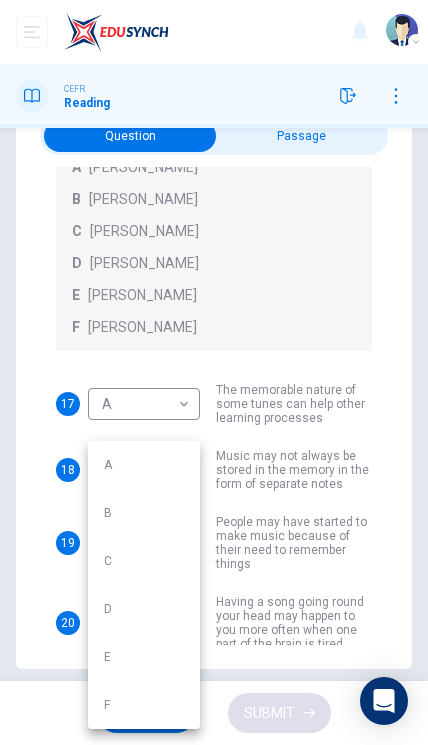 click on "D" at bounding box center [144, 609] 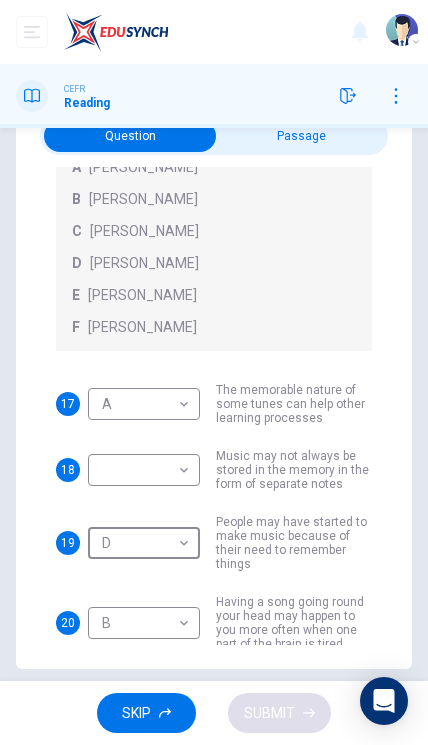 scroll, scrollTop: 47, scrollLeft: 0, axis: vertical 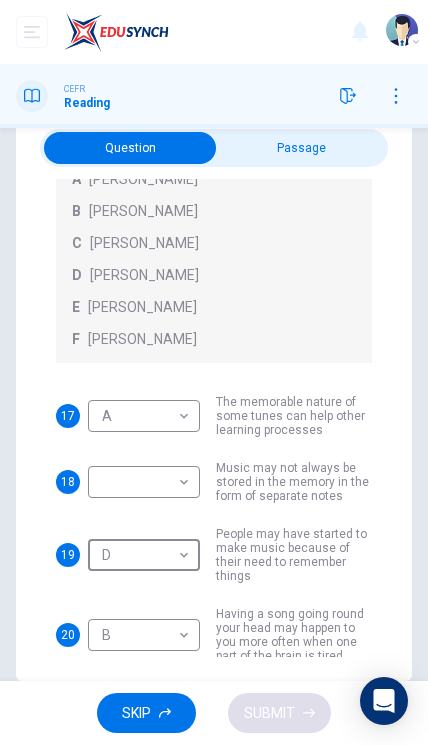 click at bounding box center [130, 148] 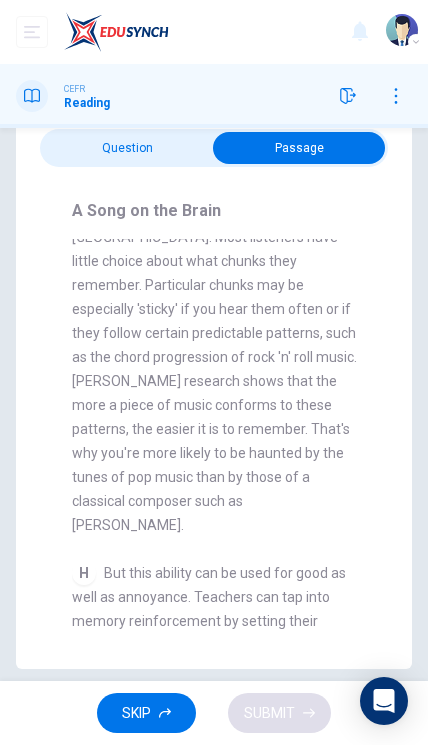 scroll, scrollTop: 2543, scrollLeft: 0, axis: vertical 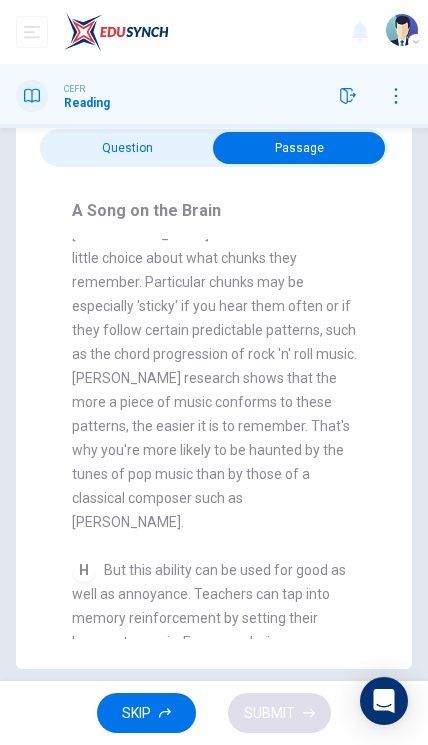 click at bounding box center [299, 148] 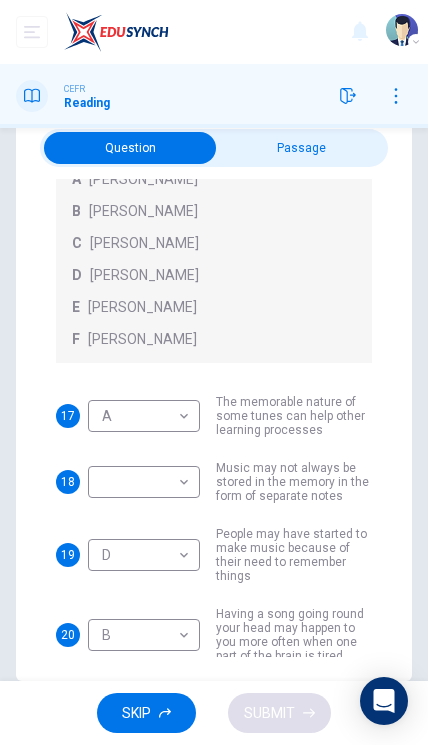 click at bounding box center (130, 148) 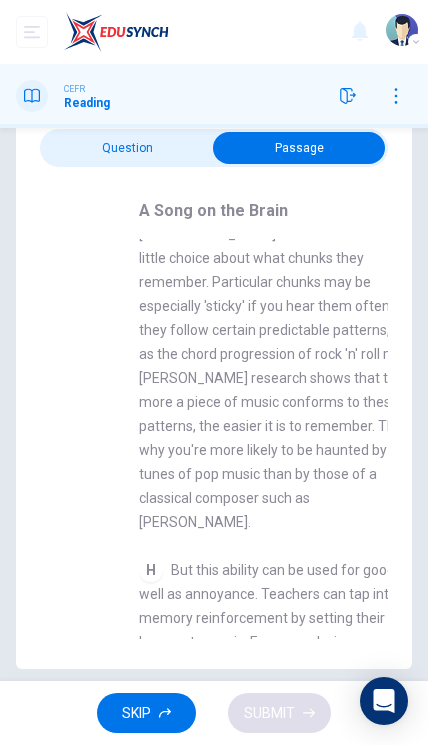 checkbox on "false" 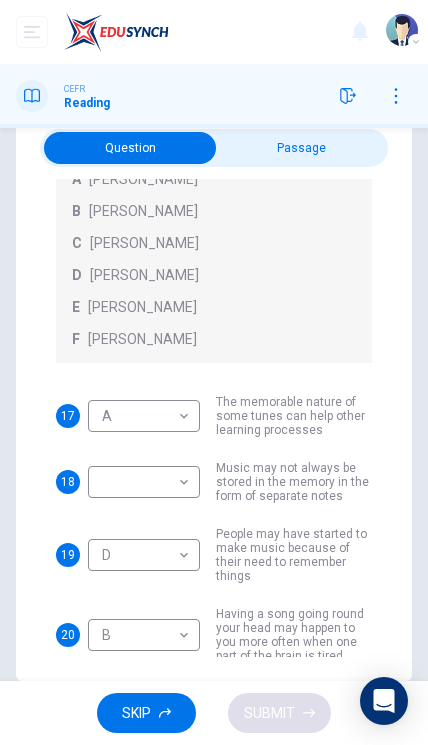 click on "Dashboard Practice Start a test Analysis KANGESWARY A/P MURUGAN CEFR Reading Question Passage Questions 17 - 20 Look at the following theories and the list of people below.
Match each theory with the person it is credited to.
Write the correct letter  A-F  in the boxes below. A Roger Chaffin B Susan Ball C Steven Brown D Caroline Palmer E Sandra Calvert F Leon James 17 A A ​ The memorable nature of some tunes can help other learning processes 18 ​ ​ Music may not always be stored in the memory in the form of separate notes 19 D D ​ People may have started to make music because of their need to remember things 20 B B ​ Having a song going round your head may happen to you more often when one part of the brain is tired A Song on the Brain CLICK TO ZOOM Click to Zoom A B C D E F G H I SKIP SUBMIT EduSynch - Online Language Proficiency Testing
Dashboard Practice Start a test Analysis Notifications © Copyright  2025 Audio Timer 00:27:58 END SESSION" at bounding box center (214, 372) 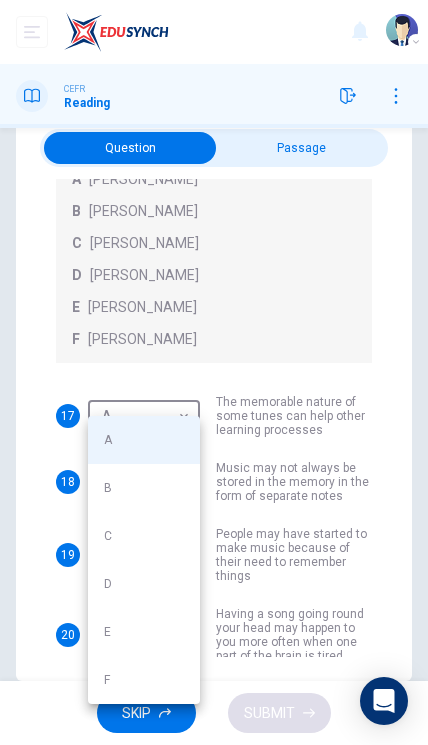 click on "E" at bounding box center (144, 632) 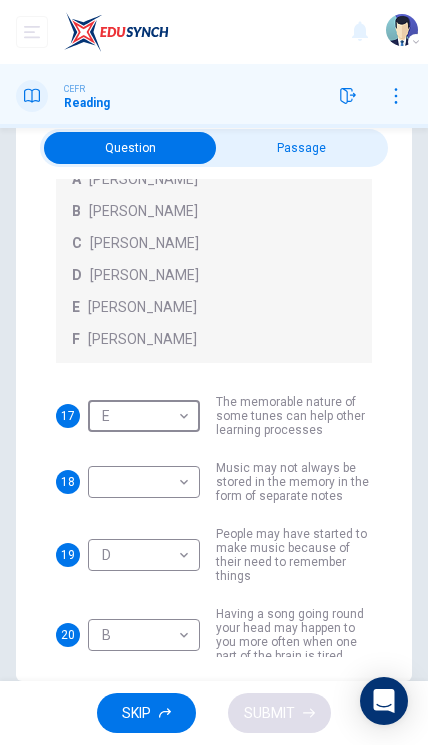 click on "Dashboard Practice Start a test Analysis KANGESWARY A/P MURUGAN CEFR Reading Question Passage Questions 17 - 20 Look at the following theories and the list of people below.
Match each theory with the person it is credited to.
Write the correct letter  A-F  in the boxes below. A Roger Chaffin B Susan Ball C Steven Brown D Caroline Palmer E Sandra Calvert F Leon James 17 E E ​ The memorable nature of some tunes can help other learning processes 18 ​ ​ Music may not always be stored in the memory in the form of separate notes 19 D D ​ People may have started to make music because of their need to remember things 20 B B ​ Having a song going round your head may happen to you more often when one part of the brain is tired A Song on the Brain CLICK TO ZOOM Click to Zoom A B C D E F G H I SKIP SUBMIT EduSynch - Online Language Proficiency Testing
Dashboard Practice Start a test Analysis Notifications © Copyright  2025 Audio Timer 00:28:00 END SESSION" at bounding box center [214, 372] 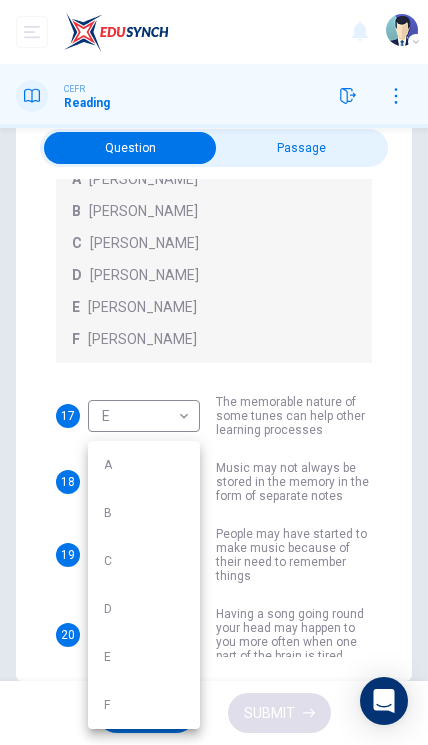 click on "A" at bounding box center [144, 465] 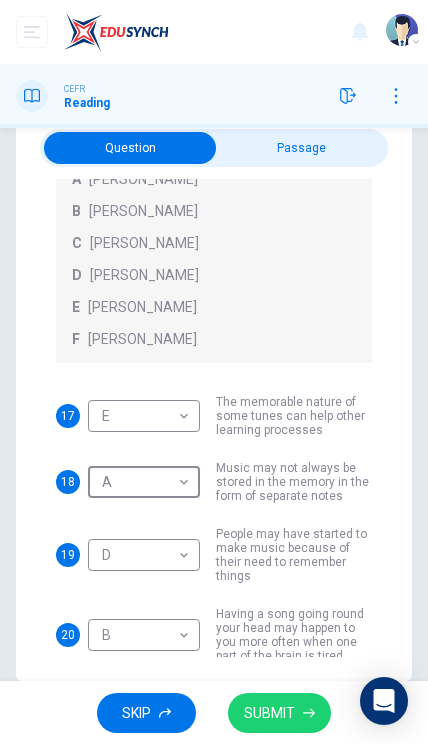 click at bounding box center [130, 148] 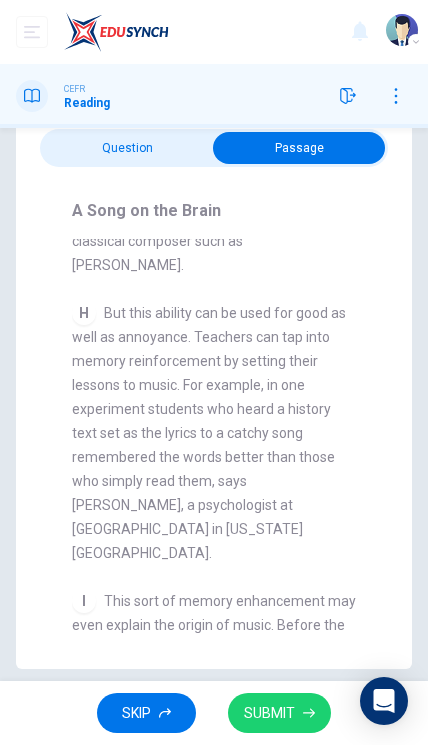 scroll, scrollTop: 2798, scrollLeft: 0, axis: vertical 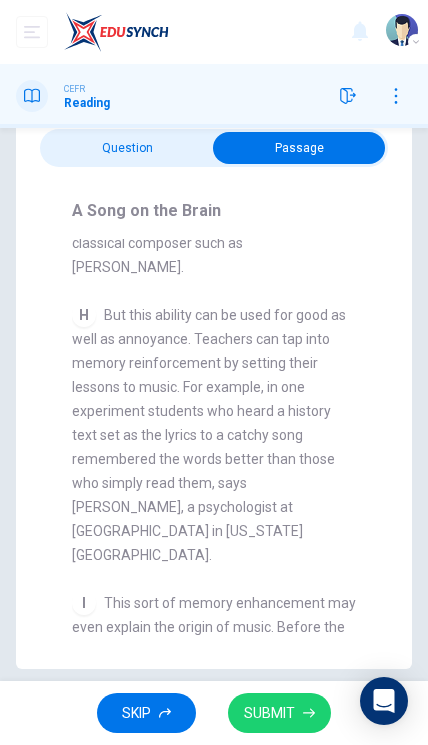 click at bounding box center (299, 148) 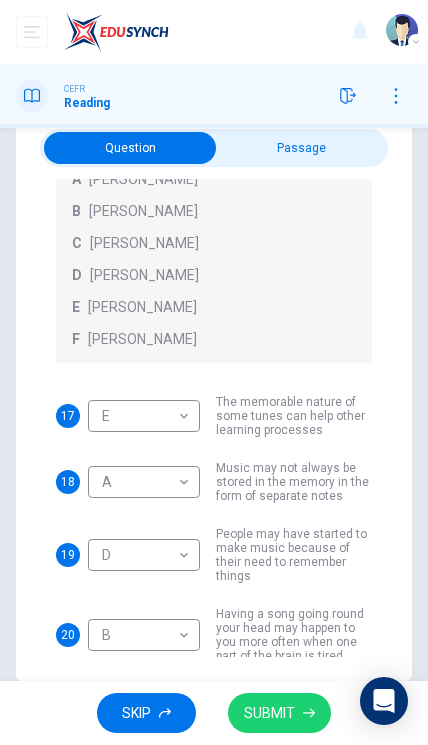 click at bounding box center [130, 148] 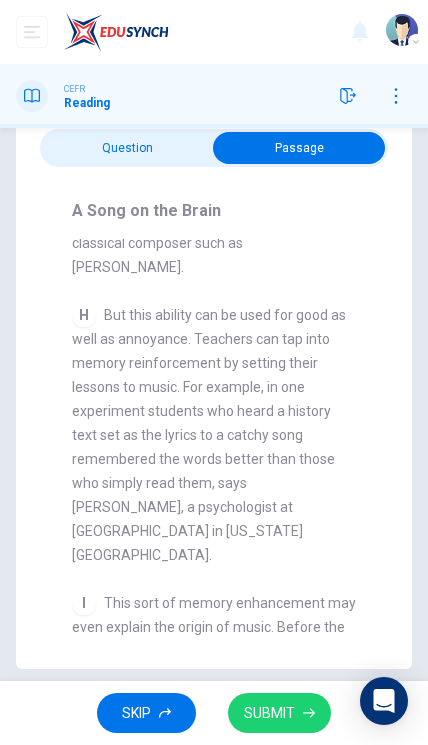 click at bounding box center [299, 148] 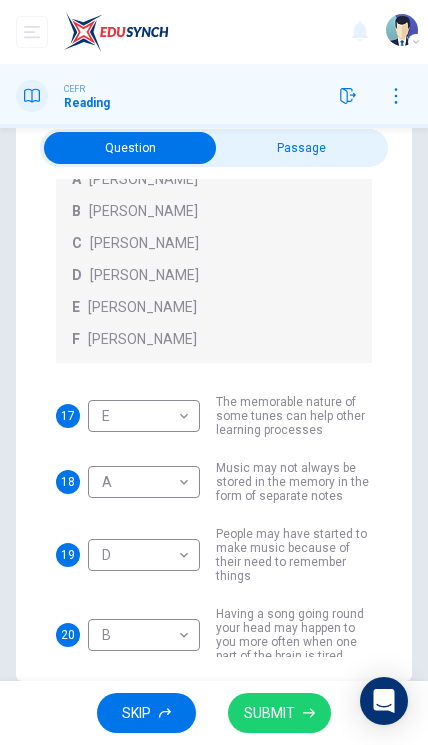 click on "Dashboard Practice Start a test Analysis KANGESWARY A/P MURUGAN CEFR Reading Question Passage Questions 17 - 20 Look at the following theories and the list of people below.
Match each theory with the person it is credited to.
Write the correct letter  A-F  in the boxes below. A Roger Chaffin B Susan Ball C Steven Brown D Caroline Palmer E Sandra Calvert F Leon James 17 E E ​ The memorable nature of some tunes can help other learning processes 18 A A ​ Music may not always be stored in the memory in the form of separate notes 19 D D ​ People may have started to make music because of their need to remember things 20 B B ​ Having a song going round your head may happen to you more often when one part of the brain is tired A Song on the Brain CLICK TO ZOOM Click to Zoom A B C D E F G H I SKIP SUBMIT EduSynch - Online Language Proficiency Testing
Dashboard Practice Start a test Analysis Notifications © Copyright  2025 Audio Timer 00:28:30 END SESSION" at bounding box center (214, 372) 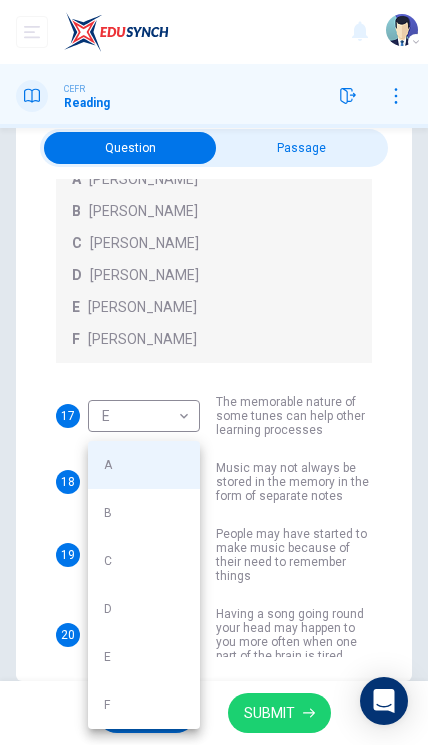 click on "F" at bounding box center (144, 705) 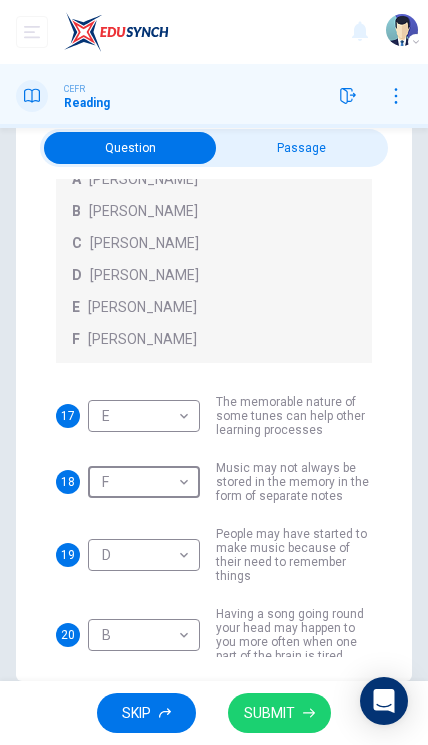 click on "SUBMIT" at bounding box center (269, 713) 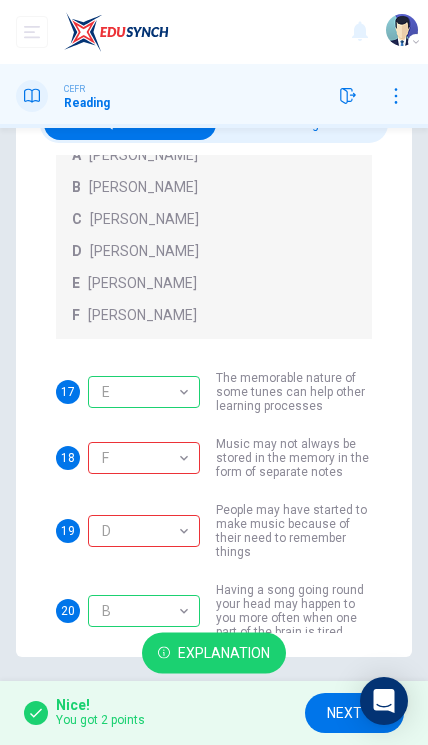 scroll, scrollTop: 71, scrollLeft: 0, axis: vertical 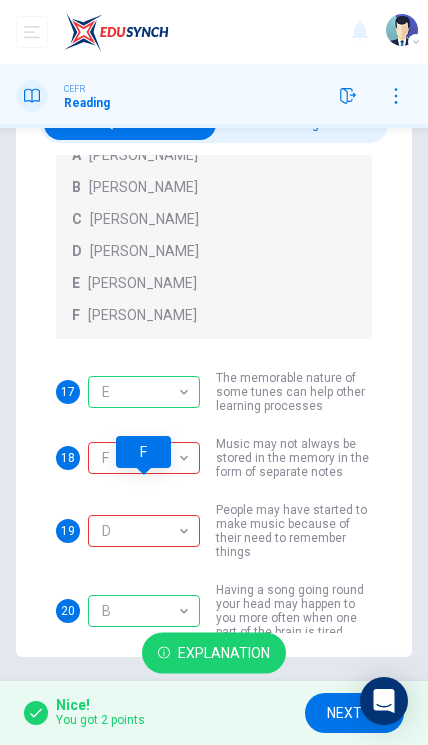 click on "People may have started to make music because of their need to remember things" at bounding box center [294, 531] 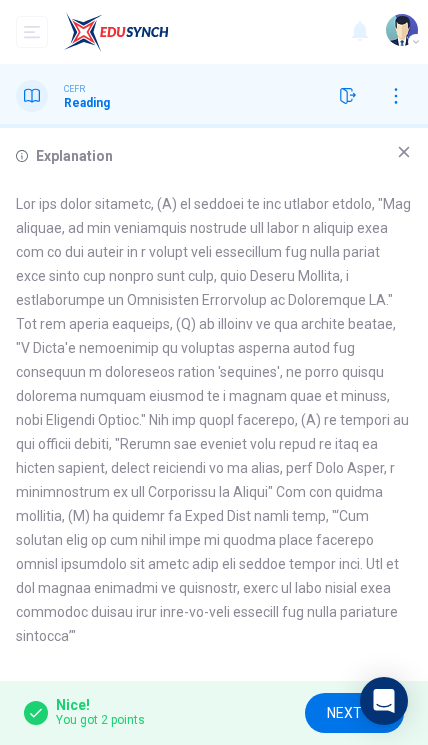 click on "Explanation" at bounding box center [214, 404] 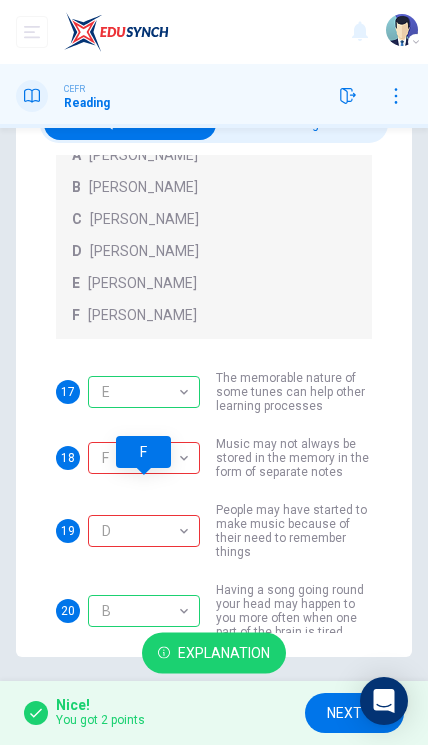 click on "NEXT" at bounding box center (344, 713) 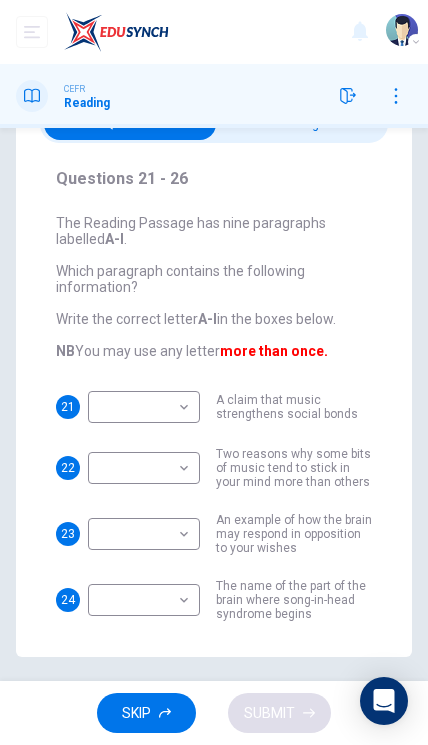 click on "Dashboard Practice Start a test Analysis KANGESWARY A/P MURUGAN CEFR Reading Question Passage Questions 21 - 26 The Reading Passage has nine paragraphs labelled  A-l .
Which paragraph contains the following information?
Write the correct letter  A-l  in the boxes below.
NB  You may use any letter  more than once. 21 ​ ​ A claim that music strengthens social bonds 22 ​ ​ Two reasons why some bits of music tend to stick in your mind more than others 23 ​ ​ An example of how the brain may respond in opposition to your wishes 24 ​ ​ The name of the part of the brain where song-in-head syndrome begins 25 ​ ​ Examples of two everyday events that can set off song-in-head syndrome 26 ​ ​ A description of what one person does to prevent song-in-head syndrome A Song on the Brain CLICK TO ZOOM Click to Zoom A B C D E F G H I SKIP SUBMIT EduSynch - Online Language Proficiency Testing
Dashboard Practice Start a test Analysis Notifications © Copyright  2025 Audio Timer 00:28:50" at bounding box center (214, 372) 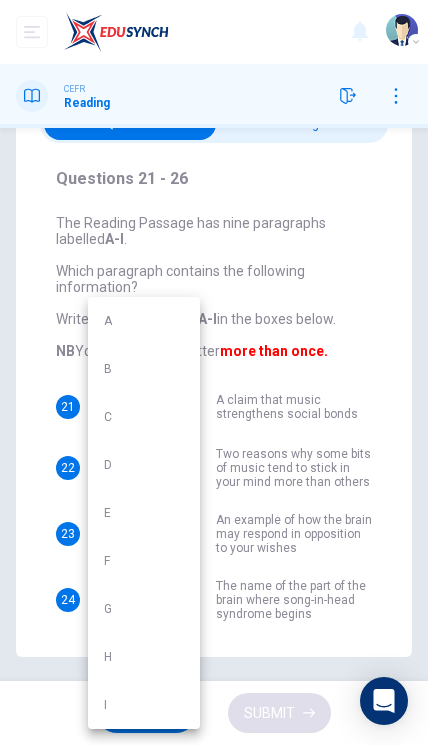 click at bounding box center [214, 372] 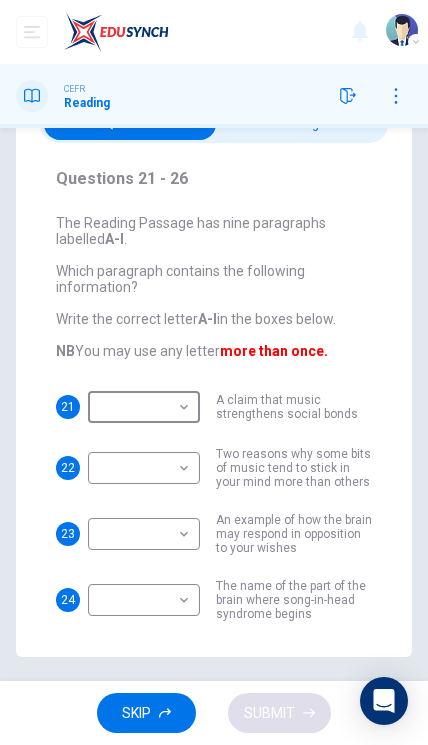 scroll, scrollTop: 59, scrollLeft: 0, axis: vertical 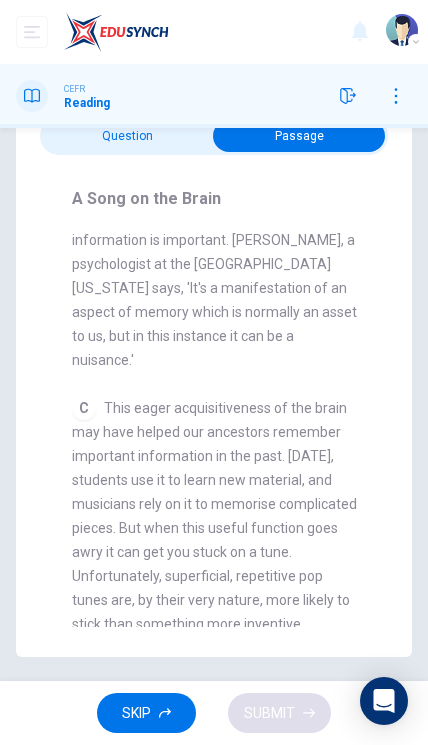 click on "CLICK TO ZOOM Click to Zoom A Some songs just won't leave you alone. But this may give us clues about how our brain works. Everyone knows the situation where you can't get a song out of your head. You hear a pop song on the radio - or even just read the song's title and it haunts you for hours, playing over and over in your mind until you're heartily sick of it. The condition now even has a medical name 'song-in-head syndrome'. B But why does the mind annoy us like this? No one knows for sure, but it's probably because the brain is better at holding onto information than it is at knowing what information is important. Roger Chaffin, a psychologist at the University of Connecticut says, 'It's a manifestation of an aspect of memory which is normally an asset to us, but in this instance it can be a nuisance.' C D E F G H I" at bounding box center (227, 427) 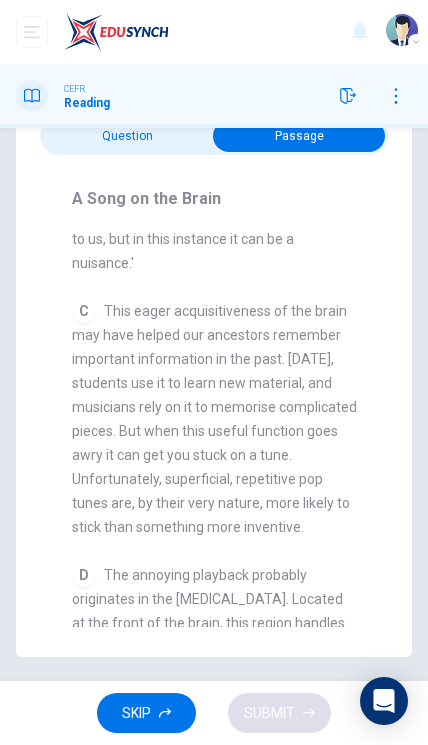 scroll, scrollTop: 810, scrollLeft: 0, axis: vertical 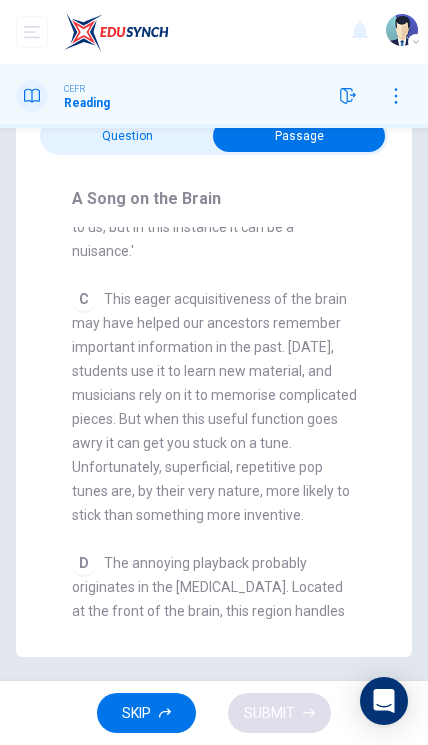 checkbox on "false" 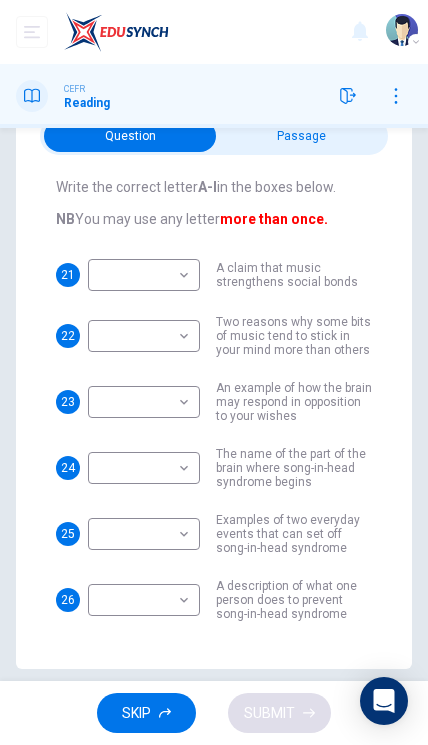 click on "Dashboard Practice Start a test Analysis KANGESWARY A/P MURUGAN CEFR Reading Question Passage Questions 21 - 26 The Reading Passage has nine paragraphs labelled  A-l .
Which paragraph contains the following information?
Write the correct letter  A-l  in the boxes below.
NB  You may use any letter  more than once. 21 ​ ​ A claim that music strengthens social bonds 22 ​ ​ Two reasons why some bits of music tend to stick in your mind more than others 23 ​ ​ An example of how the brain may respond in opposition to your wishes 24 ​ ​ The name of the part of the brain where song-in-head syndrome begins 25 ​ ​ Examples of two everyday events that can set off song-in-head syndrome 26 ​ ​ A description of what one person does to prevent song-in-head syndrome A Song on the Brain CLICK TO ZOOM Click to Zoom A B C D E F G H I SKIP SUBMIT EduSynch - Online Language Proficiency Testing
Dashboard Practice Start a test Analysis Notifications © Copyright  2025 Audio Timer 00:29:41" at bounding box center (214, 372) 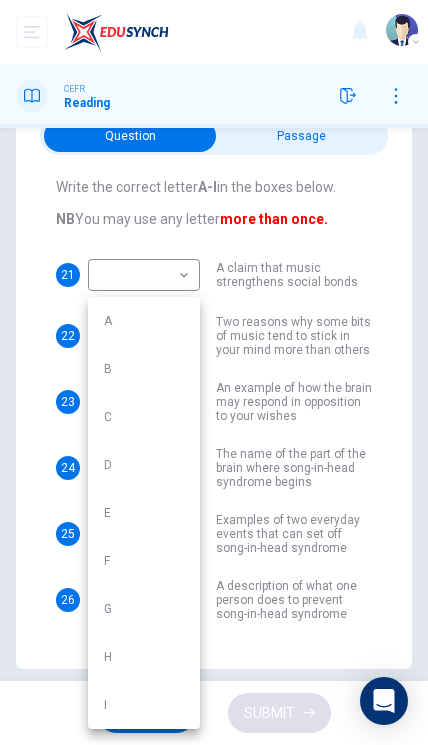 click on "D" at bounding box center (144, 465) 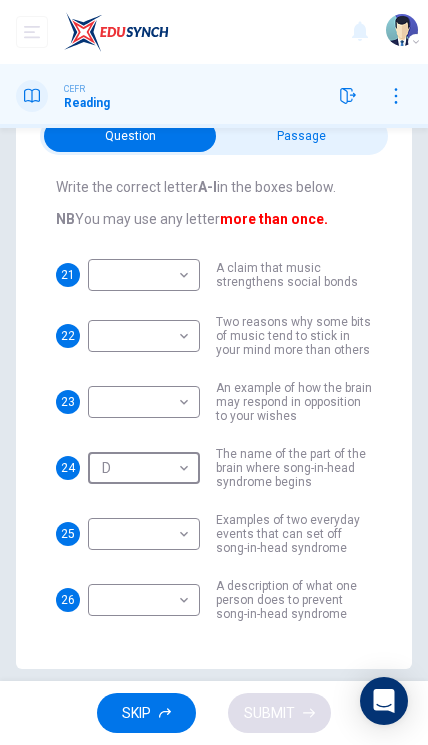 type on "D" 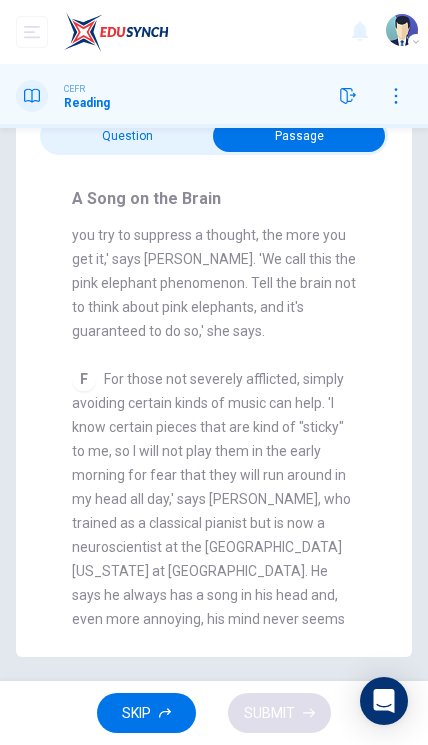 scroll, scrollTop: 1809, scrollLeft: 0, axis: vertical 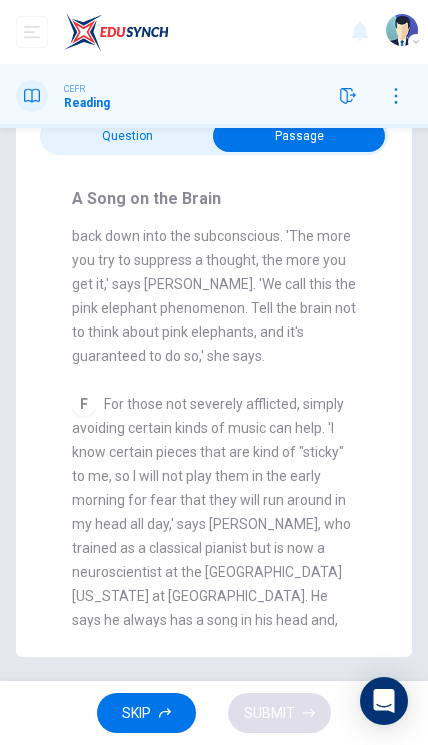 checkbox on "false" 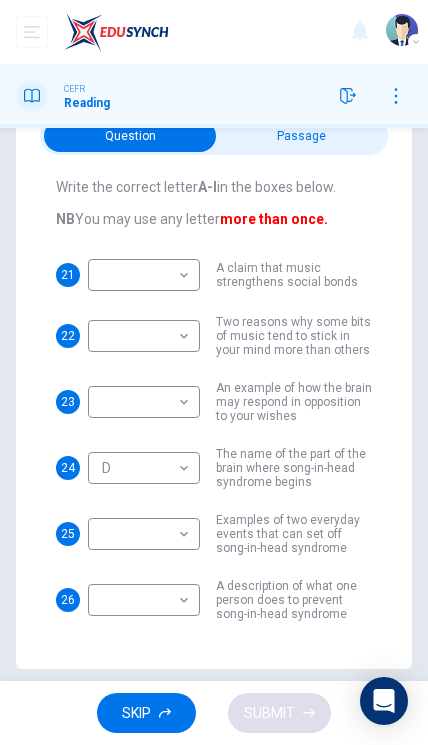 click on "Dashboard Practice Start a test Analysis KANGESWARY A/P MURUGAN CEFR Reading Question Passage Questions 21 - 26 The Reading Passage has nine paragraphs labelled  A-l .
Which paragraph contains the following information?
Write the correct letter  A-l  in the boxes below.
NB  You may use any letter  more than once. 21 ​ ​ A claim that music strengthens social bonds 22 ​ ​ Two reasons why some bits of music tend to stick in your mind more than others 23 ​ ​ An example of how the brain may respond in opposition to your wishes 24 D D ​ The name of the part of the brain where song-in-head syndrome begins 25 ​ ​ Examples of two everyday events that can set off song-in-head syndrome 26 ​ ​ A description of what one person does to prevent song-in-head syndrome A Song on the Brain CLICK TO ZOOM Click to Zoom A B C D E F G H I SKIP SUBMIT EduSynch - Online Language Proficiency Testing
Dashboard Practice Start a test Analysis Notifications © Copyright  2025 Audio Timer 00:30:45" at bounding box center (214, 372) 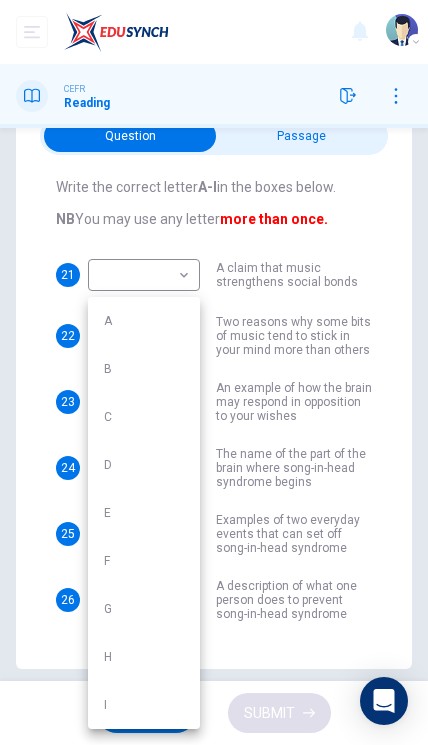 click on "F" at bounding box center (144, 561) 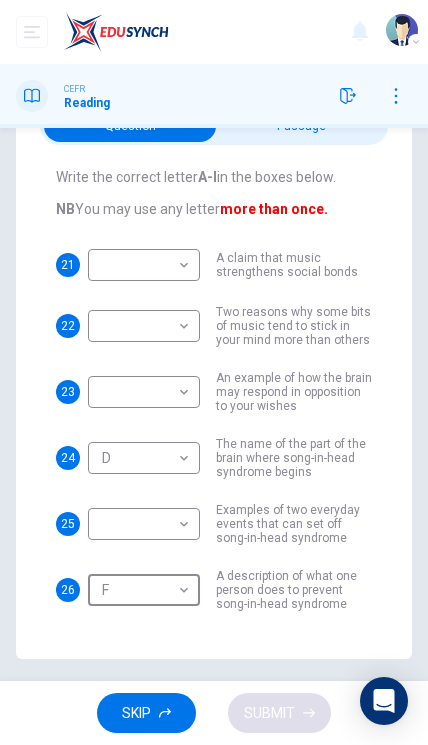 click on "The name of the part of the brain where song-in-head syndrome begins" at bounding box center (294, 458) 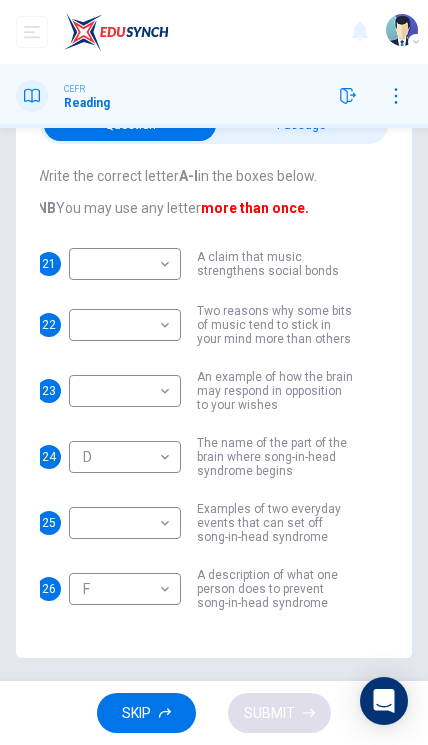 scroll, scrollTop: 59, scrollLeft: 0, axis: vertical 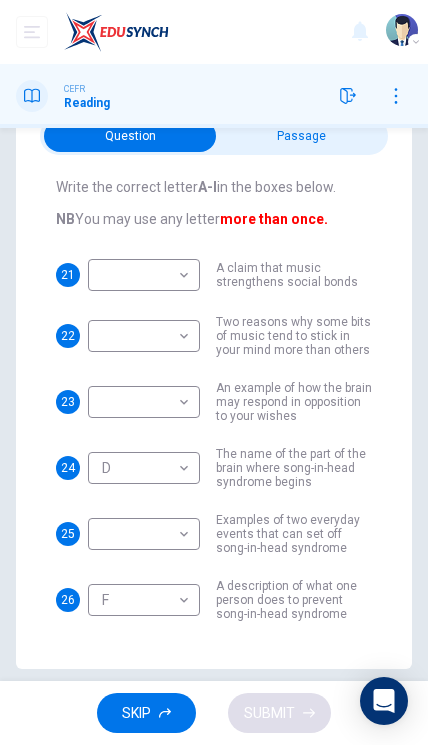 click on "An example of how the brain may respond in opposition to your wishes" at bounding box center [294, 402] 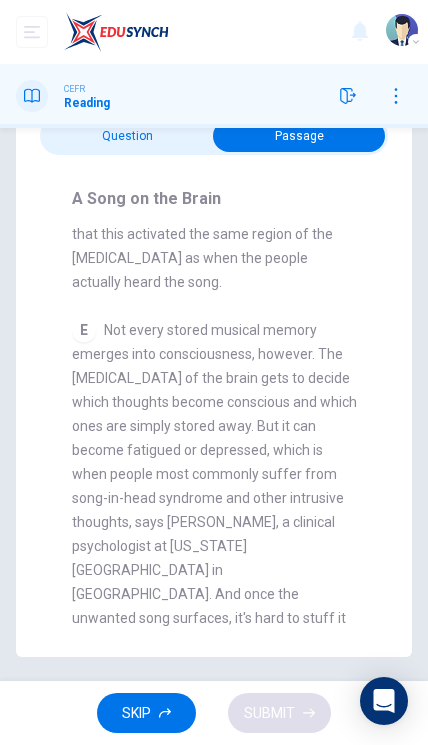 checkbox on "false" 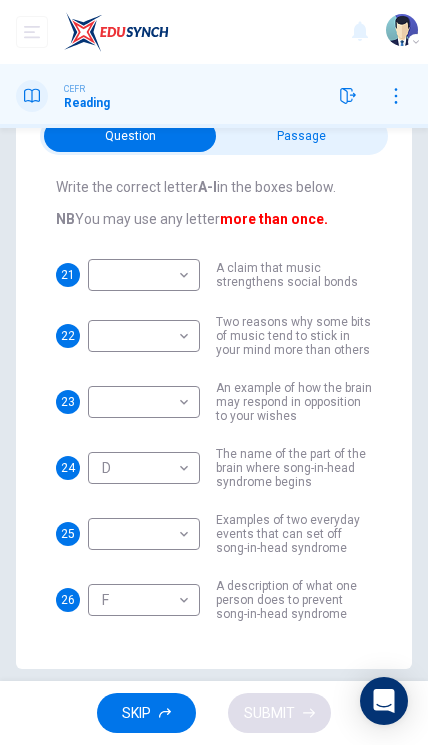click on "Dashboard Practice Start a test Analysis KANGESWARY A/P MURUGAN CEFR Reading Question Passage Questions 21 - 26 The Reading Passage has nine paragraphs labelled  A-l .
Which paragraph contains the following information?
Write the correct letter  A-l  in the boxes below.
NB  You may use any letter  more than once. 21 ​ ​ A claim that music strengthens social bonds 22 ​ ​ Two reasons why some bits of music tend to stick in your mind more than others 23 ​ ​ An example of how the brain may respond in opposition to your wishes 24 D D ​ The name of the part of the brain where song-in-head syndrome begins 25 ​ ​ Examples of two everyday events that can set off song-in-head syndrome 26 F F ​ A description of what one person does to prevent song-in-head syndrome A Song on the Brain CLICK TO ZOOM Click to Zoom A B C D E F G H I SKIP SUBMIT EduSynch - Online Language Proficiency Testing
Dashboard Practice Start a test Analysis Notifications © Copyright  2025 Audio Timer 00:31:17" at bounding box center (214, 372) 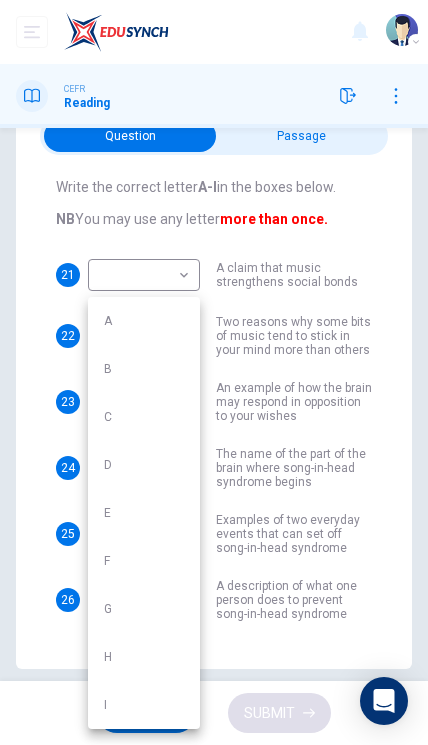 click on "E" at bounding box center [144, 513] 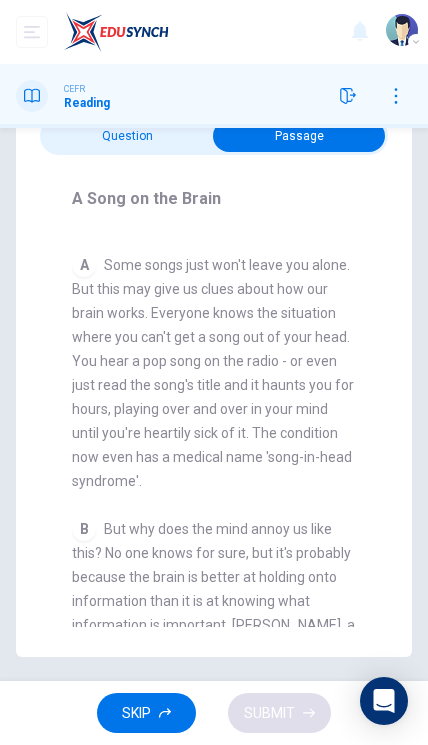 scroll, scrollTop: 314, scrollLeft: 0, axis: vertical 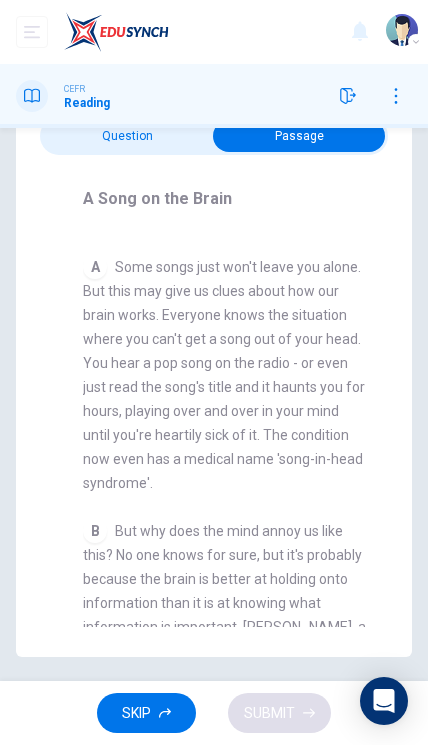 checkbox on "false" 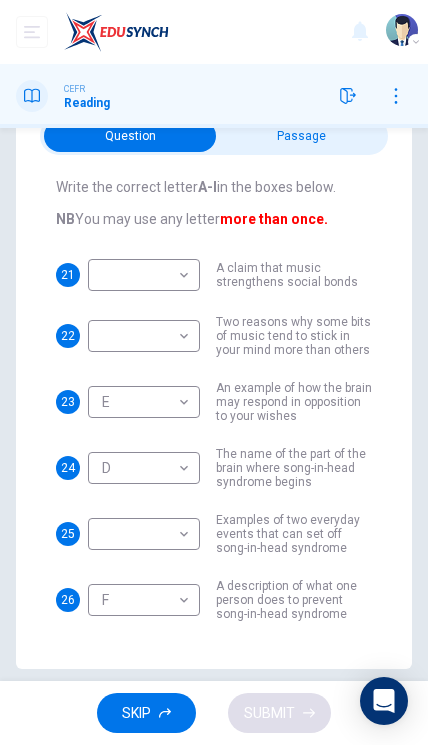 click on "Dashboard Practice Start a test Analysis KANGESWARY A/P MURUGAN CEFR Reading Question Passage Questions 21 - 26 The Reading Passage has nine paragraphs labelled  A-l .
Which paragraph contains the following information?
Write the correct letter  A-l  in the boxes below.
NB  You may use any letter  more than once. 21 ​ ​ A claim that music strengthens social bonds 22 ​ ​ Two reasons why some bits of music tend to stick in your mind more than others 23 E E ​ An example of how the brain may respond in opposition to your wishes 24 D D ​ The name of the part of the brain where song-in-head syndrome begins 25 ​ ​ Examples of two everyday events that can set off song-in-head syndrome 26 F F ​ A description of what one person does to prevent song-in-head syndrome A Song on the Brain CLICK TO ZOOM Click to Zoom A B C D E F G H I SKIP SUBMIT EduSynch - Online Language Proficiency Testing
Dashboard Practice Start a test Analysis Notifications © Copyright  2025 Audio Timer 00:31:48" at bounding box center [214, 372] 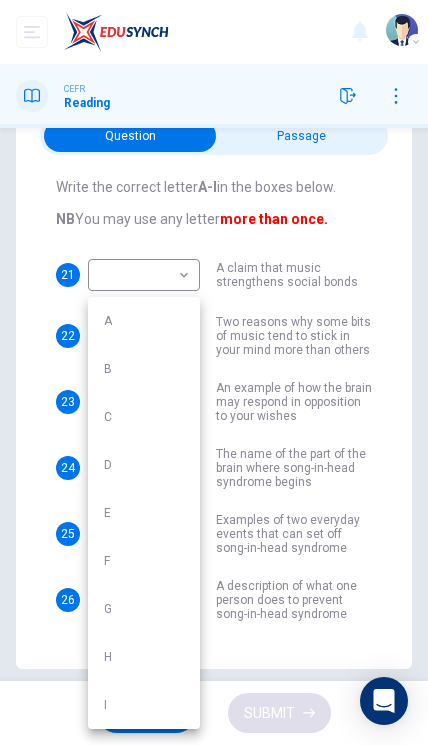 click on "A" at bounding box center [144, 321] 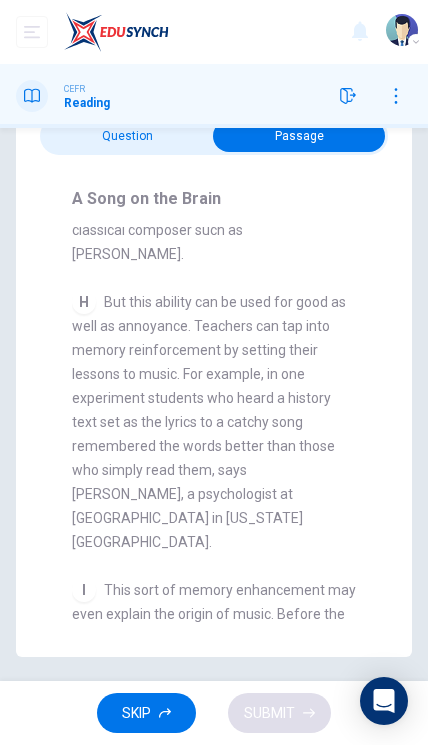 scroll, scrollTop: 2798, scrollLeft: 0, axis: vertical 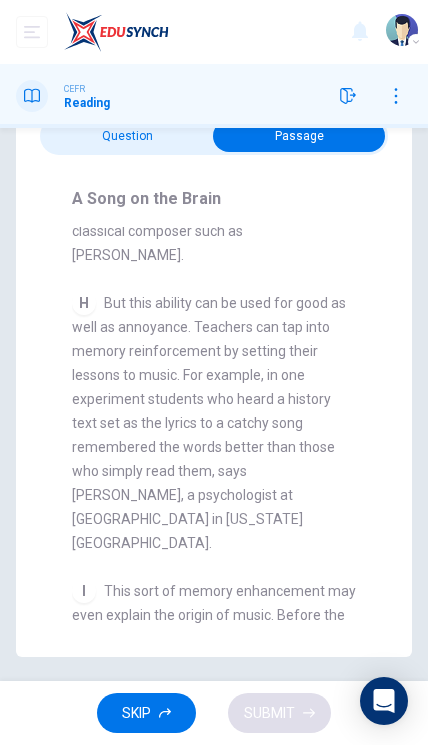 checkbox on "false" 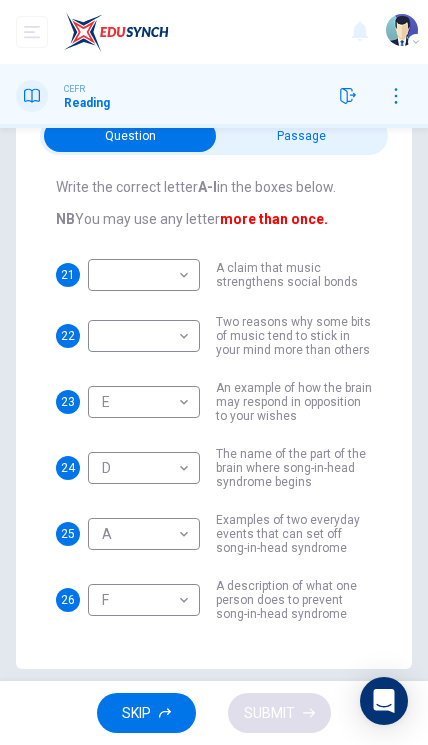 click on "Dashboard Practice Start a test Analysis KANGESWARY A/P MURUGAN CEFR Reading Question Passage Questions 21 - 26 The Reading Passage has nine paragraphs labelled  A-l .
Which paragraph contains the following information?
Write the correct letter  A-l  in the boxes below.
NB  You may use any letter  more than once. 21 ​ ​ A claim that music strengthens social bonds 22 ​ ​ Two reasons why some bits of music tend to stick in your mind more than others 23 E E ​ An example of how the brain may respond in opposition to your wishes 24 D D ​ The name of the part of the brain where song-in-head syndrome begins 25 A A ​ Examples of two everyday events that can set off song-in-head syndrome 26 F F ​ A description of what one person does to prevent song-in-head syndrome A Song on the Brain CLICK TO ZOOM Click to Zoom A B C D E F G H I SKIP SUBMIT EduSynch - Online Language Proficiency Testing
Dashboard Practice Start a test Analysis Notifications © Copyright  2025 Audio Timer 00:32:32" at bounding box center (214, 372) 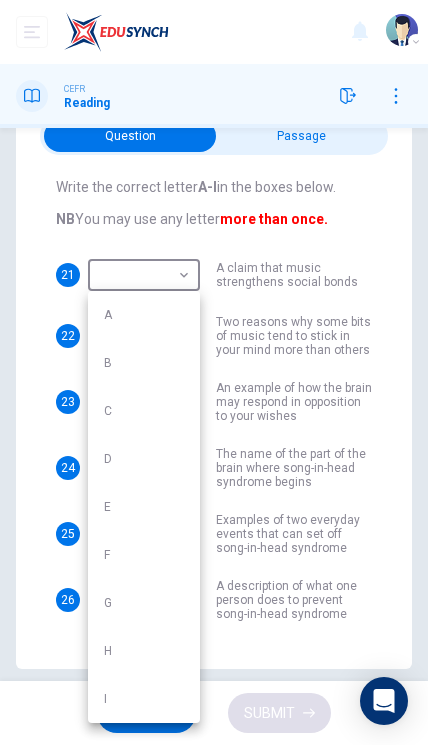 click on "I" at bounding box center [144, 699] 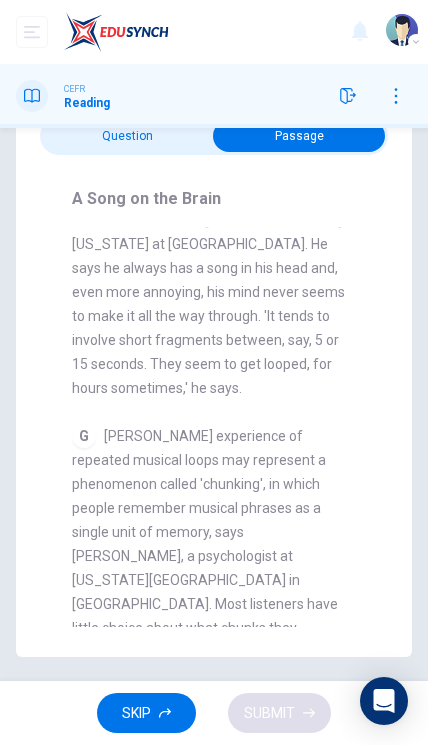 scroll, scrollTop: 2159, scrollLeft: 0, axis: vertical 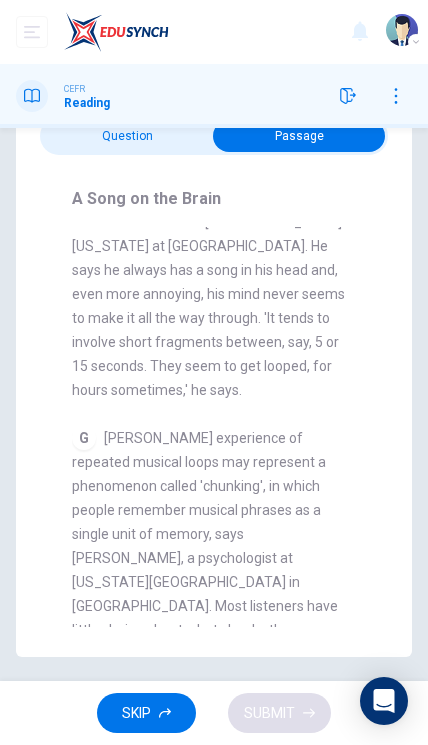 checkbox on "false" 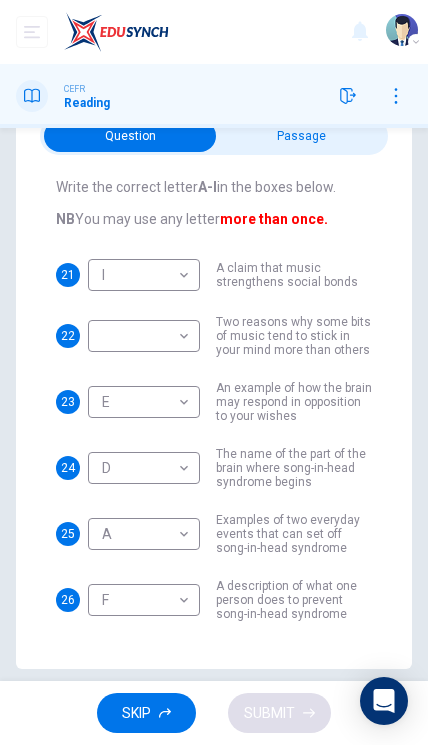click on "Dashboard Practice Start a test Analysis KANGESWARY A/P MURUGAN CEFR Reading Question Passage Questions 21 - 26 The Reading Passage has nine paragraphs labelled  A-l .
Which paragraph contains the following information?
Write the correct letter  A-l  in the boxes below.
NB  You may use any letter  more than once. 21 I I ​ A claim that music strengthens social bonds 22 ​ ​ Two reasons why some bits of music tend to stick in your mind more than others 23 E E ​ An example of how the brain may respond in opposition to your wishes 24 D D ​ The name of the part of the brain where song-in-head syndrome begins 25 A A ​ Examples of two everyday events that can set off song-in-head syndrome 26 F F ​ A description of what one person does to prevent song-in-head syndrome A Song on the Brain CLICK TO ZOOM Click to Zoom A B C D E F G H I SKIP SUBMIT EduSynch - Online Language Proficiency Testing
Dashboard Practice Start a test Analysis Notifications © Copyright  2025 Audio Timer 00:33:20" at bounding box center [214, 372] 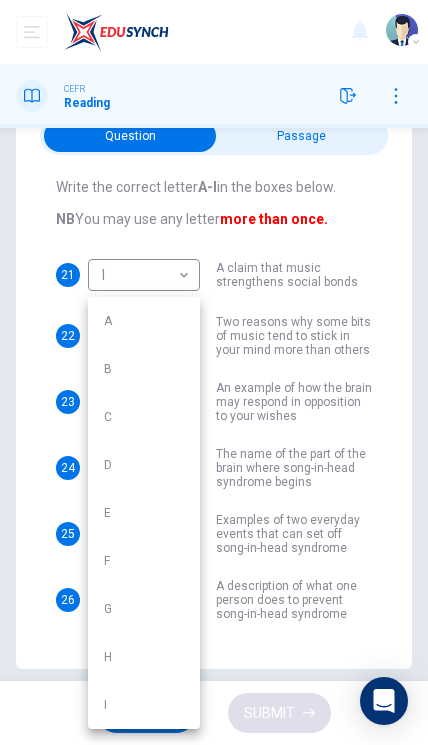click on "G" at bounding box center [144, 609] 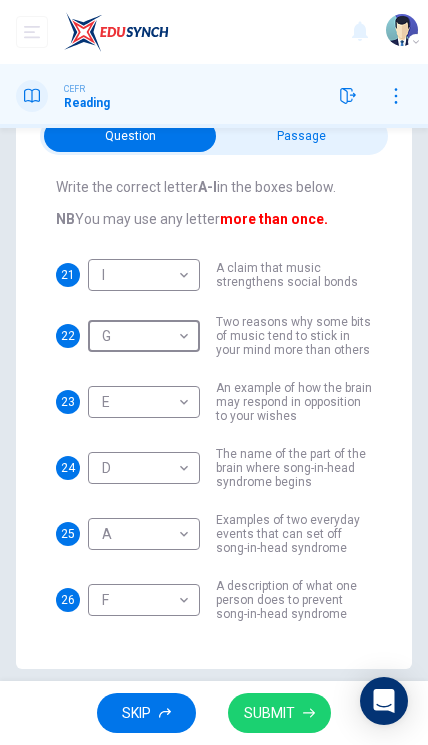 click on "SUBMIT" at bounding box center [269, 713] 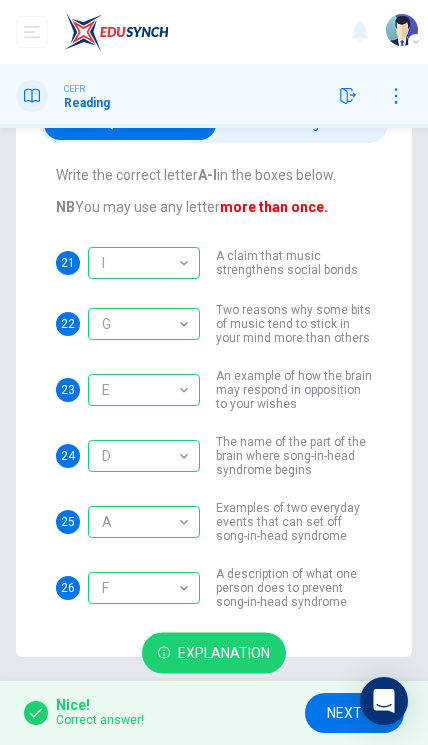 click on "An example of how the brain may respond in opposition to your wishes" at bounding box center [294, 390] 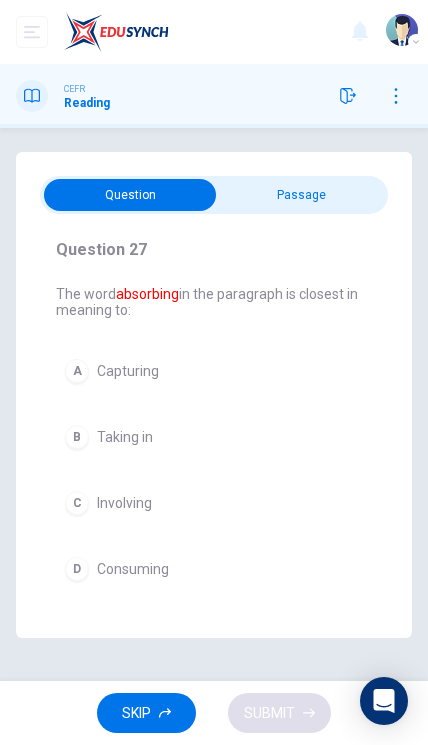 click at bounding box center [130, 195] 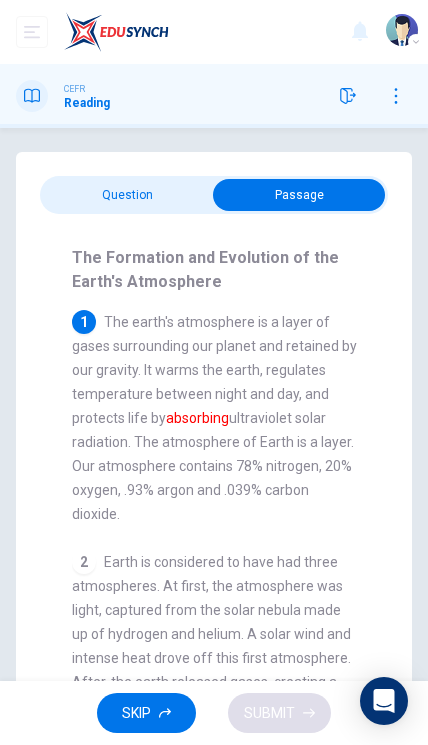 click on "CEFR Reading" at bounding box center (214, 96) 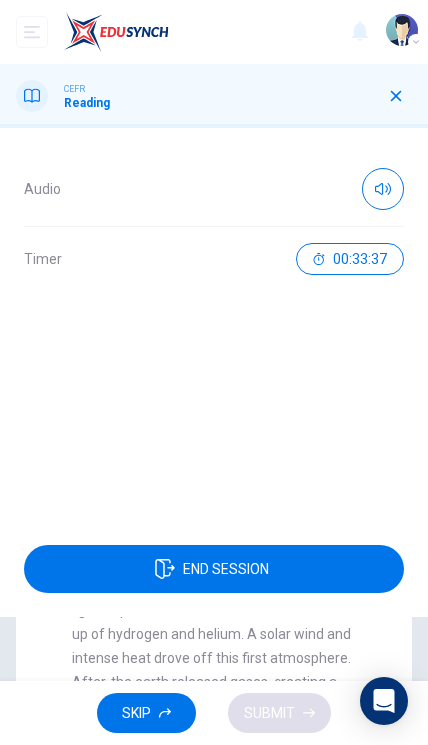 click at bounding box center (396, 96) 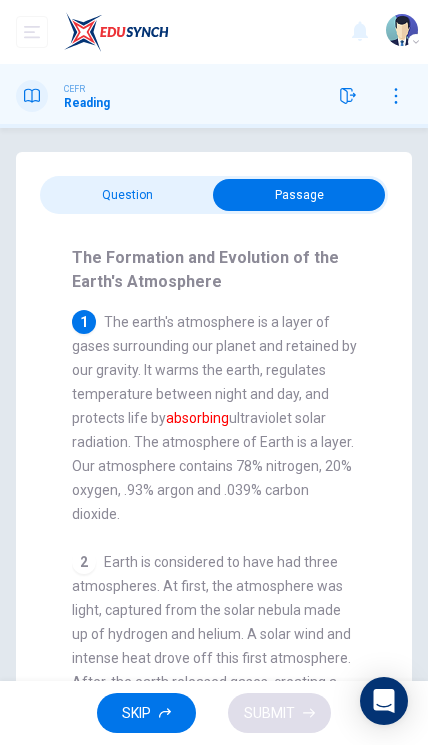 click at bounding box center (396, 96) 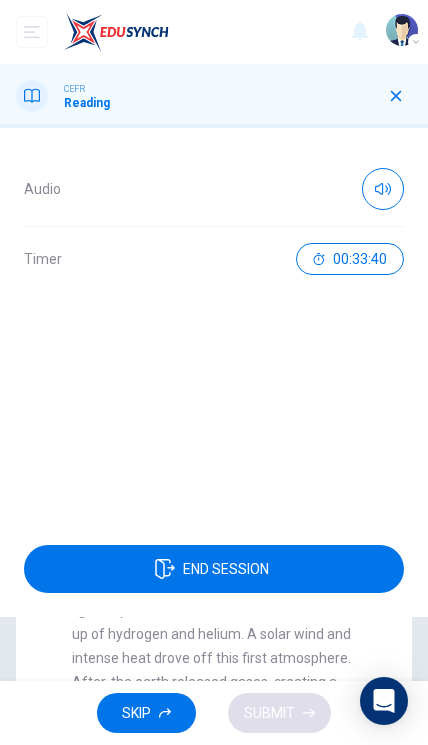click at bounding box center [396, 96] 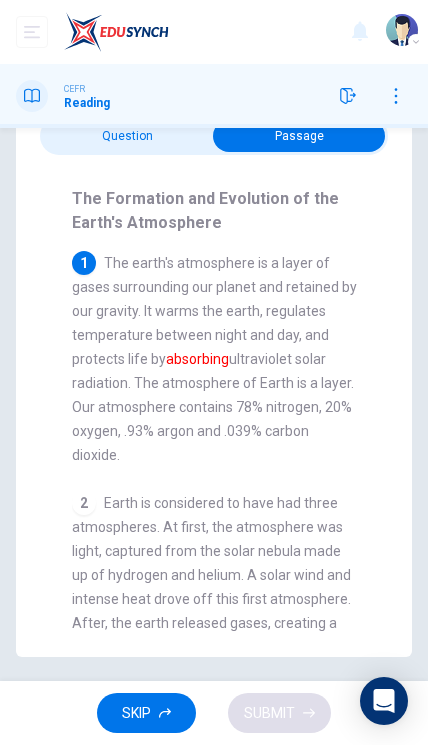 scroll, scrollTop: 59, scrollLeft: 0, axis: vertical 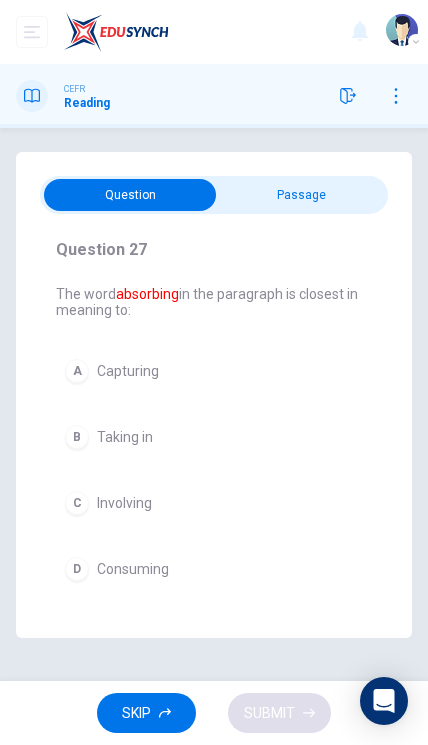 click on "Question Passage Question 27 The word  absorbing  in the paragraph is closest in meaning to: A Capturing B Taking in C Involving D Consuming The Formation and Evolution of the Earth's Atmosphere 1 The earth's atmosphere is a layer of gases surrounding our planet and retained by our gravity. It warms the earth, regulates temperature between night and day, and protects life by  absorbing  ultraviolet solar radiation. The atmosphere of Earth is a layer. Our atmosphere contains 78% nitrogen, 20% oxygen, .93% argon and .039% carbon dioxide. 2 Earth is considered to have had three atmospheres. At first, the atmosphere was light, captured from the solar nebula made up of hydrogen and helium. A solar wind and intense heat drove off this first atmosphere. After, the earth released gases, creating a second atmosphere rich in water vapor, carbon dioxide, methane and nitrous oxide, but lacking in oxygen. Thirdly, a third, oxygen-filled atmosphere was formed once bacteria and life organisms appeared on the planet. 3 4 5 6" at bounding box center (214, 395) 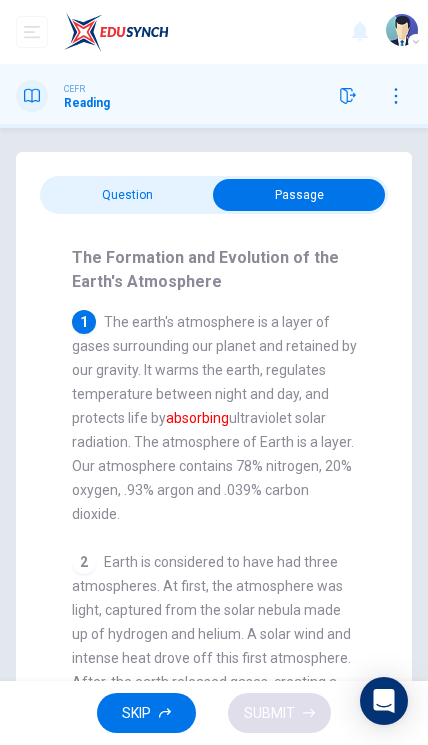 click at bounding box center [299, 195] 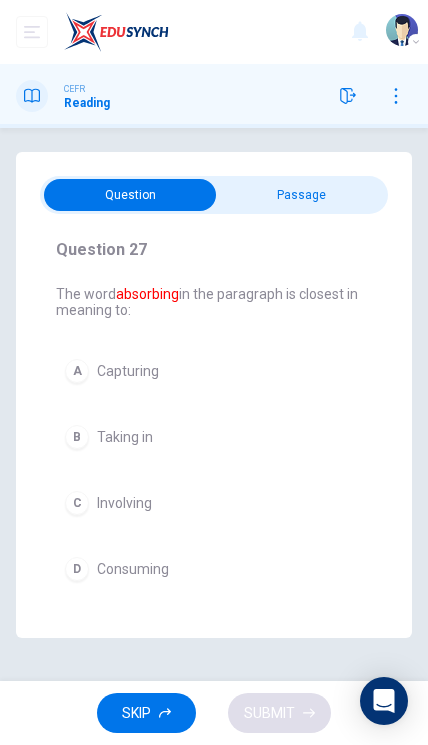 click on "B Taking in" at bounding box center [214, 437] 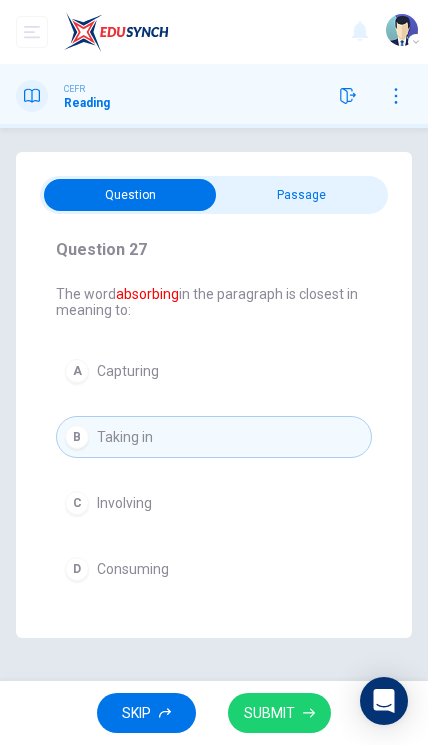 click on "SUBMIT" at bounding box center [269, 713] 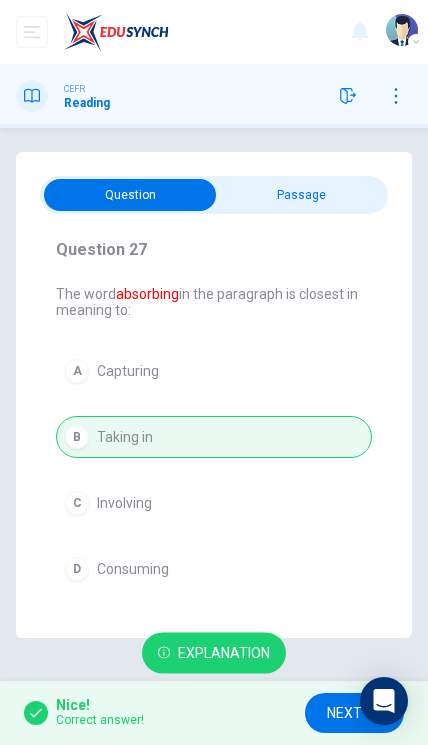 click on "NEXT" at bounding box center (344, 713) 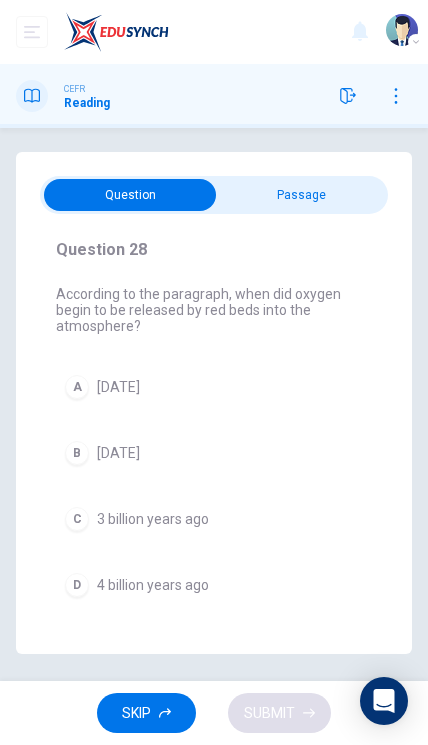 click at bounding box center (130, 195) 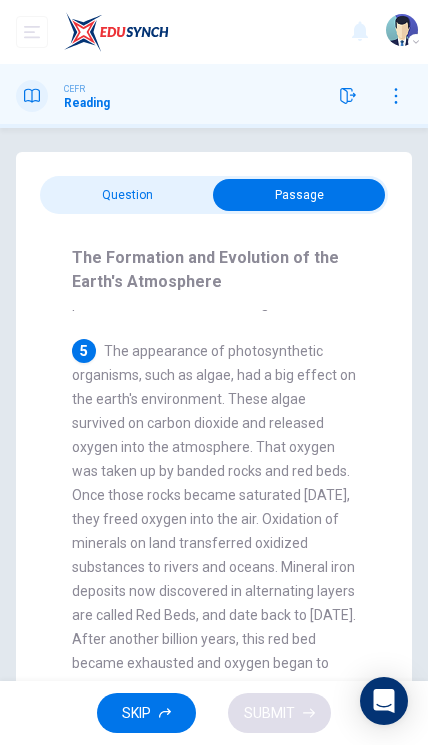 scroll, scrollTop: 1137, scrollLeft: 0, axis: vertical 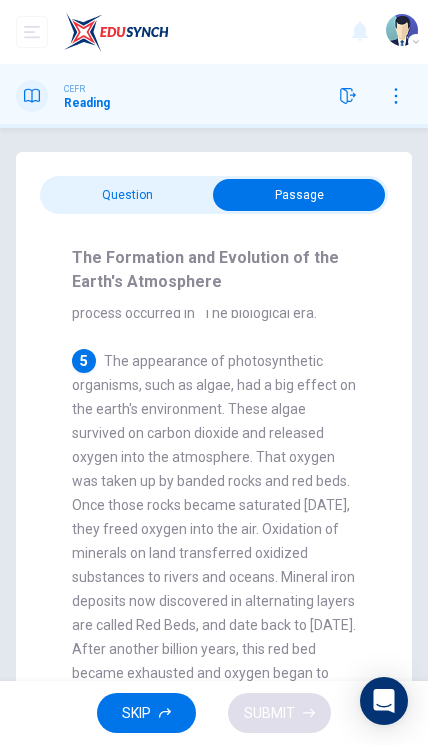 click at bounding box center [299, 195] 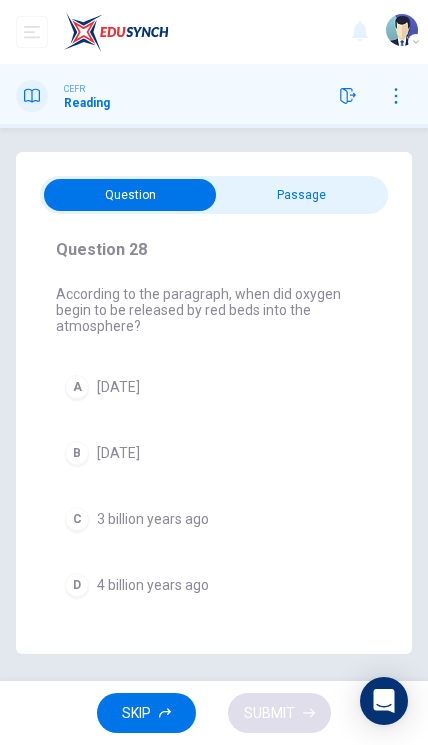 click at bounding box center (130, 195) 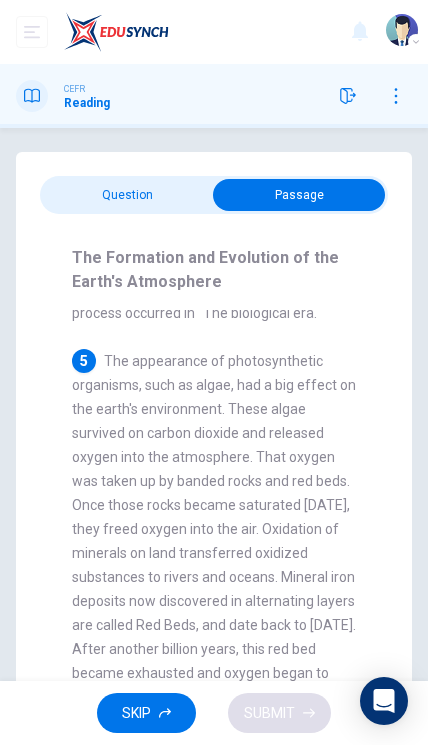 click at bounding box center (299, 195) 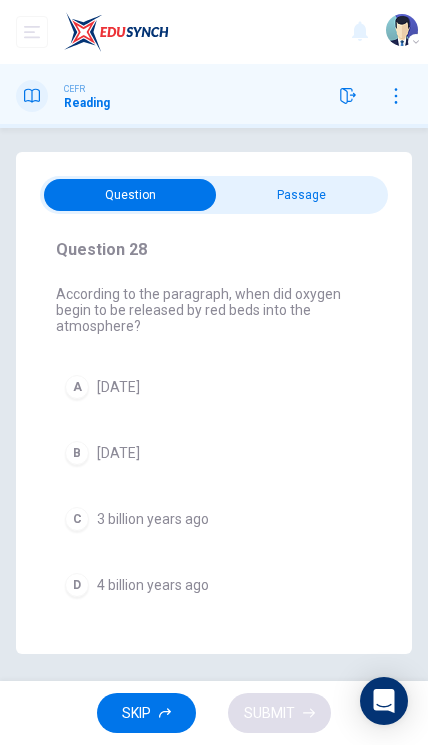 click on "1 billion years ago" at bounding box center (118, 387) 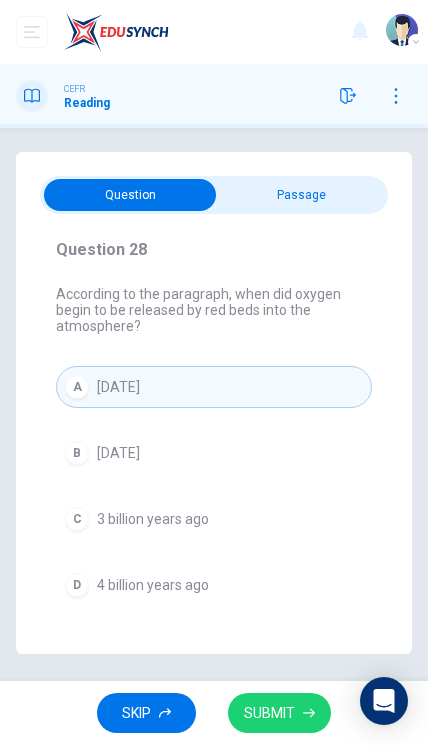 click on "SUBMIT" at bounding box center [269, 713] 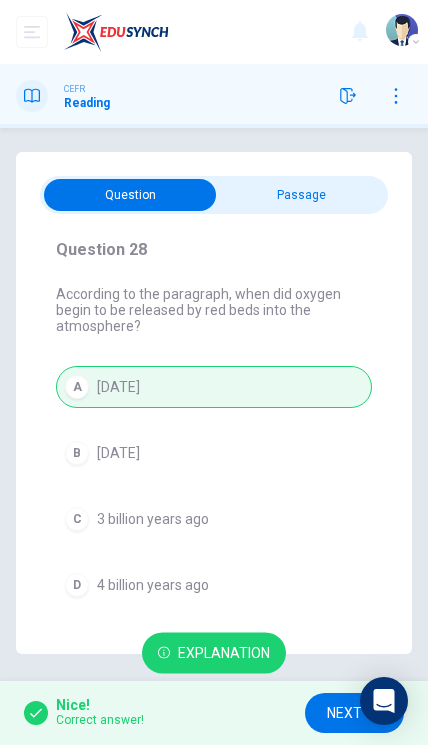 click on "NEXT" at bounding box center [344, 713] 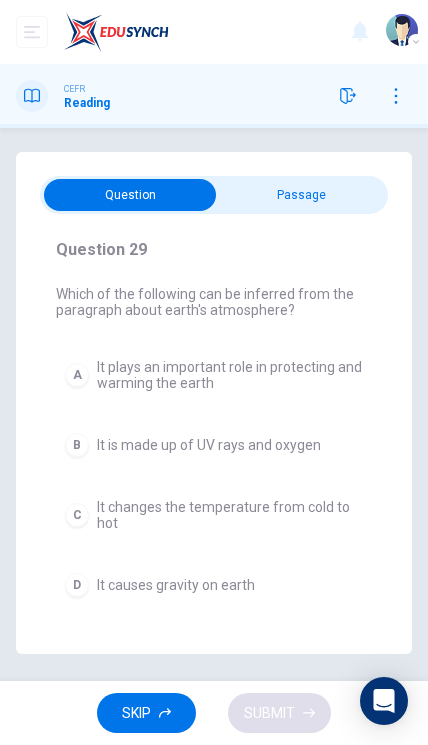 click at bounding box center (130, 195) 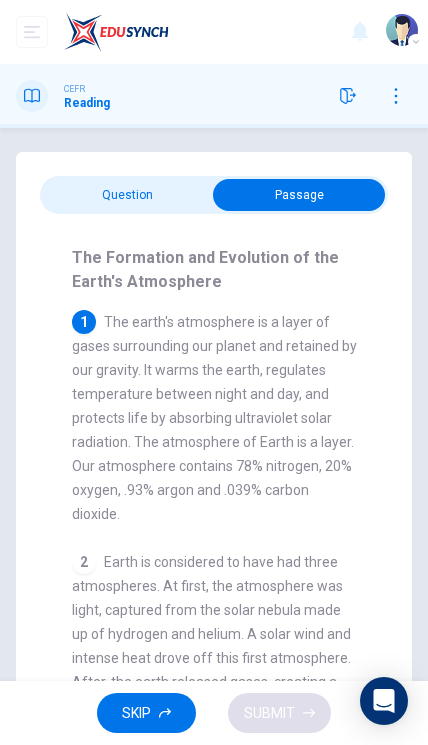scroll, scrollTop: 0, scrollLeft: 0, axis: both 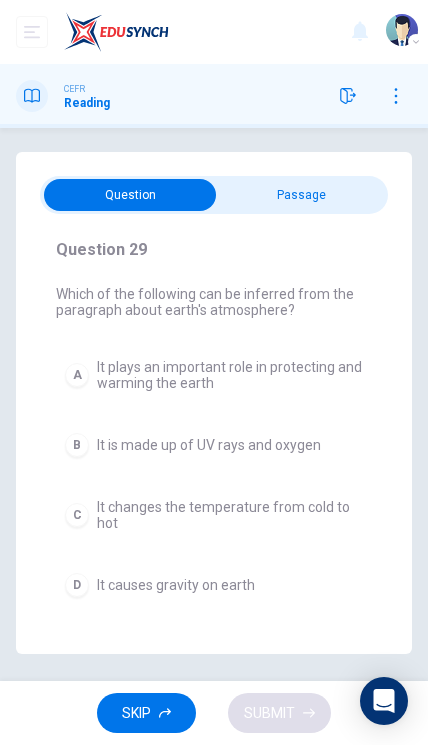 click at bounding box center [130, 195] 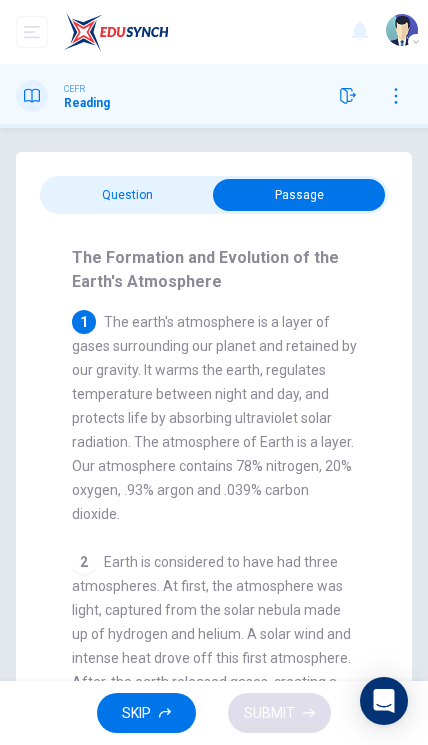 click at bounding box center (299, 195) 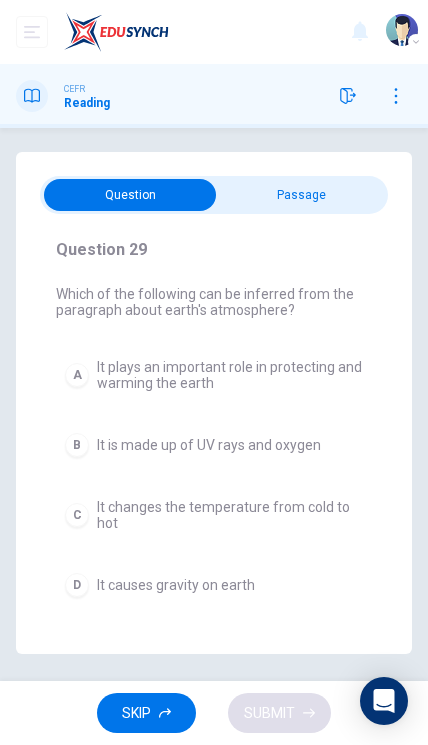 click at bounding box center (130, 195) 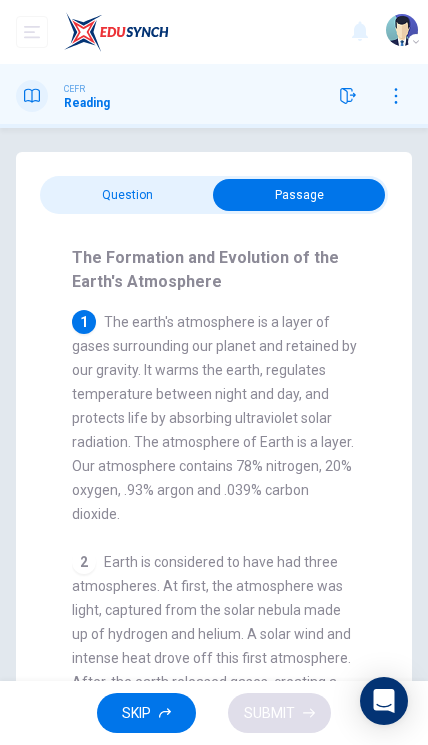 click at bounding box center [299, 195] 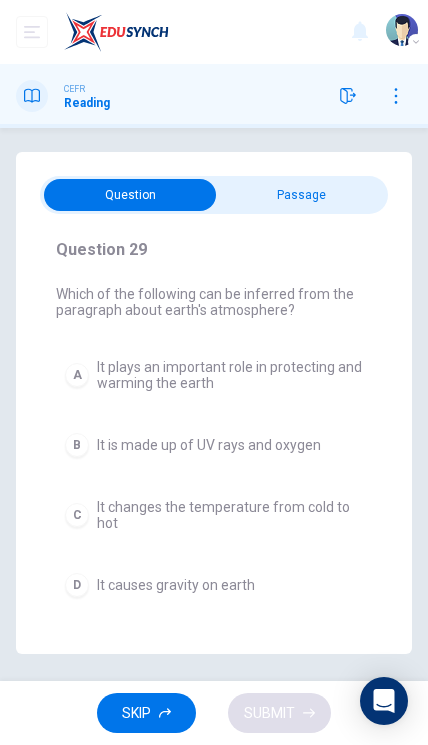 click on "A It plays an important role in protecting and warming the earth" at bounding box center (214, 375) 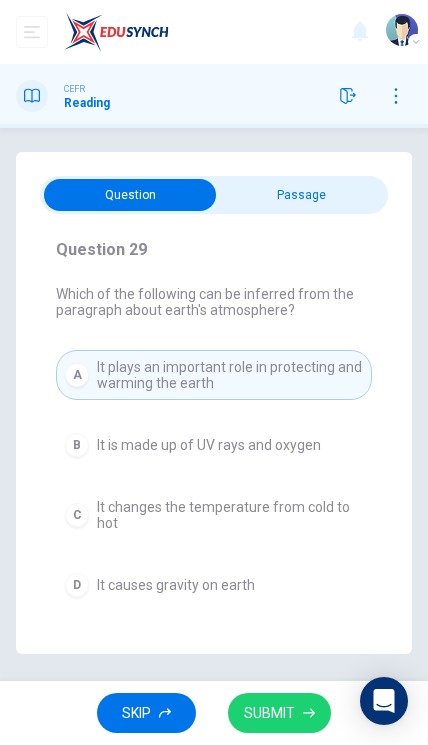 click on "SUBMIT" at bounding box center (269, 713) 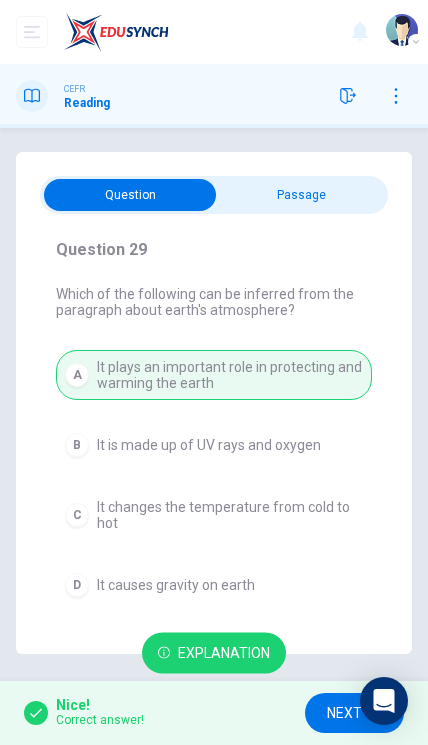 click on "NEXT" at bounding box center [354, 713] 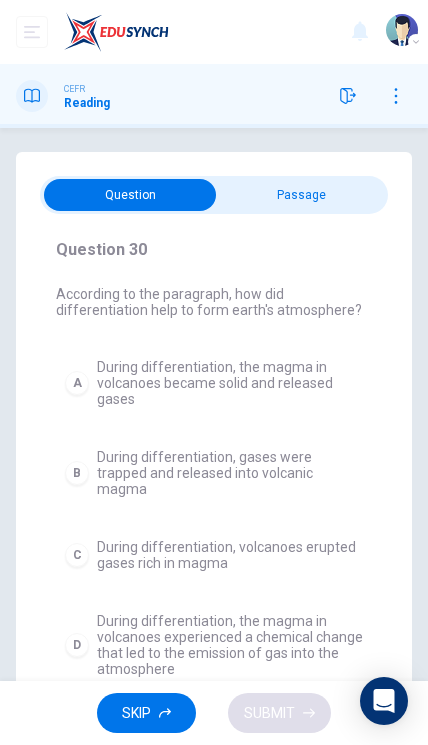 click at bounding box center [130, 195] 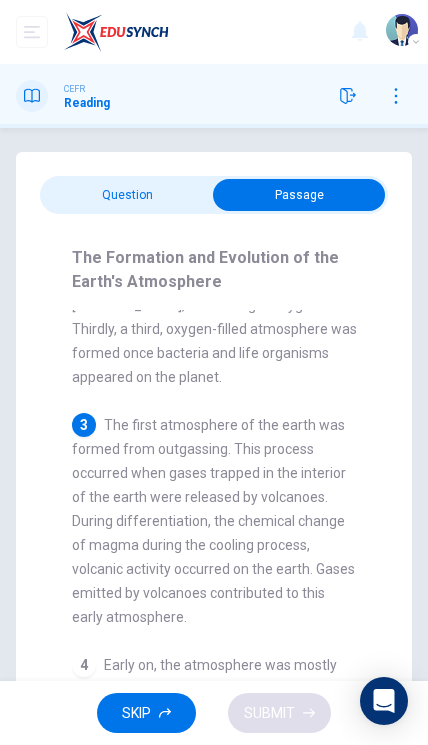 scroll, scrollTop: 453, scrollLeft: 0, axis: vertical 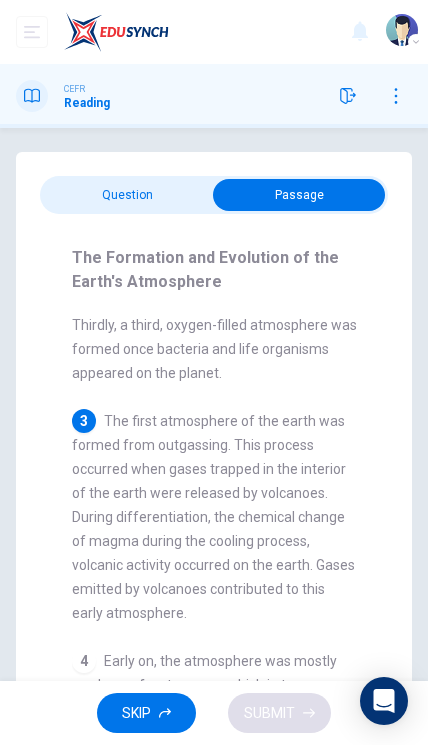 click at bounding box center [299, 195] 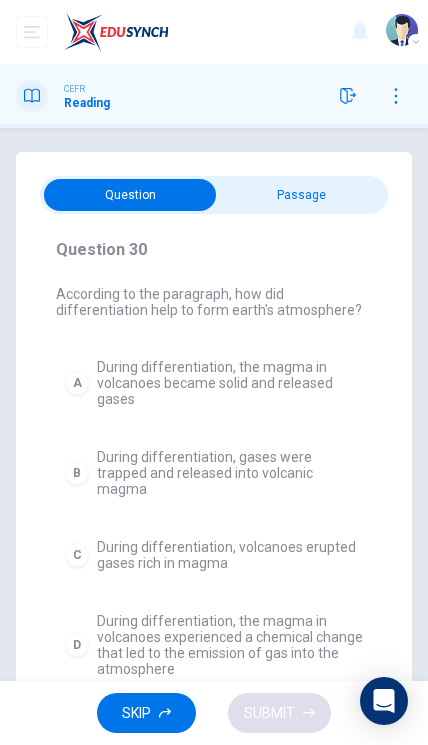 click at bounding box center (130, 195) 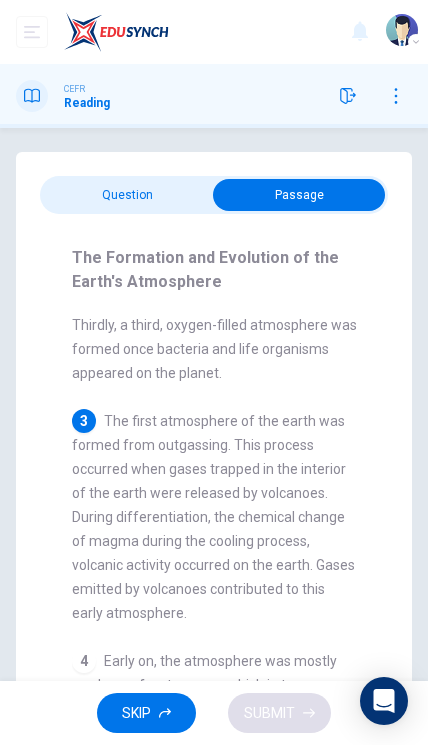 click at bounding box center [299, 195] 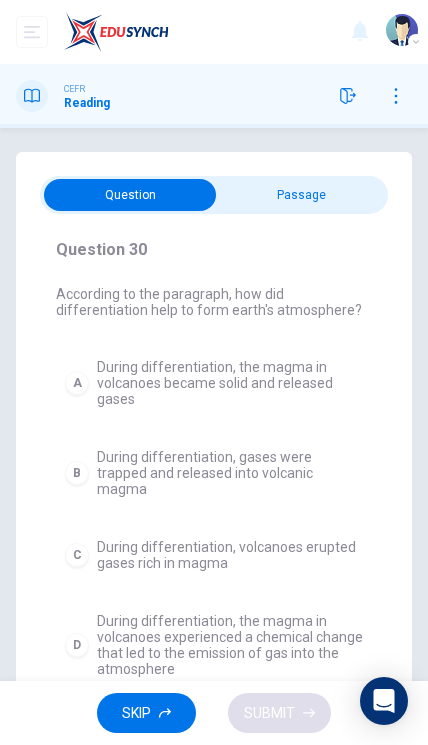 click on "Question Passage Question 30 According to the paragraph, how did differentiation help to form earth's atmosphere? A During differentiation, the magma in volcanoes became solid and released gases B During differentiation, gases were trapped and released into volcanic magma C During differentiation, volcanoes erupted gases rich in magma D During differentiation, the magma in volcanoes experienced a chemical change that led to the emission of gas into the atmosphere The Formation and Evolution of the Earth's Atmosphere 1 The earth's atmosphere is a layer of gases surrounding our planet and retained by our gravity. It warms the earth, regulates temperature between night and day, and protects life by absorbing ultraviolet solar radiation. The atmosphere of Earth is a layer. Our atmosphere contains 78% nitrogen, 20% oxygen, .93% argon and .039% carbon dioxide. 2 3 4 5 6 7" at bounding box center (214, 440) 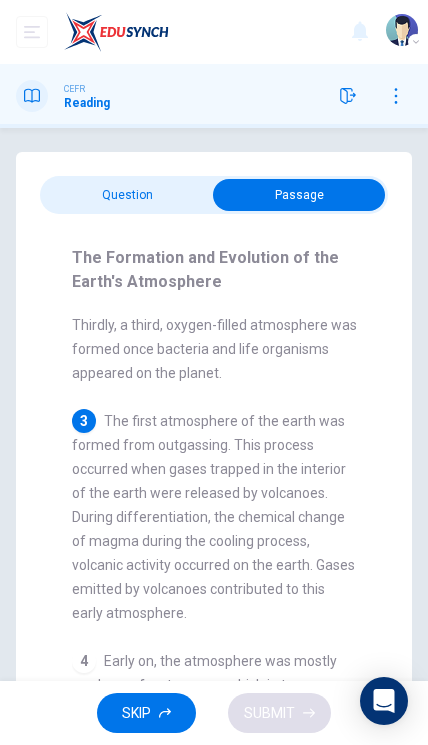 click at bounding box center [299, 195] 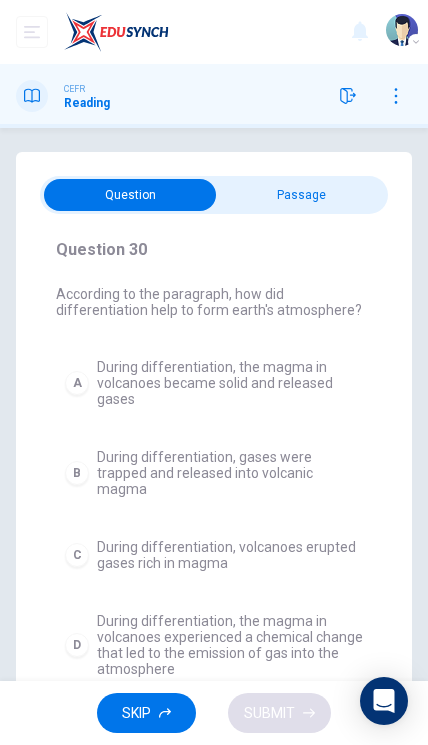 click at bounding box center [130, 195] 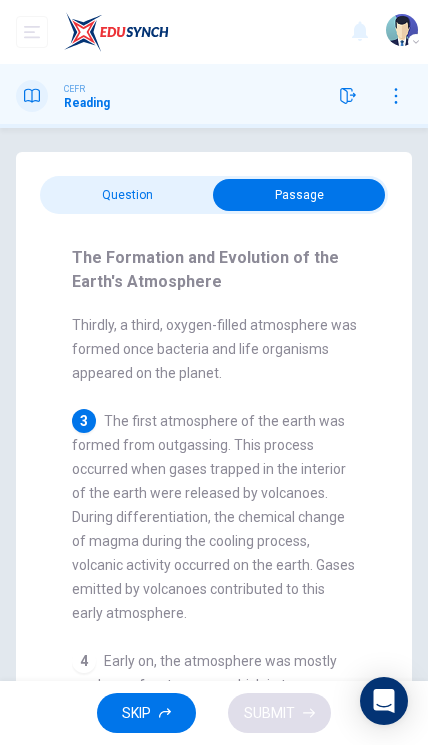 click at bounding box center [299, 195] 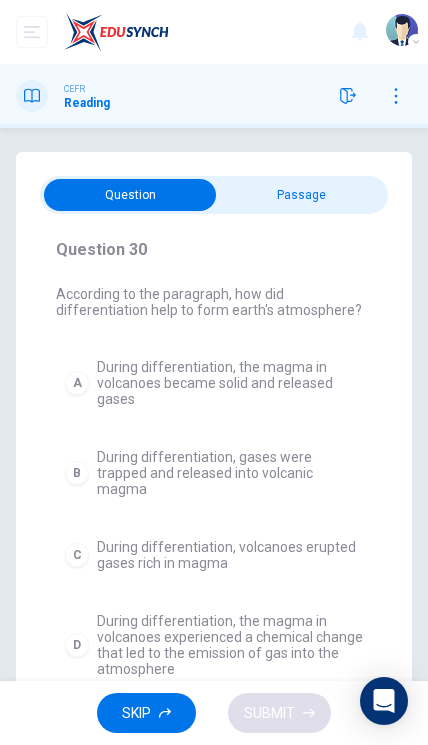click on "During differentiation, the magma in volcanoes experienced a chemical change that led to the emission of gas into the atmosphere" at bounding box center [230, 645] 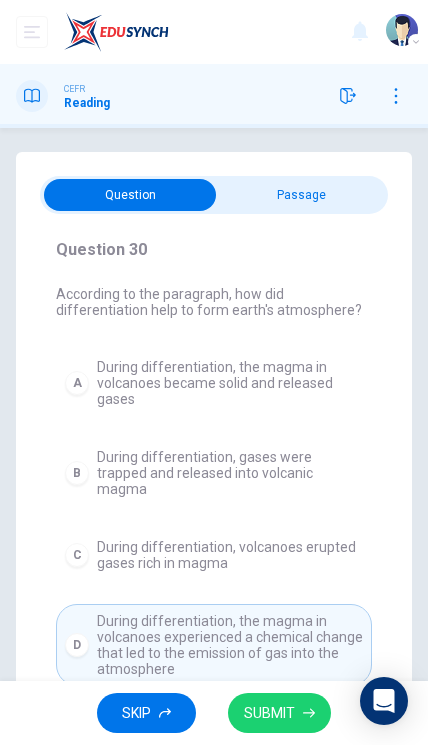 click on "SUBMIT" at bounding box center (279, 713) 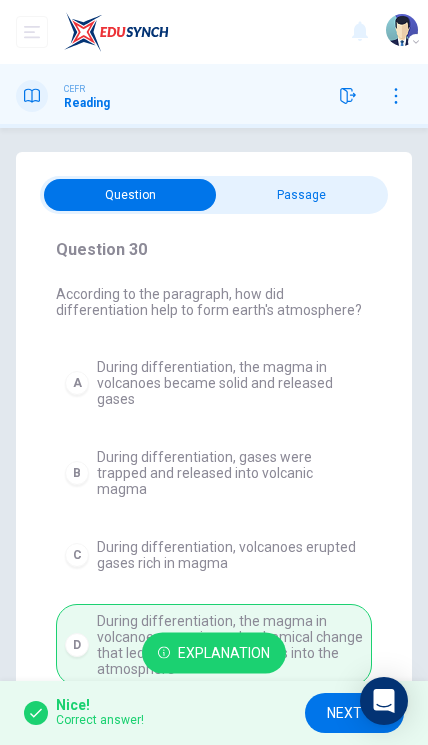 click on "NEXT" at bounding box center [344, 713] 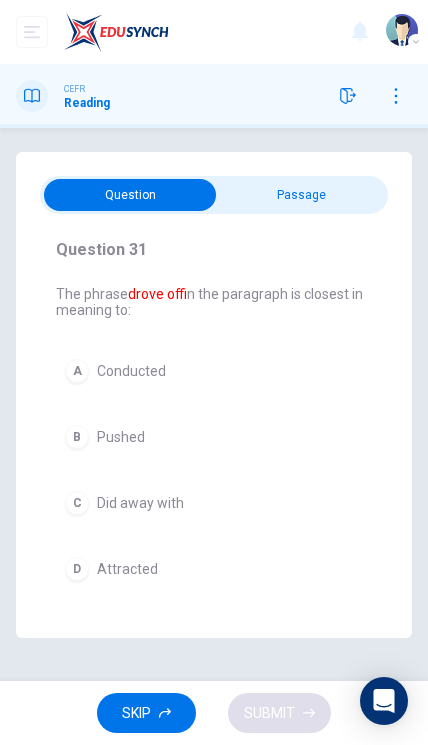 click at bounding box center [130, 195] 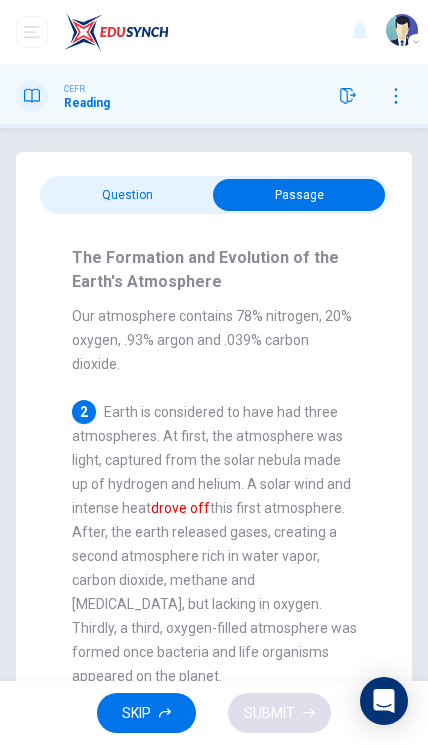 scroll, scrollTop: 151, scrollLeft: 0, axis: vertical 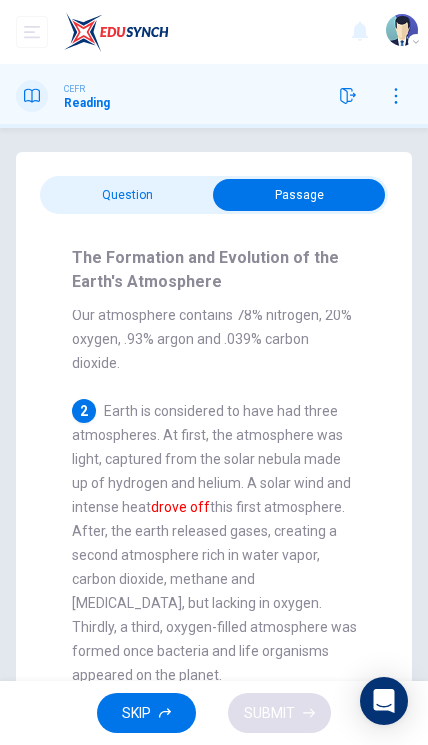 click at bounding box center (299, 195) 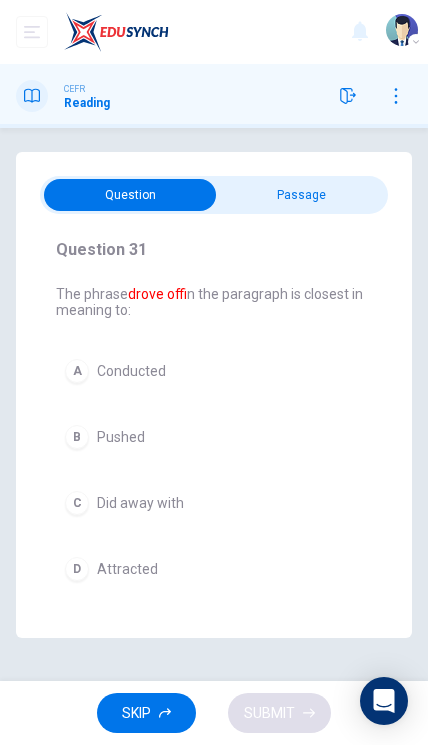 click at bounding box center [130, 195] 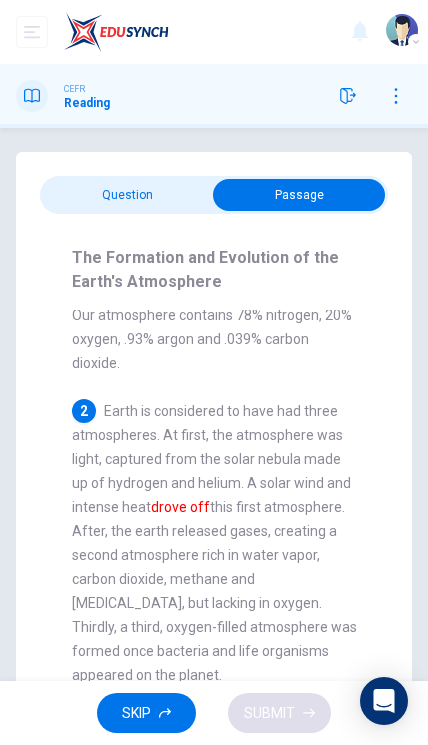 click at bounding box center [299, 195] 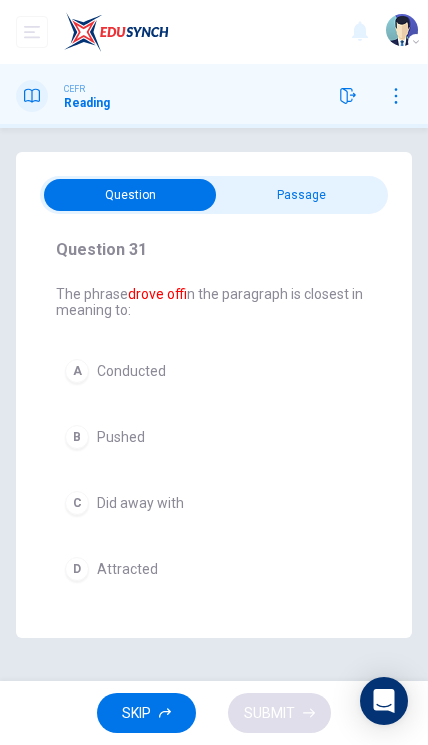 click at bounding box center [130, 195] 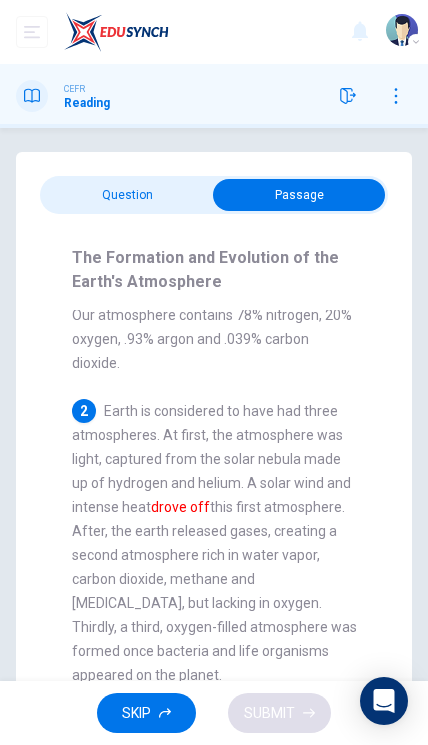 click at bounding box center (299, 195) 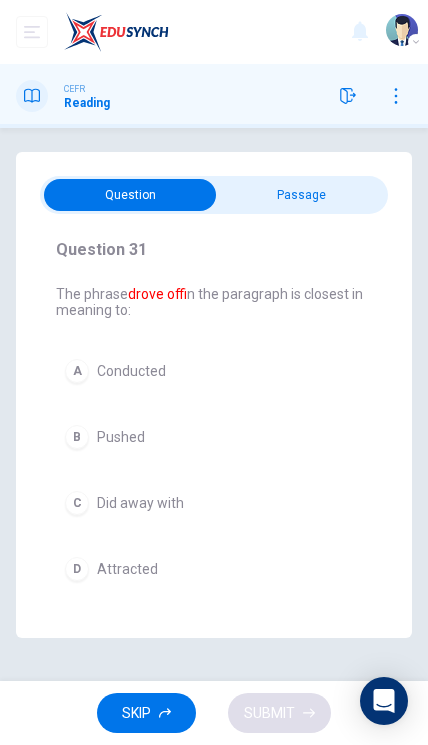 click on "D Attracted" at bounding box center (214, 569) 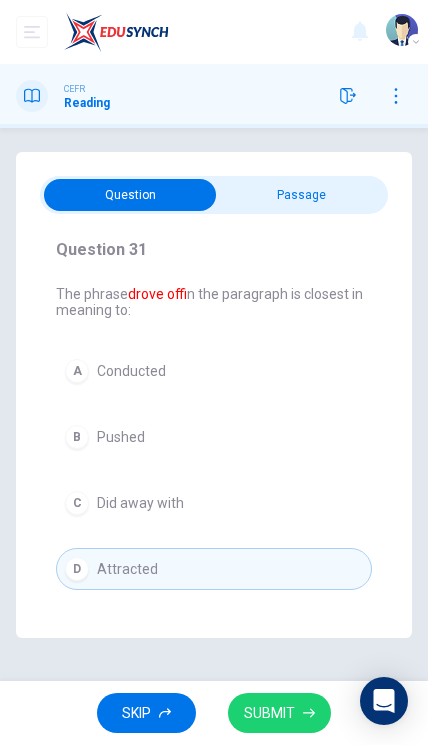 click on "SUBMIT" at bounding box center (279, 713) 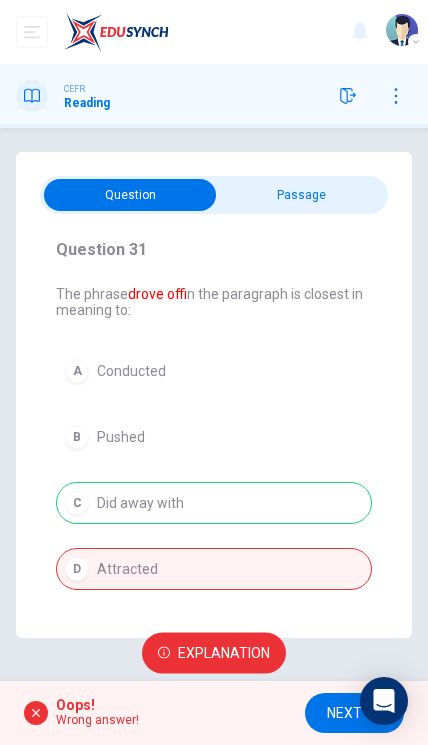 click on "A Conducted B Pushed C Did away with D Attracted" at bounding box center [214, 470] 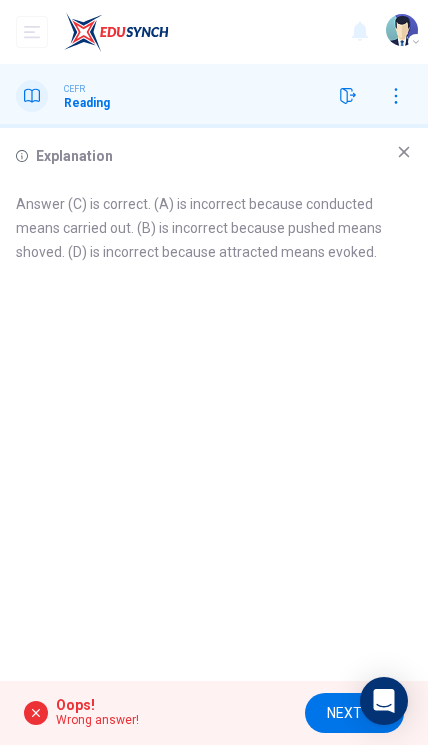 click on "Explanation Answer (C) is correct. (A) is incorrect because conducted means carried out. (B) is incorrect because pushed means shoved. (D) is incorrect because attracted means evoked." at bounding box center [214, 404] 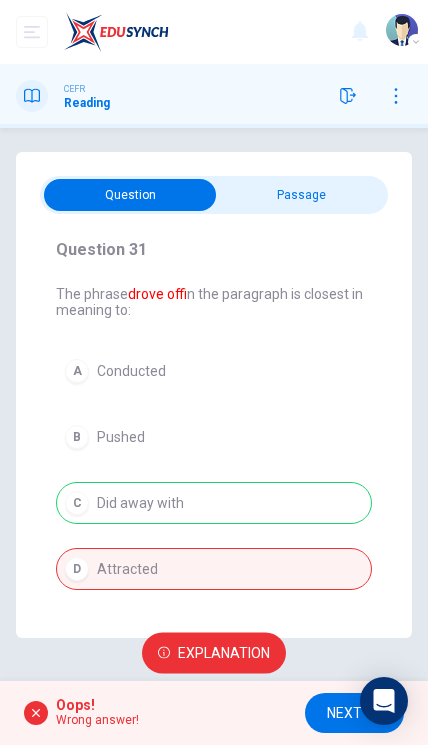 click on "NEXT" at bounding box center (344, 713) 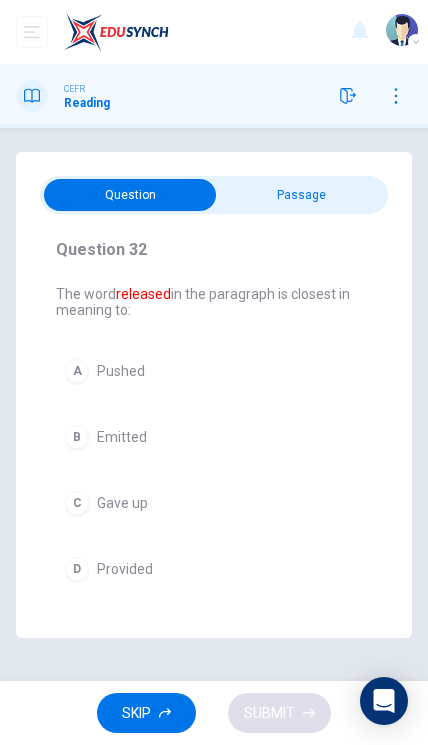 click at bounding box center (130, 195) 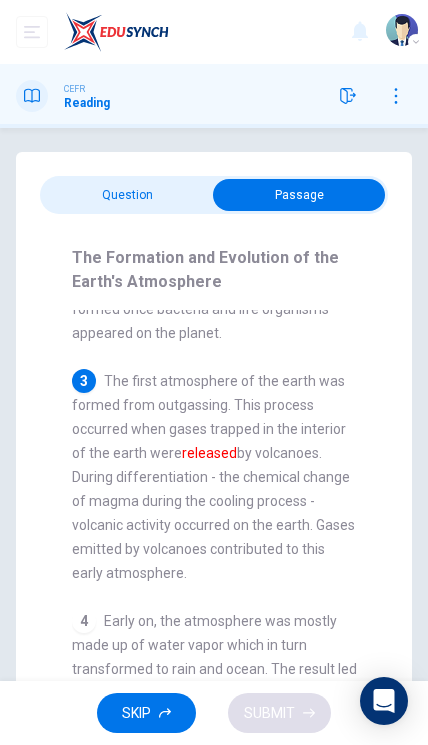 scroll, scrollTop: 491, scrollLeft: 0, axis: vertical 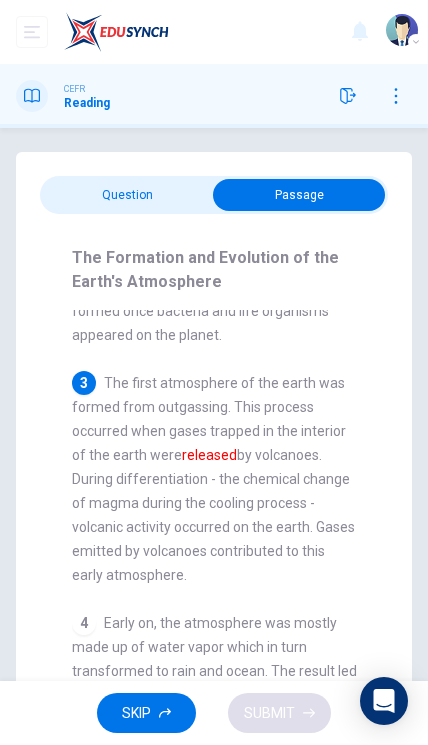 click at bounding box center (299, 195) 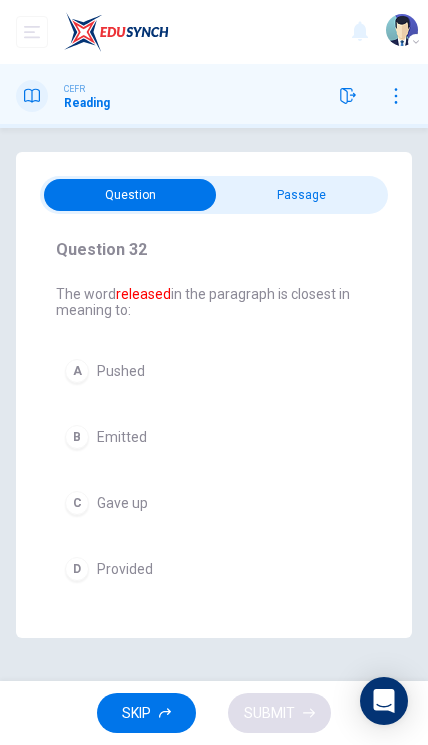 click on "B Emitted" at bounding box center [214, 437] 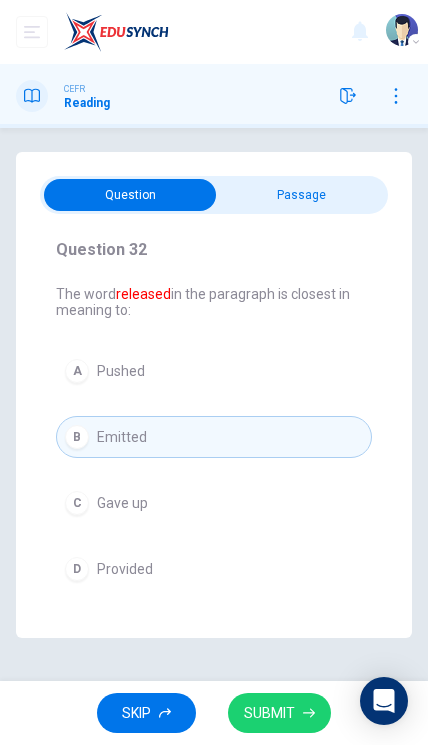 click on "SUBMIT" at bounding box center (269, 713) 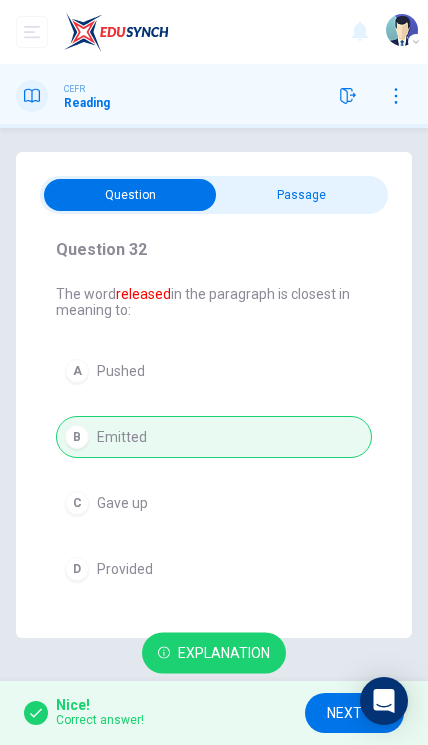 click on "NEXT" at bounding box center (344, 713) 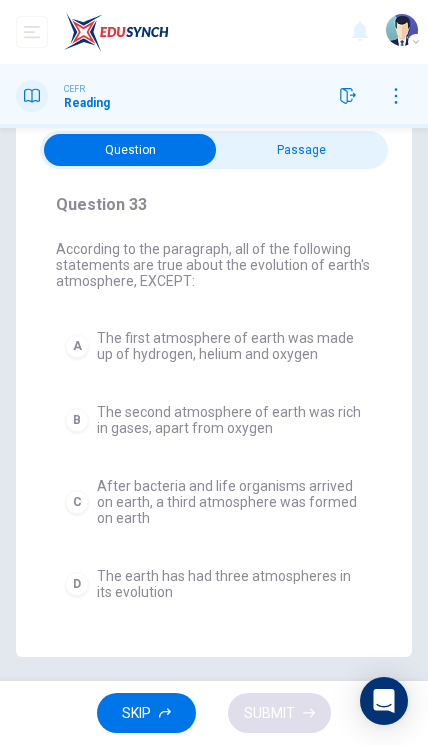 scroll, scrollTop: 45, scrollLeft: 0, axis: vertical 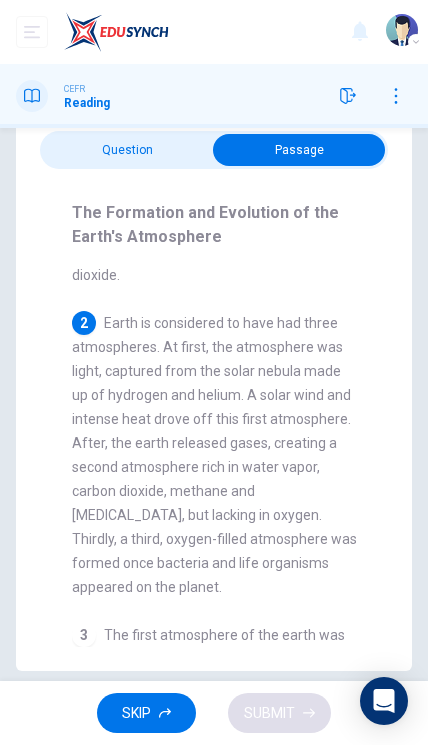 click at bounding box center (299, 150) 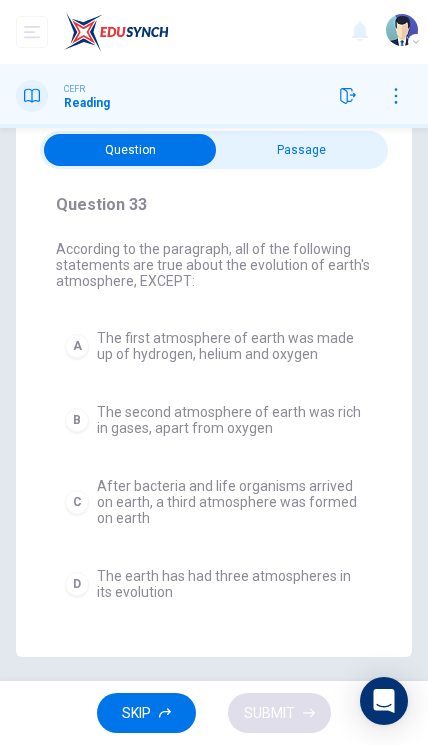 click at bounding box center [130, 150] 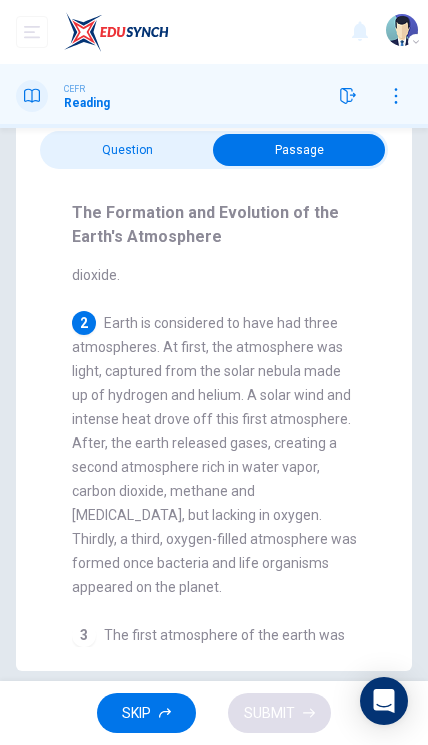click at bounding box center [299, 150] 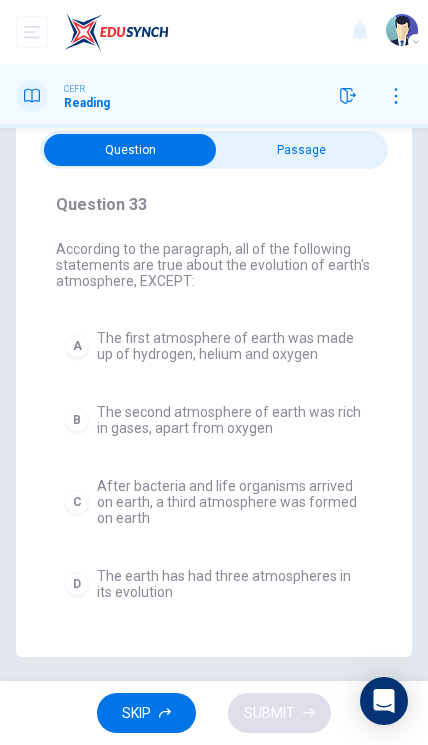 click on "Question 33 According to the paragraph, all of the following statements are true about the evolution of earth's atmosphere, EXCEPT: A The first atmosphere of earth was made up of hydrogen, helium and oxygen B The second atmosphere of earth was rich in gases, apart from oxygen C After bacteria and life organisms arrived on earth, a third atmosphere was formed on earth D The earth has had three atmospheres in its evolution" at bounding box center (214, 401) 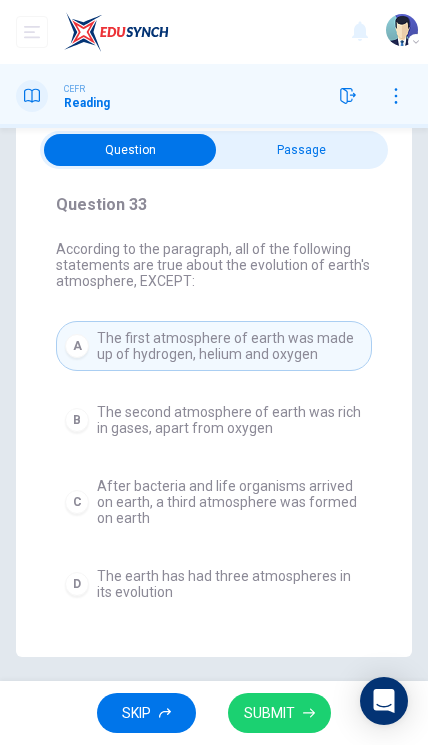 click on "SUBMIT" at bounding box center (269, 713) 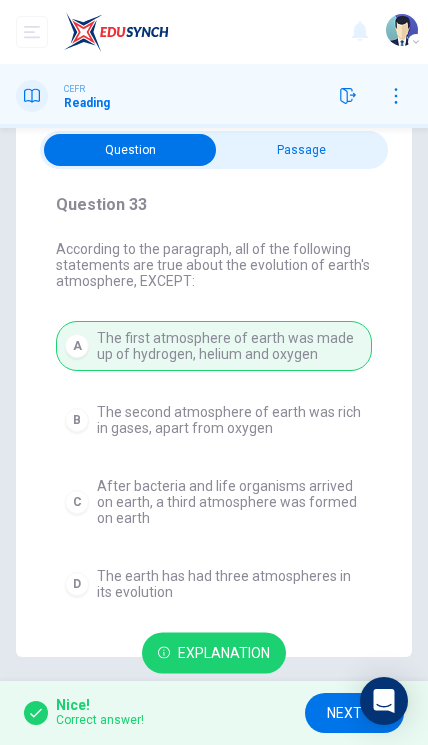 click on "NEXT" at bounding box center (344, 713) 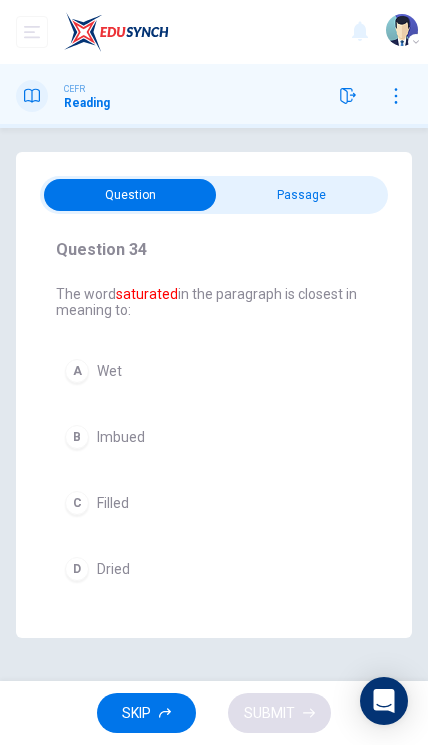 scroll, scrollTop: 0, scrollLeft: 0, axis: both 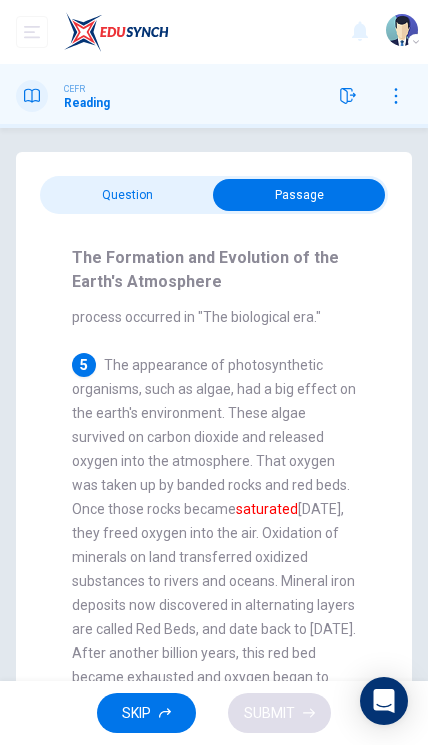 click at bounding box center [299, 195] 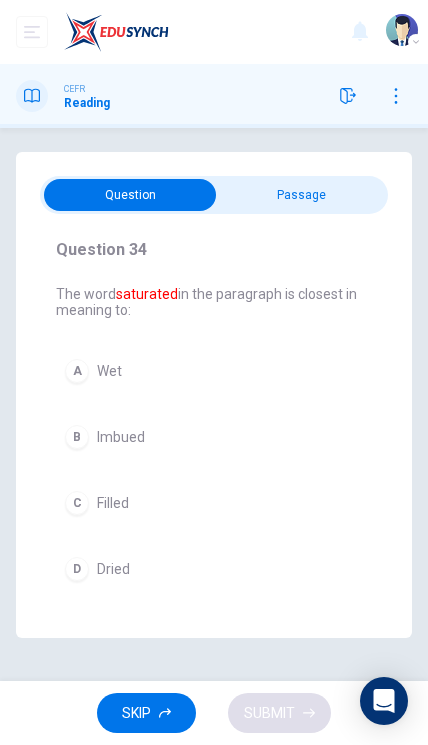 click on "B Imbued" at bounding box center (214, 437) 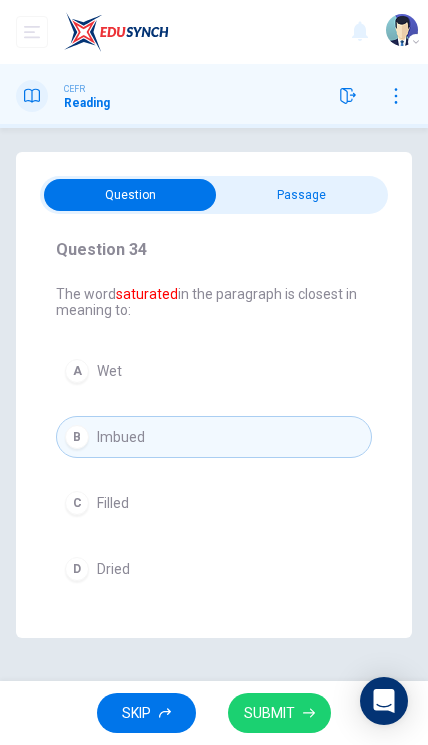 click on "SUBMIT" at bounding box center (269, 713) 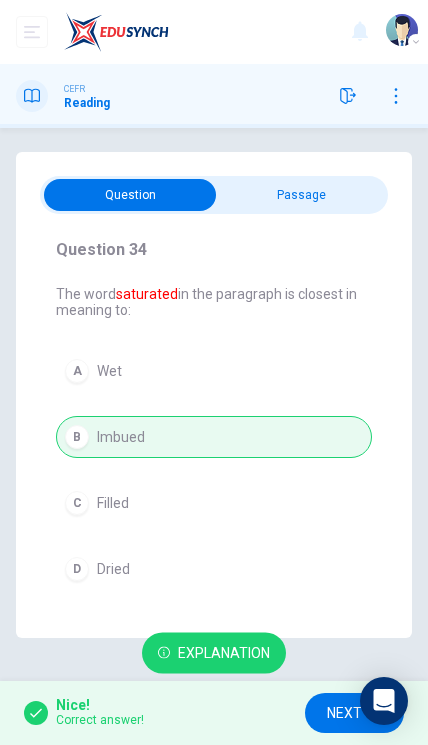 click on "NEXT" at bounding box center [354, 713] 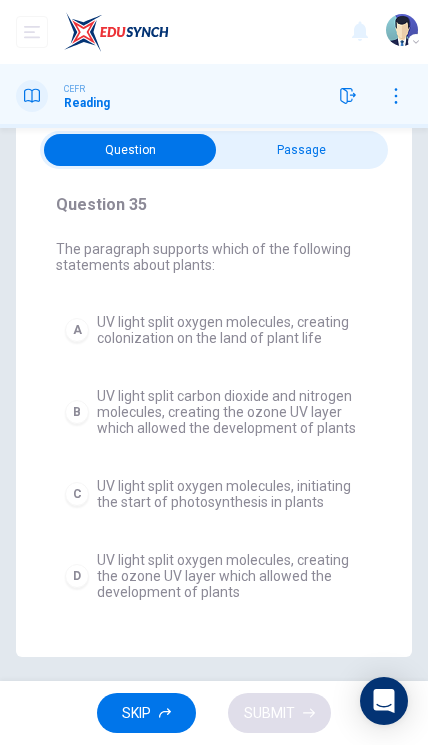 scroll, scrollTop: 45, scrollLeft: 0, axis: vertical 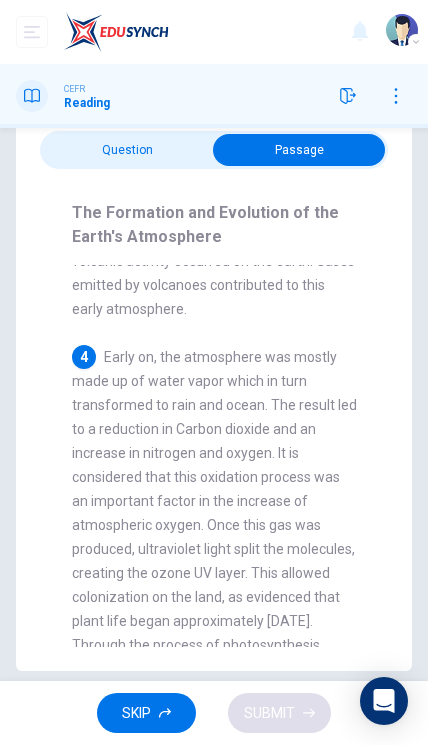 click at bounding box center (299, 150) 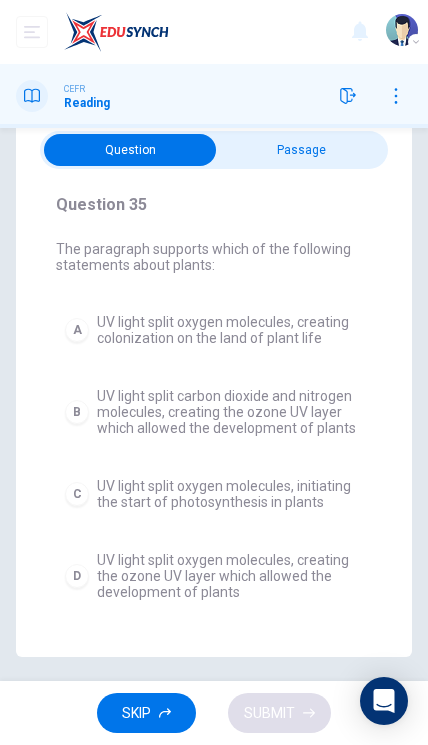 click at bounding box center [130, 150] 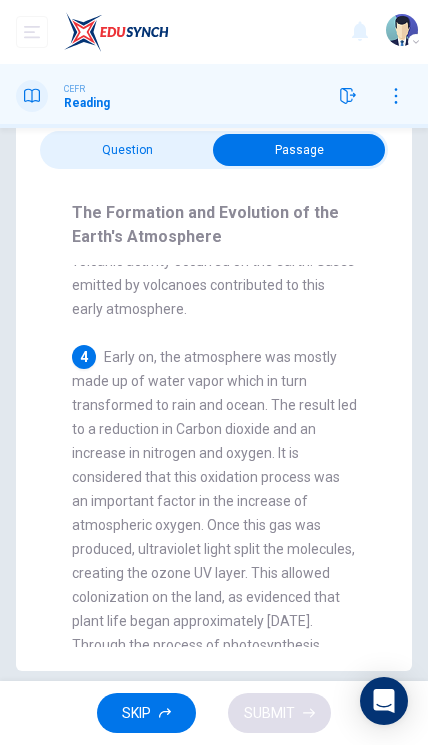 click 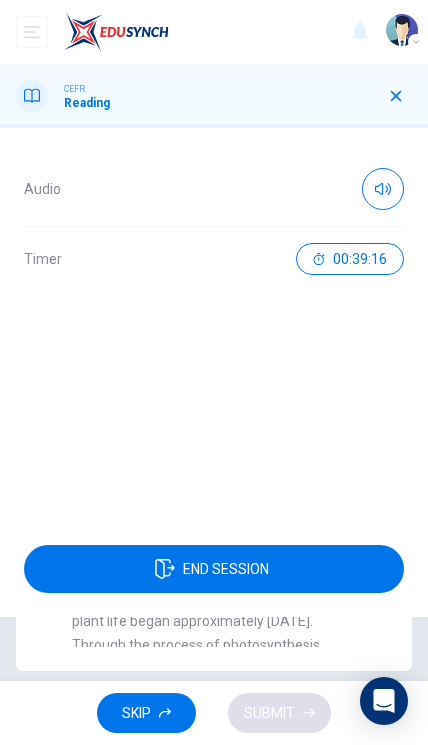 click at bounding box center [396, 96] 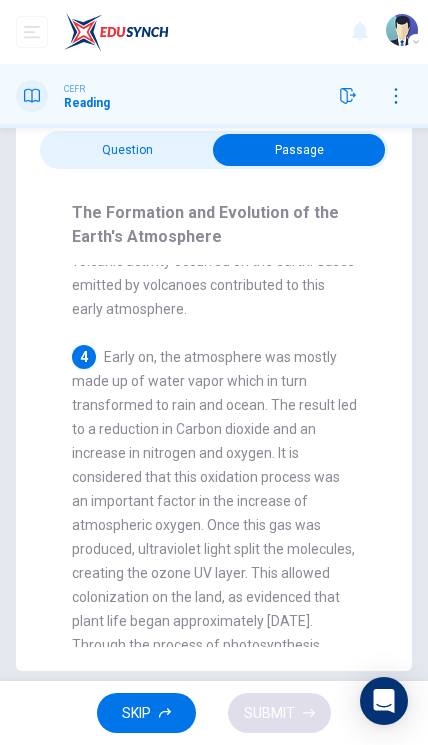 click at bounding box center [299, 150] 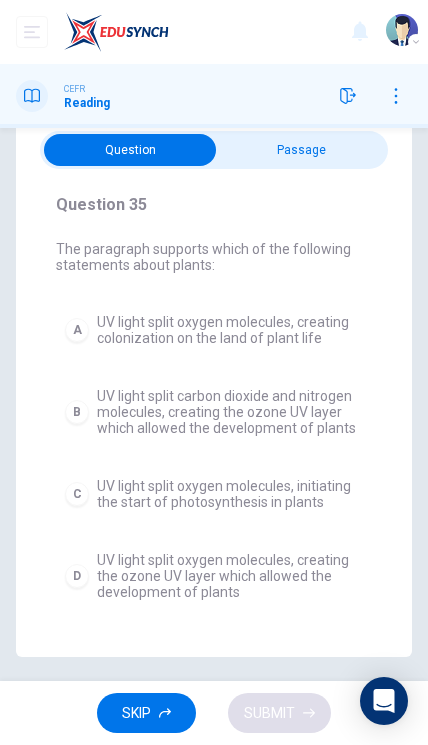 click at bounding box center (130, 150) 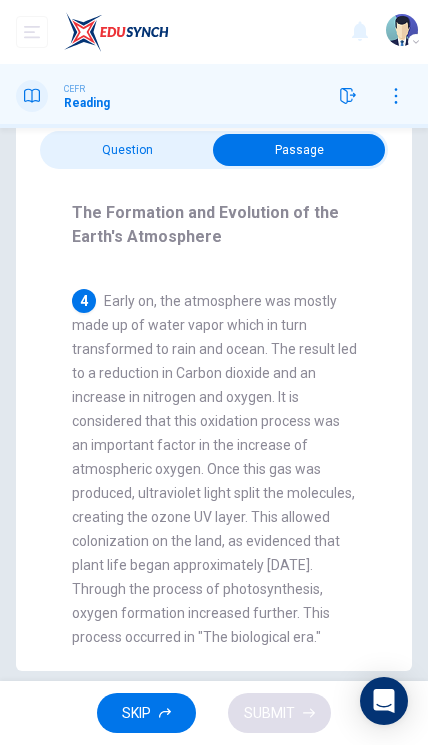 scroll, scrollTop: 767, scrollLeft: 0, axis: vertical 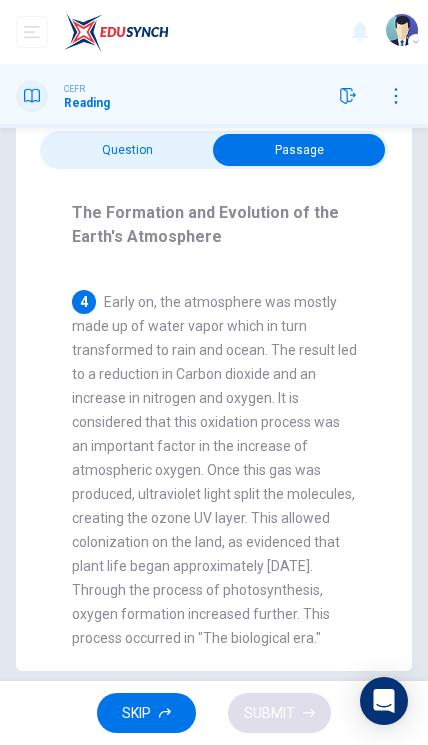 click at bounding box center (299, 150) 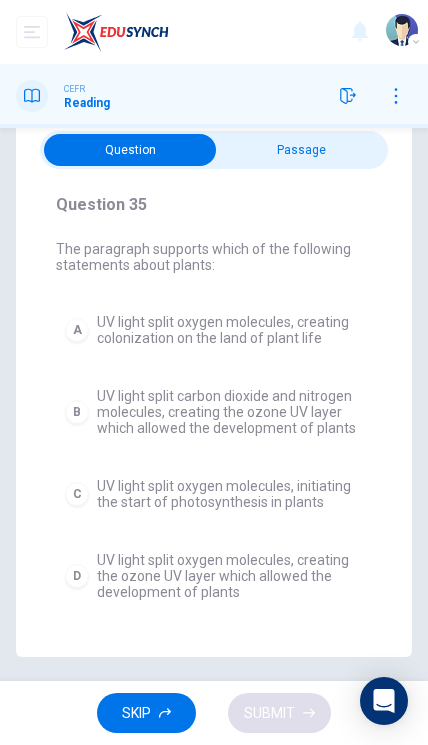 click at bounding box center (130, 150) 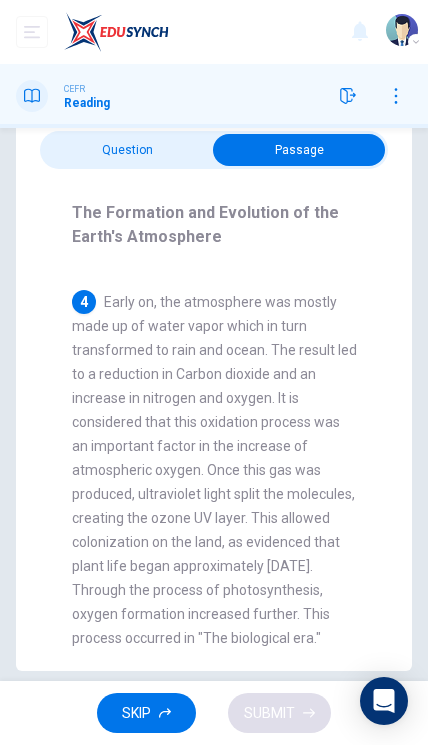 click at bounding box center (299, 150) 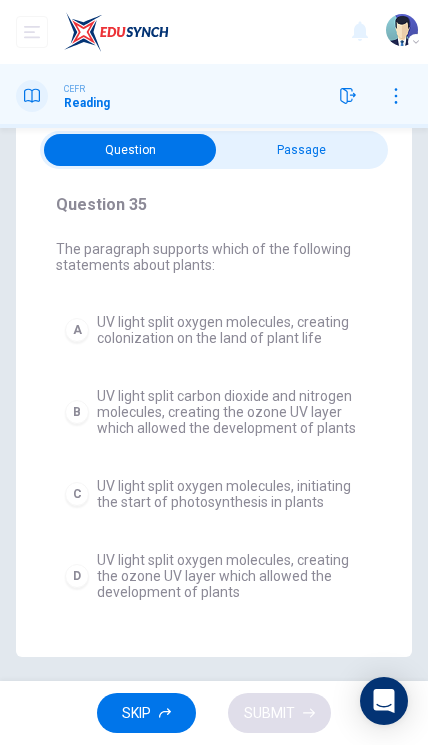 click on "CEFR Reading" at bounding box center [214, 96] 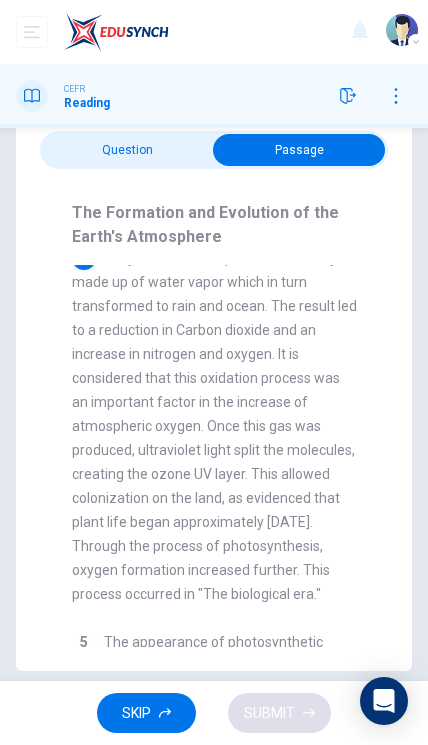 scroll, scrollTop: 812, scrollLeft: 0, axis: vertical 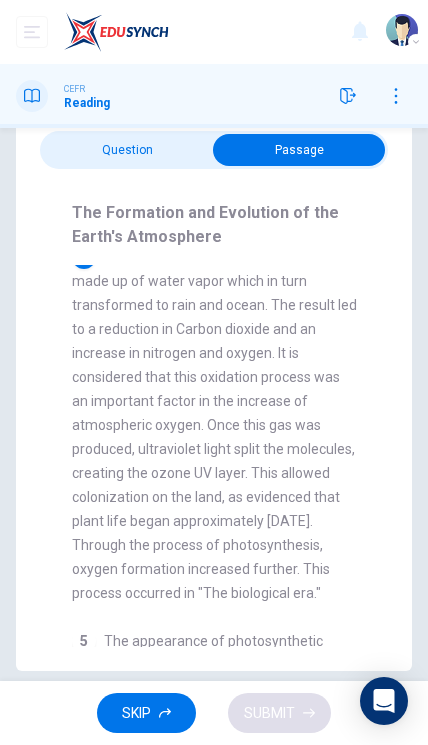 click at bounding box center (299, 150) 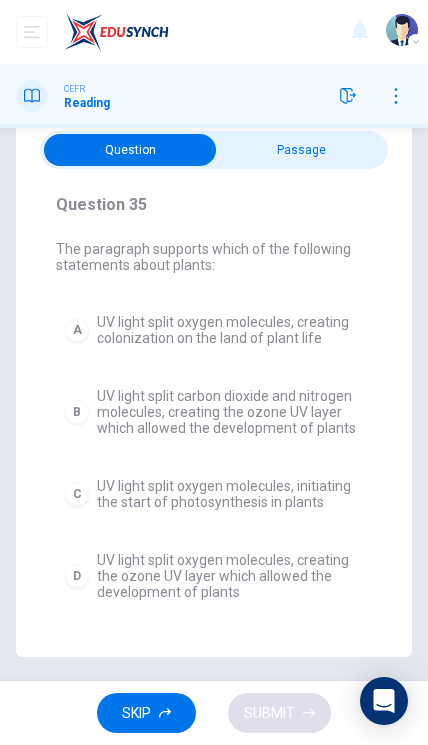 click on "CEFR Reading" at bounding box center [214, 96] 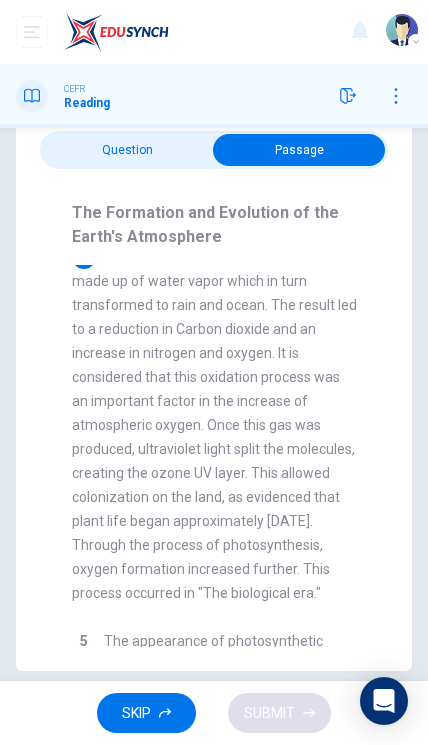 click at bounding box center [299, 150] 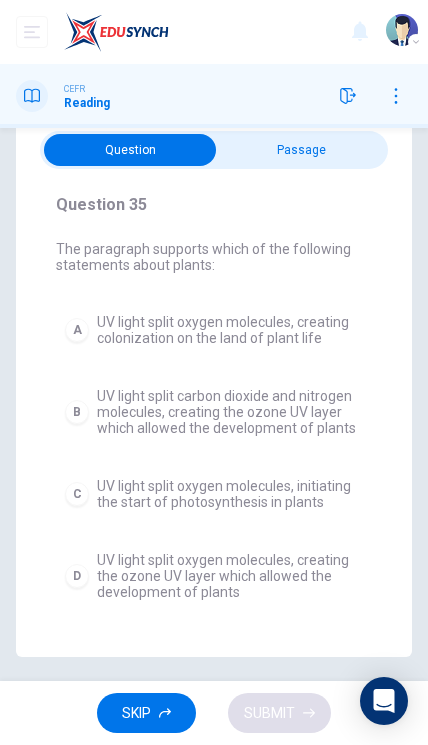 click on "C" at bounding box center (77, 494) 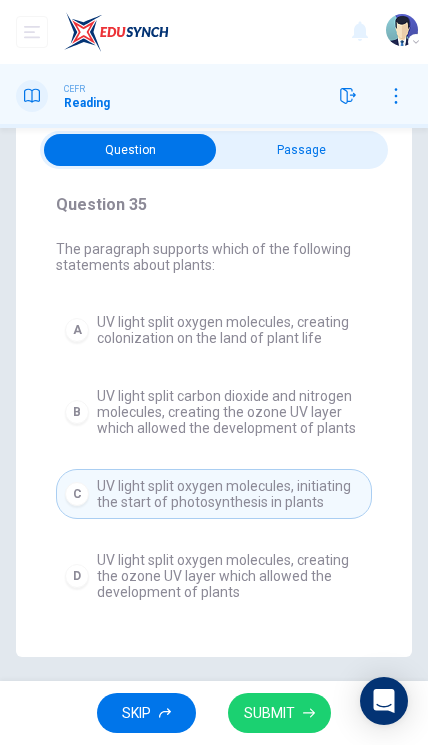 click on "SUBMIT" at bounding box center (269, 713) 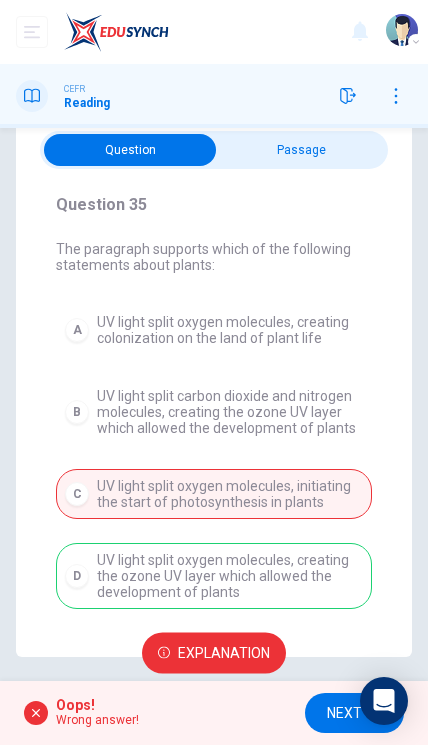 click on "A UV light split oxygen molecules, creating colonization on the land of plant life B UV light split carbon dioxide and nitrogen molecules, creating the ozone UV layer which allowed the development of plants C UV light split oxygen molecules, initiating the start of photosynthesis in plants D UV light split oxygen molecules, creating the ozone UV layer which allowed the development of plants" at bounding box center [214, 457] 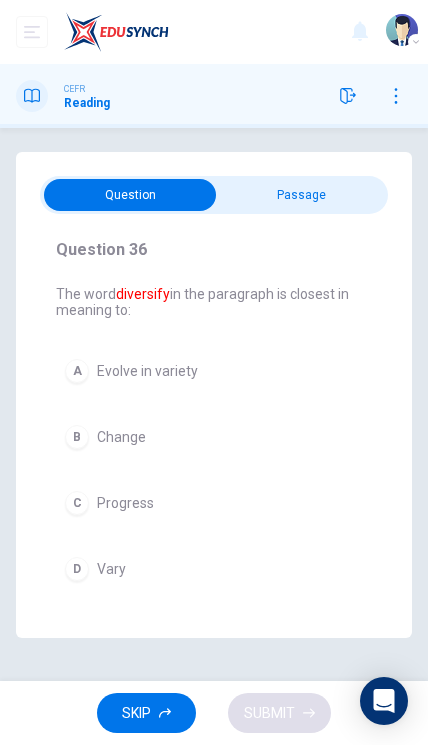 scroll, scrollTop: 0, scrollLeft: 0, axis: both 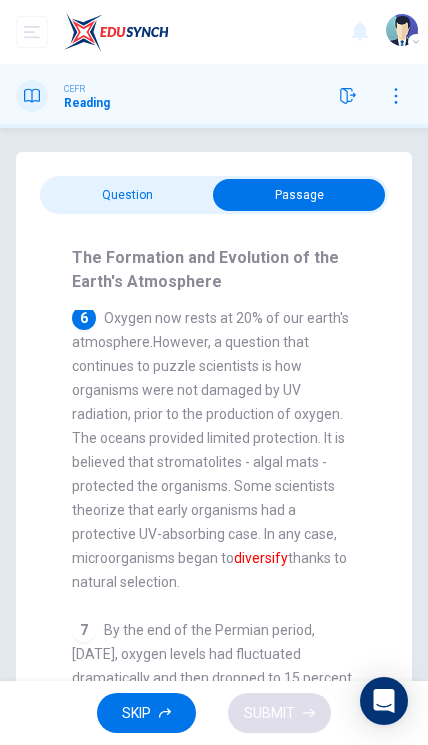 click at bounding box center (299, 195) 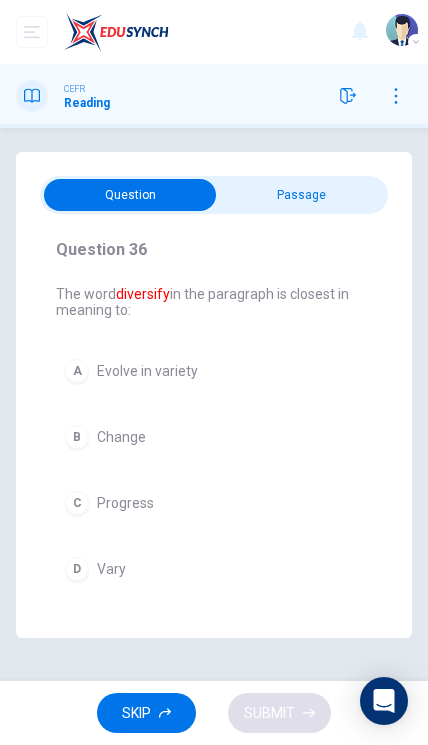 click on "A" at bounding box center (77, 371) 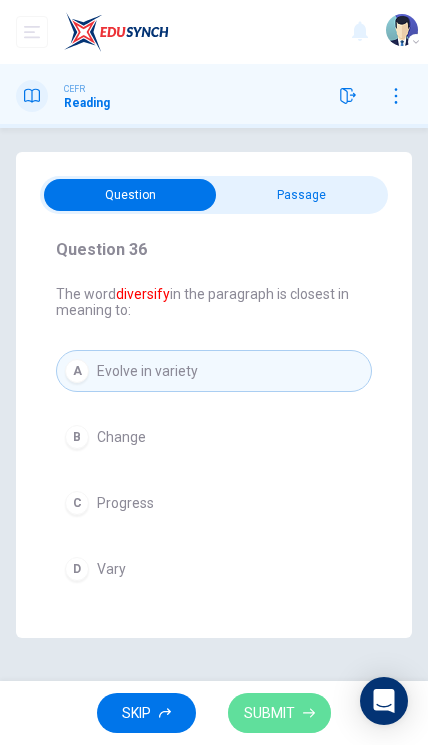 click on "SUBMIT" at bounding box center [279, 713] 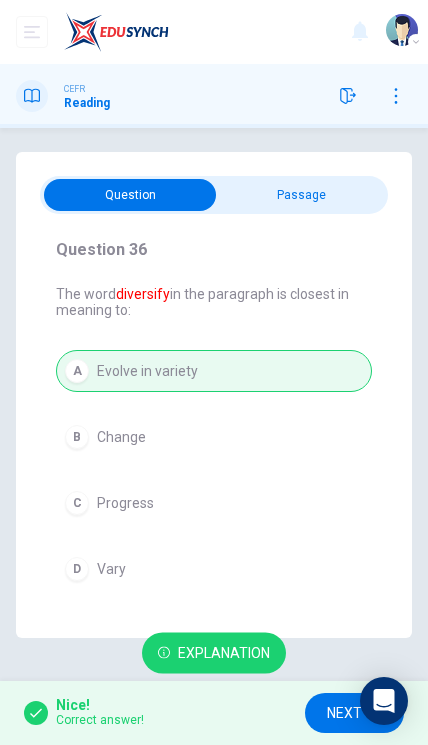 click on "NEXT" at bounding box center (344, 713) 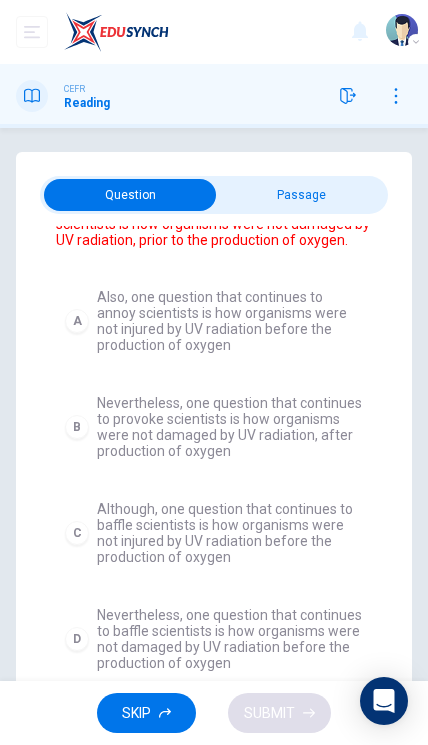 scroll, scrollTop: 118, scrollLeft: 0, axis: vertical 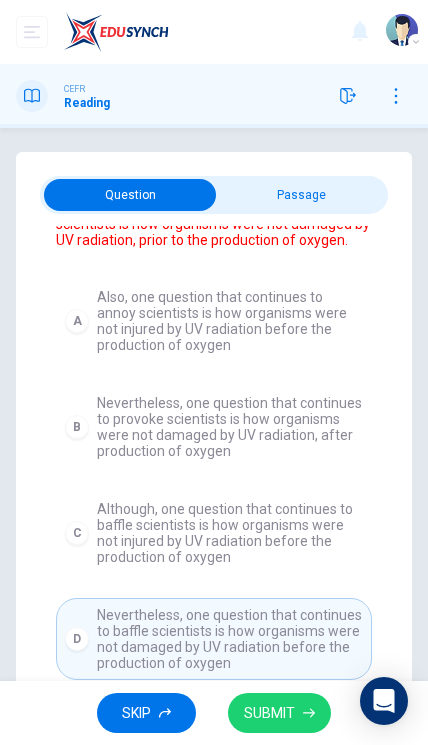 click on "SUBMIT" at bounding box center (279, 713) 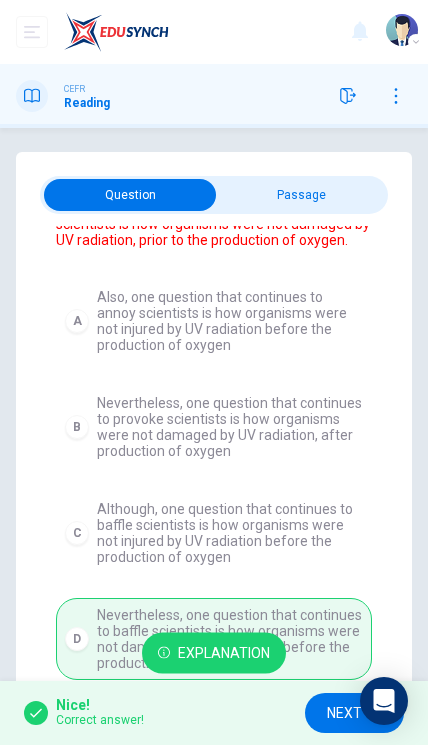 click on "NEXT" at bounding box center [344, 713] 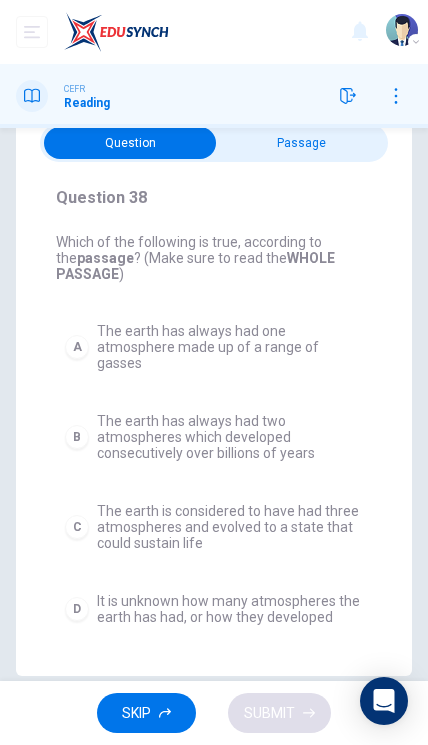 scroll, scrollTop: 58, scrollLeft: 0, axis: vertical 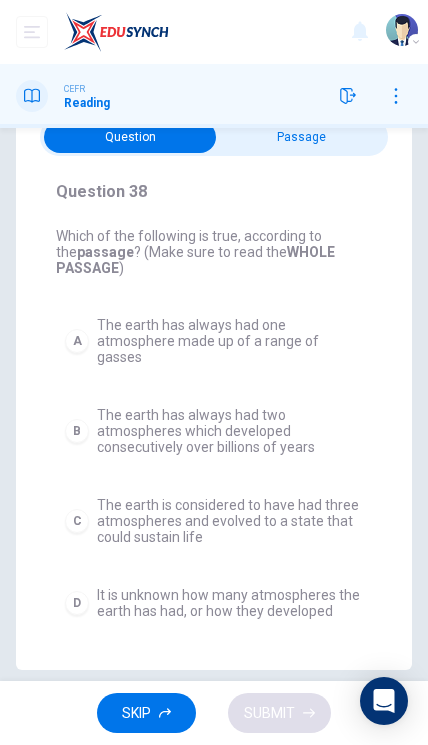 click at bounding box center (130, 137) 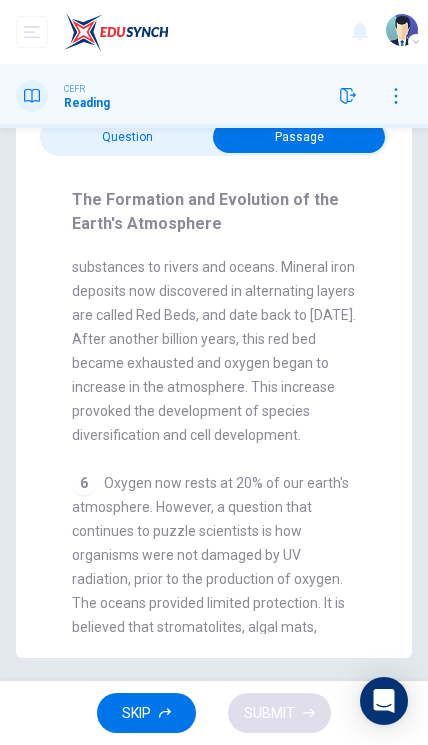 scroll, scrollTop: 1275, scrollLeft: 0, axis: vertical 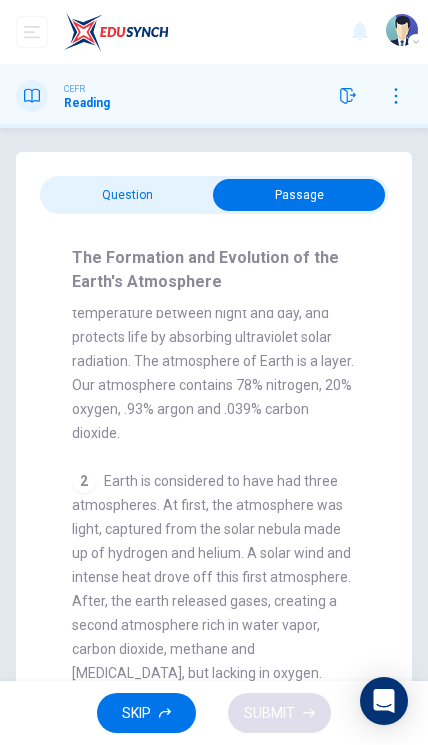 click at bounding box center (299, 195) 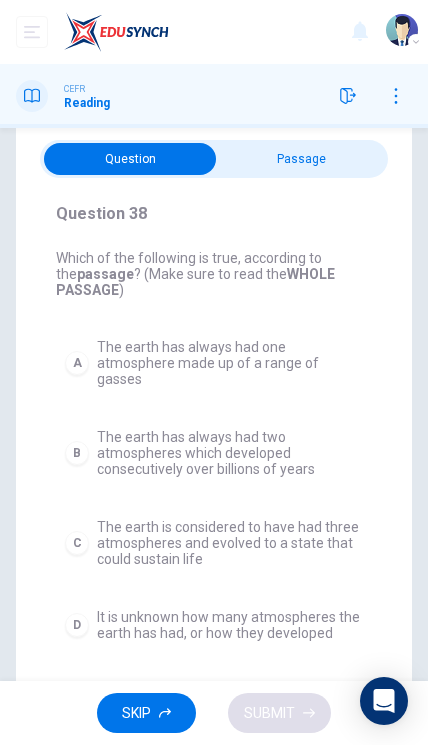 scroll, scrollTop: 37, scrollLeft: 0, axis: vertical 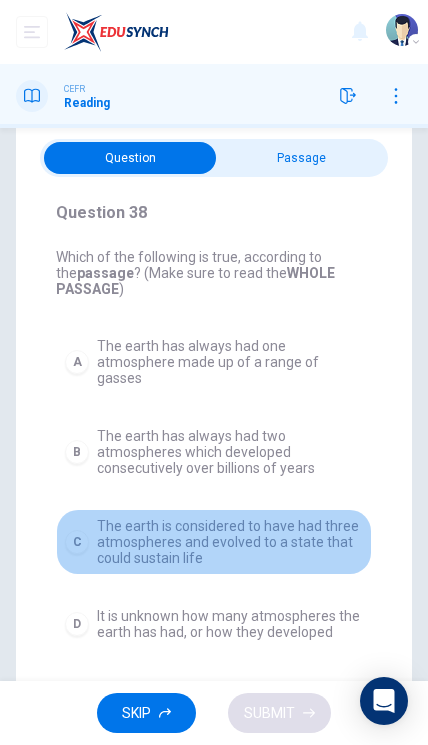 click on "C The earth is considered to have had three atmospheres and evolved to a state that could sustain life" at bounding box center (214, 542) 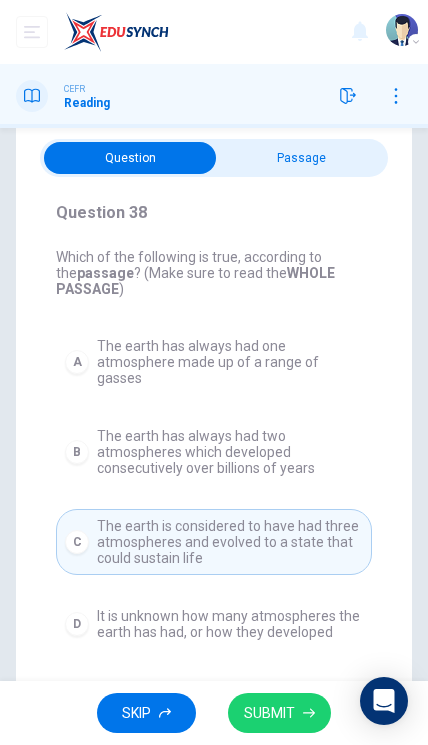 click on "SUBMIT" at bounding box center [269, 713] 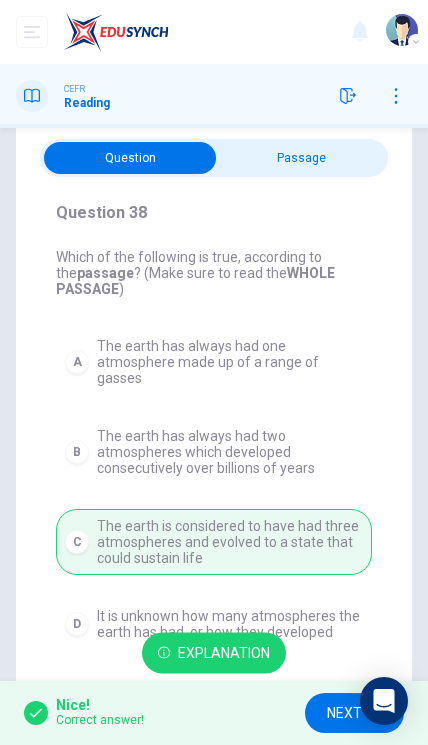click on "NEXT" at bounding box center [344, 713] 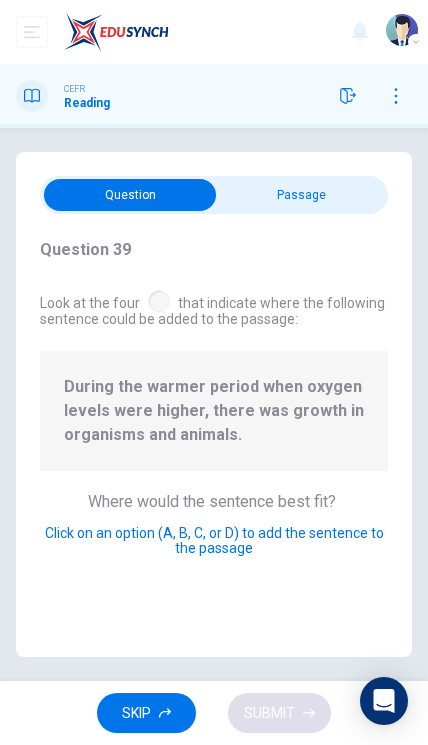 click at bounding box center [130, 195] 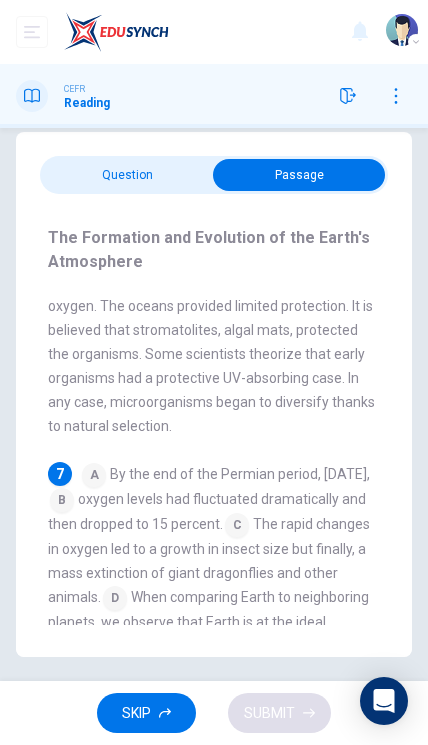 scroll, scrollTop: 1483, scrollLeft: 0, axis: vertical 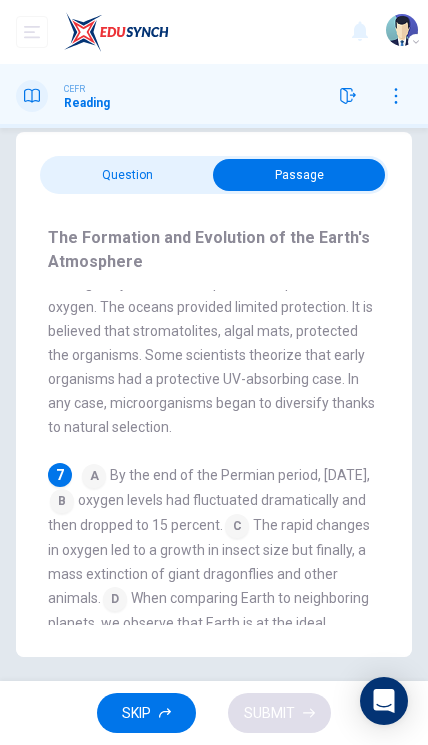 click at bounding box center [299, 175] 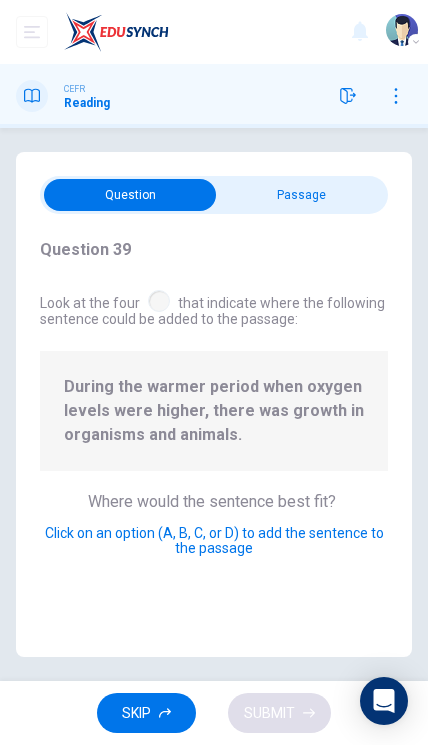 click at bounding box center (130, 195) 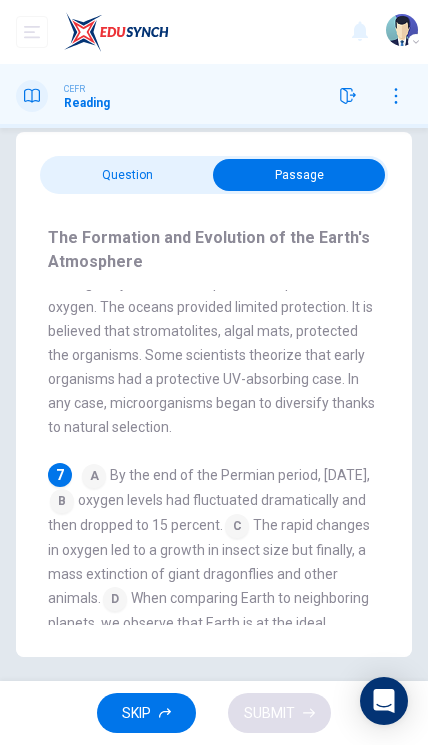 click at bounding box center [299, 175] 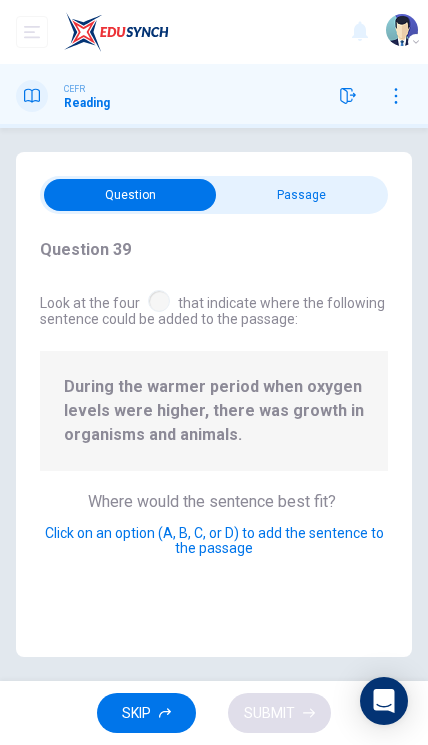 click at bounding box center (130, 195) 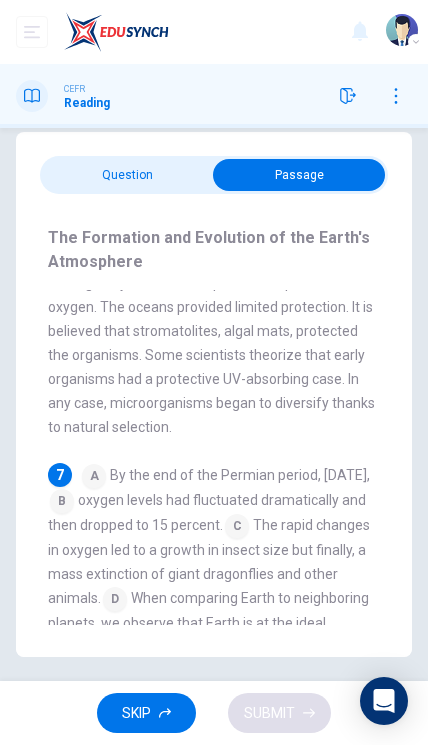 click at bounding box center (237, 523) 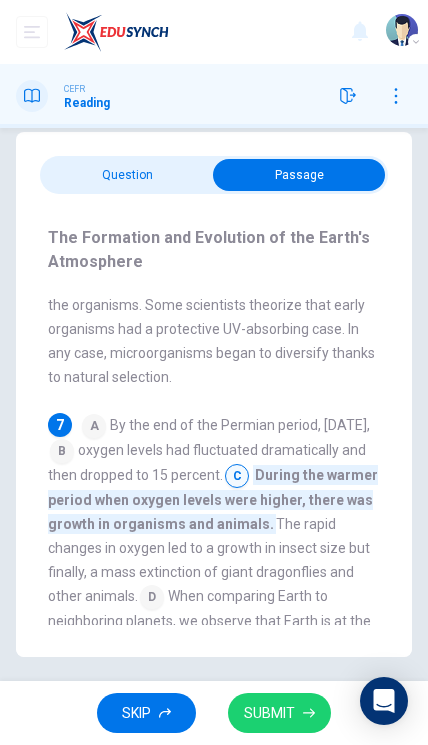 scroll, scrollTop: 1531, scrollLeft: 0, axis: vertical 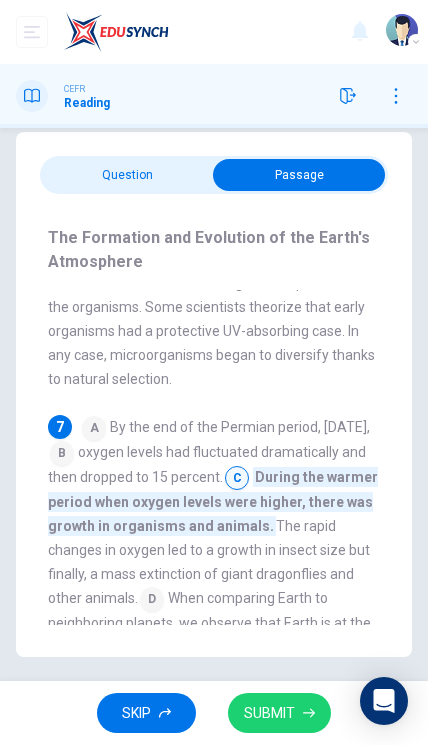 click on "SUBMIT" at bounding box center [279, 713] 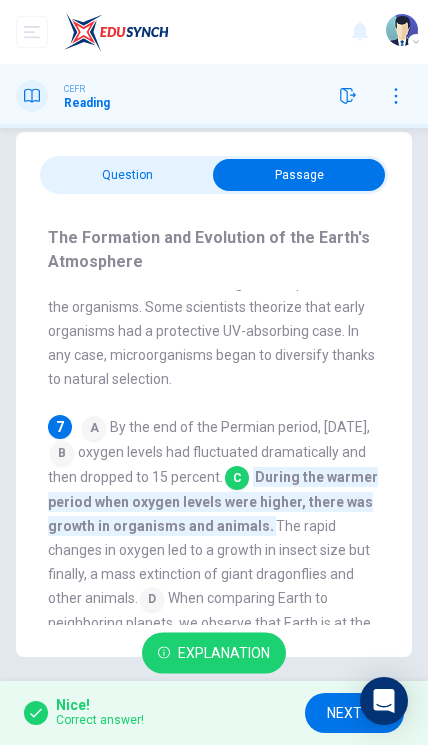 click on "NEXT" at bounding box center (344, 713) 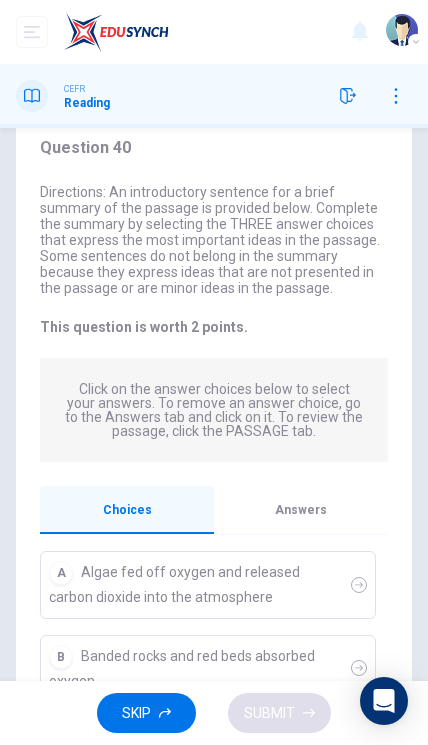 scroll, scrollTop: 103, scrollLeft: 0, axis: vertical 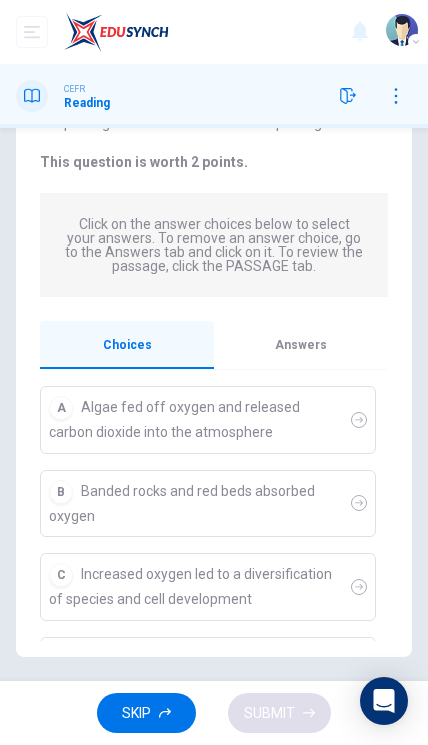 click on "Answers" at bounding box center [301, 345] 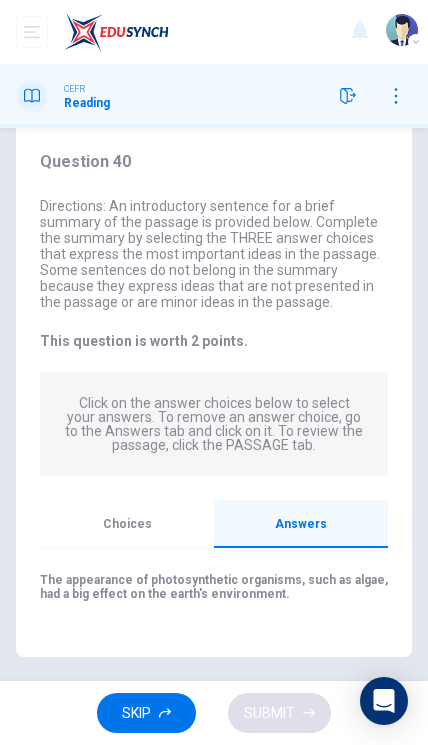click on "Choices" at bounding box center (127, 524) 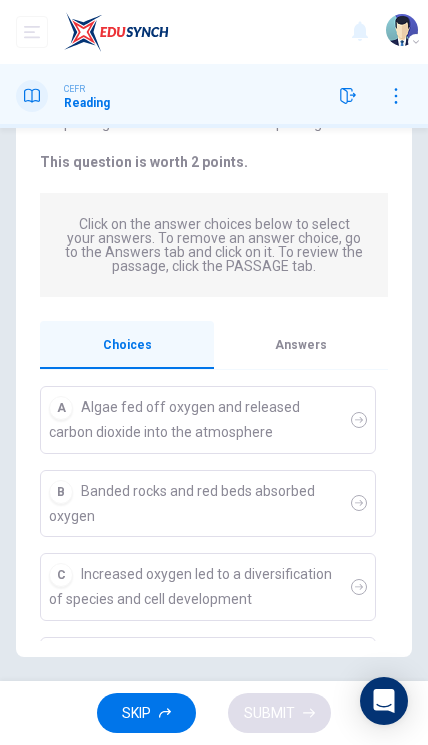 scroll, scrollTop: 267, scrollLeft: 0, axis: vertical 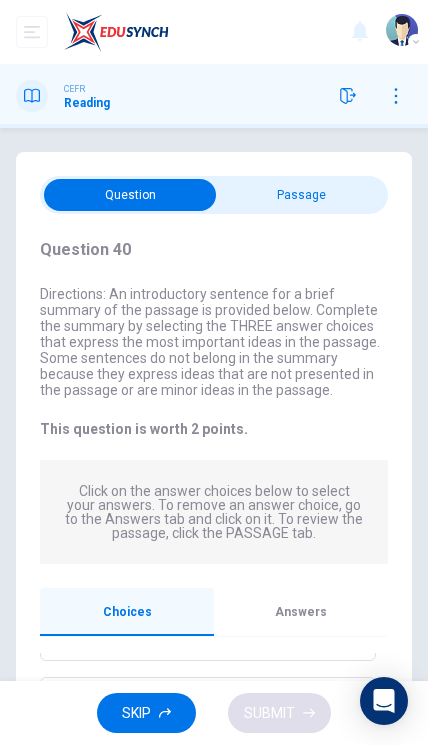 click at bounding box center [130, 195] 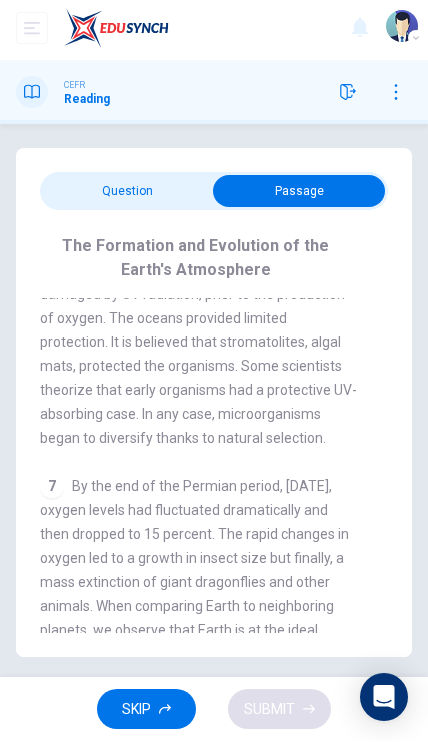 scroll, scrollTop: 1575, scrollLeft: 0, axis: vertical 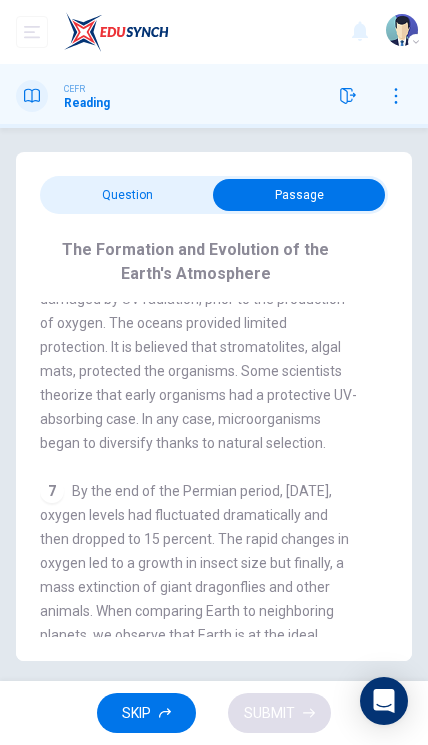 checkbox on "false" 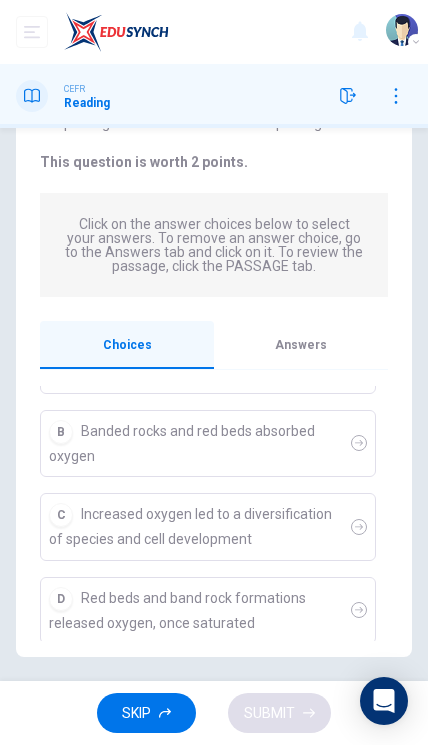 scroll, scrollTop: 267, scrollLeft: 0, axis: vertical 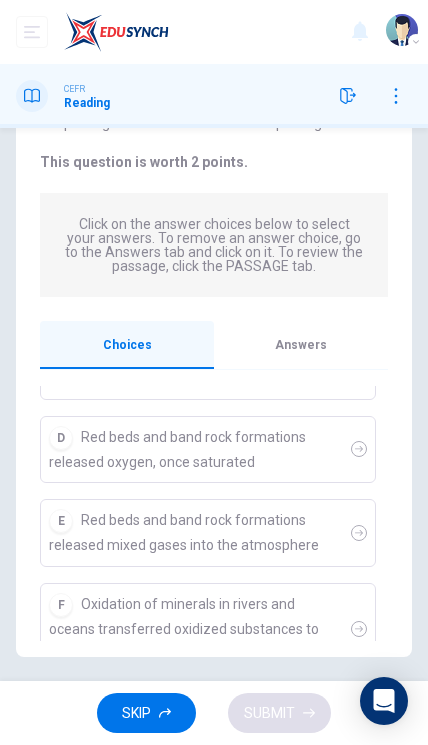 click on "Answers" at bounding box center (301, 345) 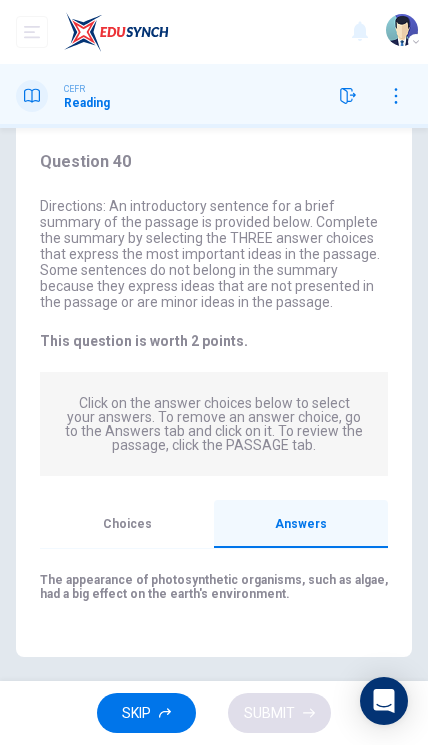 scroll, scrollTop: 88, scrollLeft: 0, axis: vertical 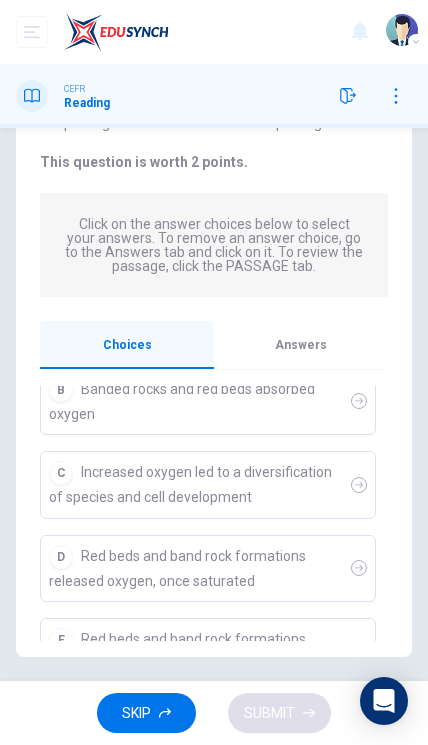 click on "C Increased oxygen led to a diversification of species and cell development" at bounding box center (196, 485) 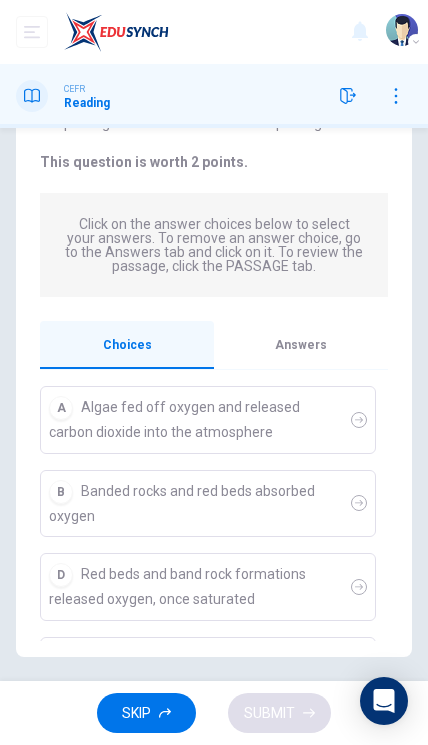 scroll, scrollTop: 0, scrollLeft: 0, axis: both 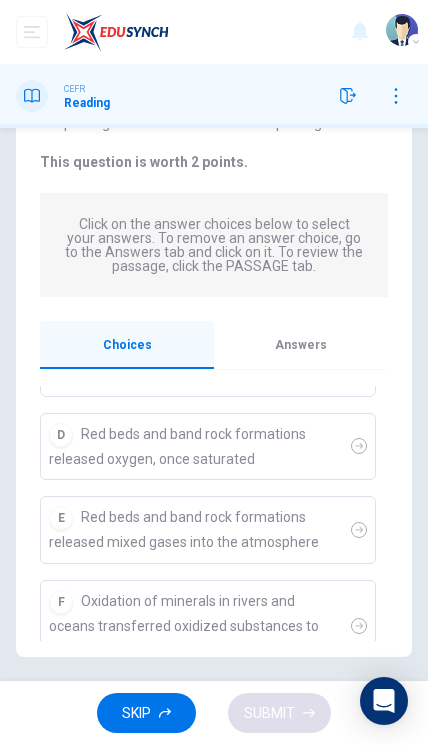 click on "D Red beds and band rock formations released oxygen, once saturated" at bounding box center (196, 447) 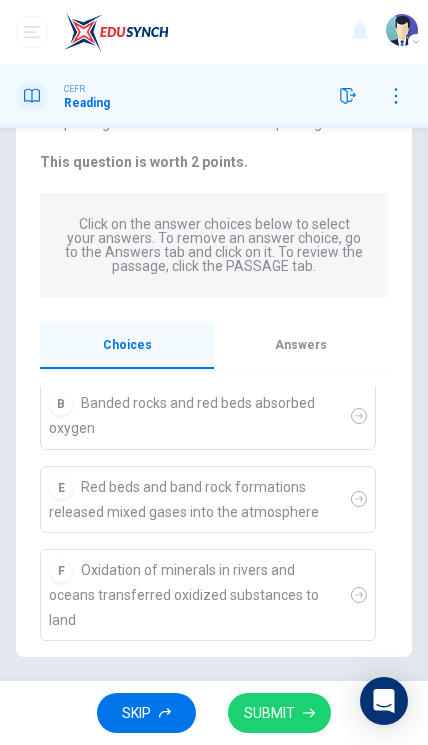 scroll, scrollTop: 242, scrollLeft: 0, axis: vertical 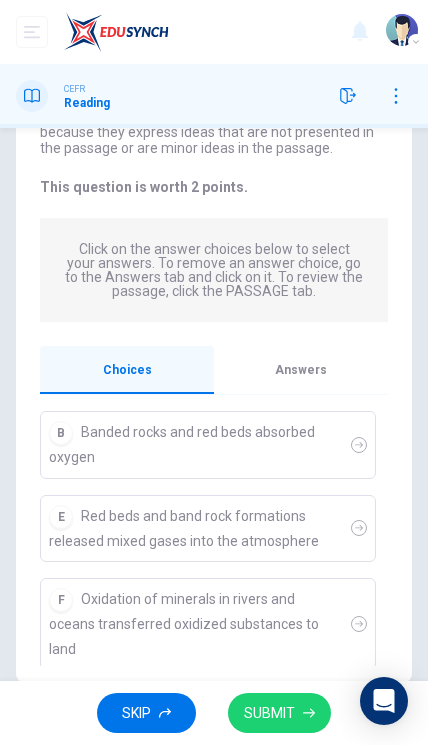 click on "SUBMIT" at bounding box center (269, 713) 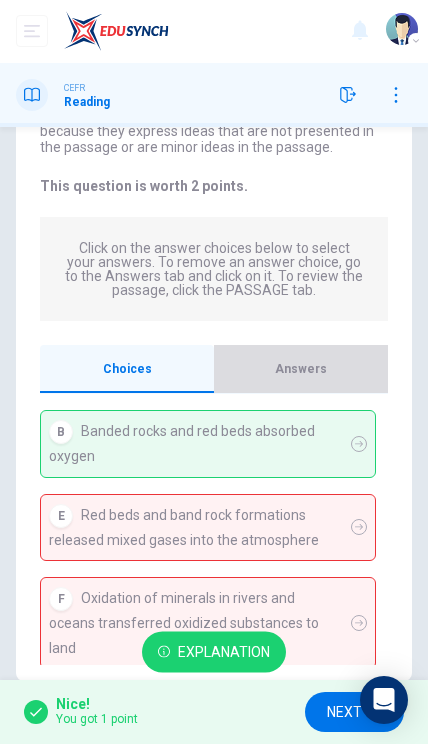 click on "Answers" at bounding box center (301, 370) 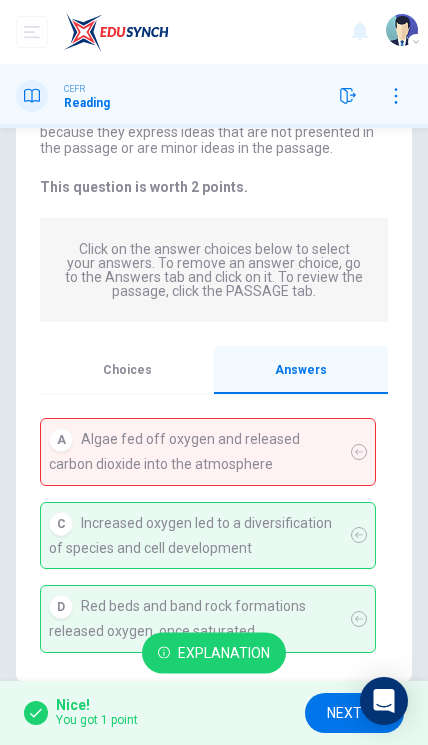 scroll, scrollTop: 51, scrollLeft: 0, axis: vertical 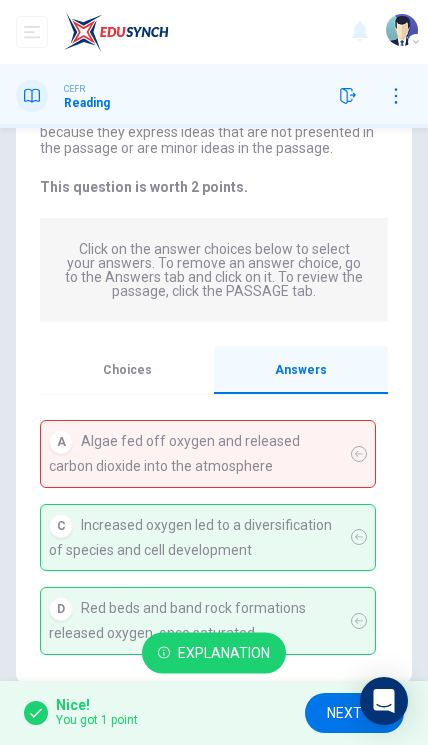 click on "Choices" at bounding box center (127, 370) 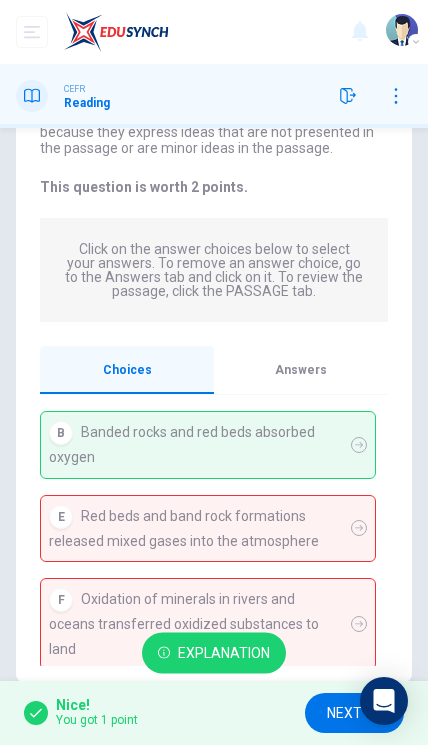 click on "Answers" at bounding box center (301, 370) 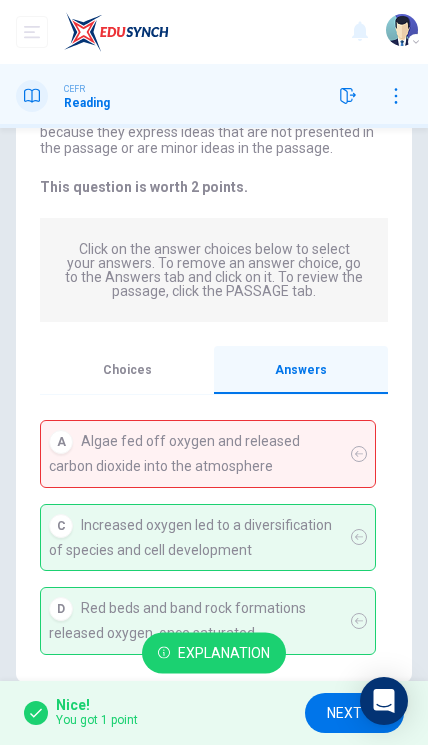 click on "NEXT" at bounding box center (344, 713) 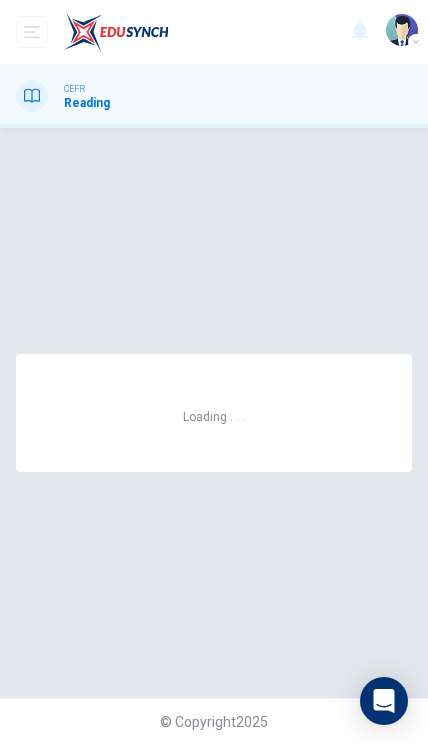 scroll, scrollTop: 0, scrollLeft: 0, axis: both 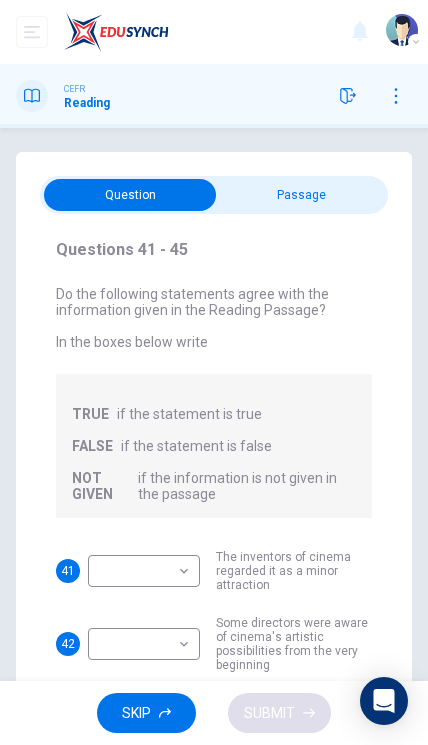 click at bounding box center [130, 195] 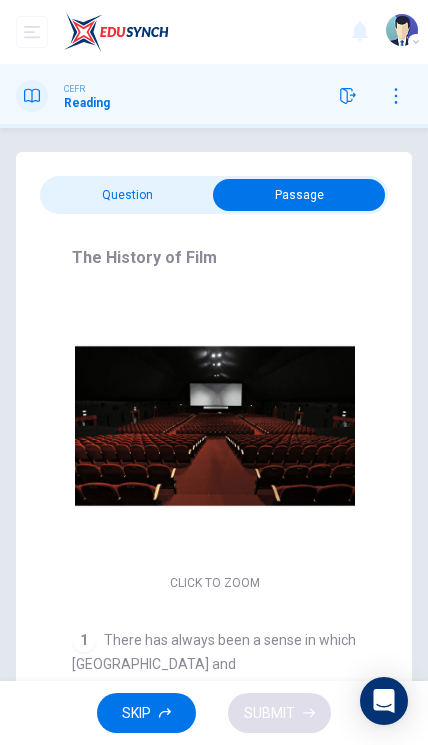 click 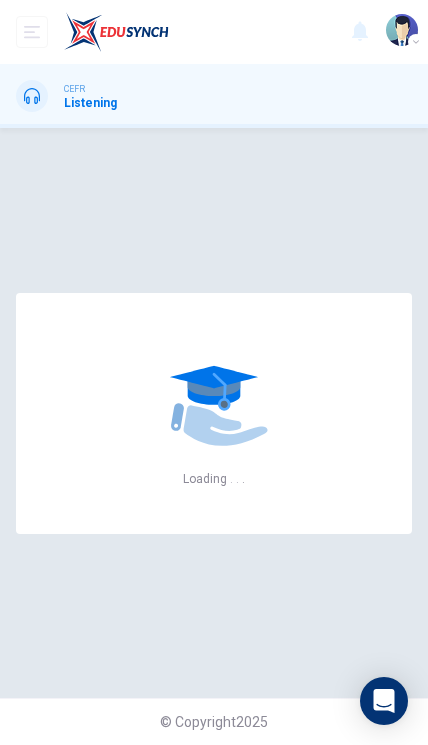 scroll, scrollTop: 0, scrollLeft: 0, axis: both 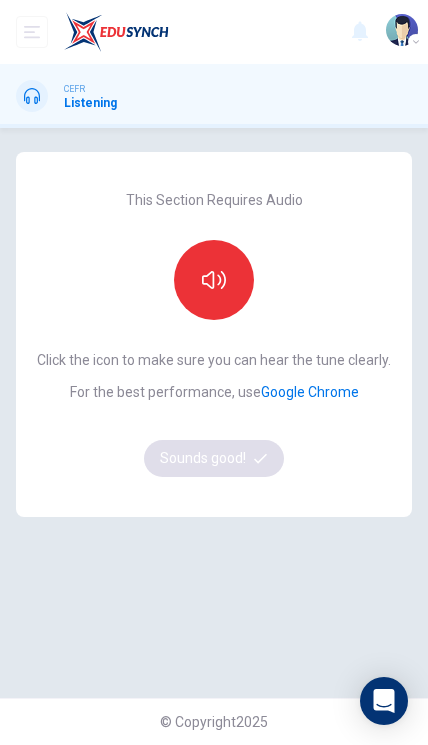 click 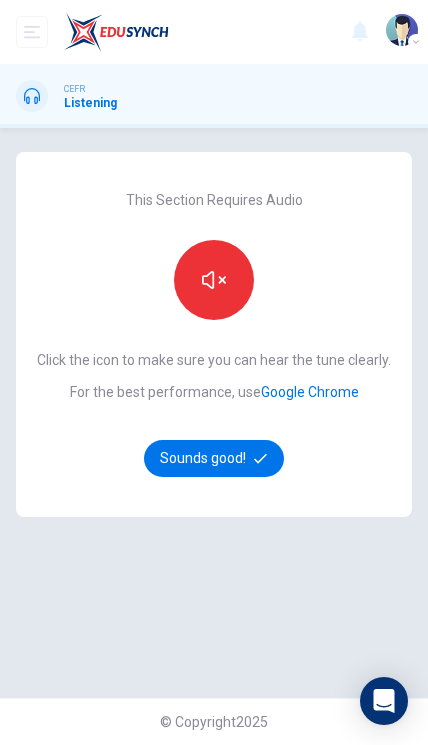 click on "Sounds good!" at bounding box center (214, 458) 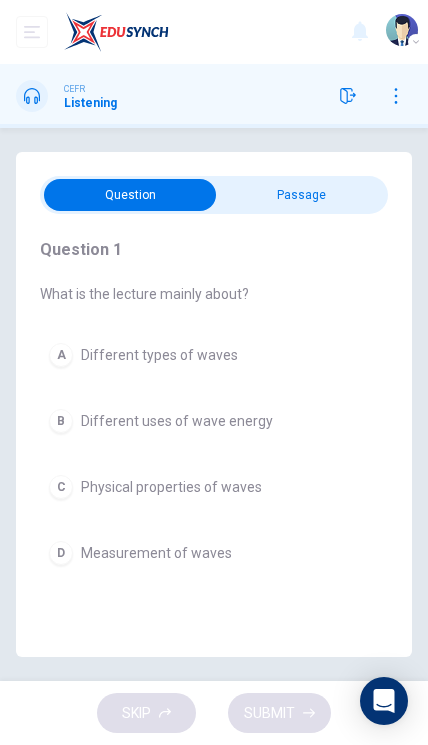 click at bounding box center (130, 195) 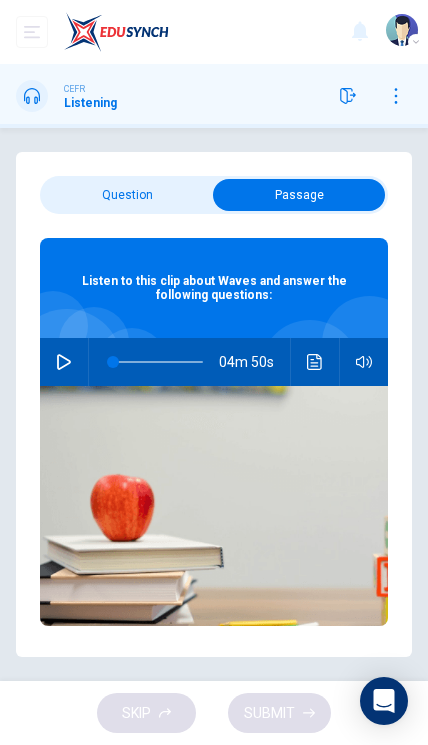 click at bounding box center [299, 195] 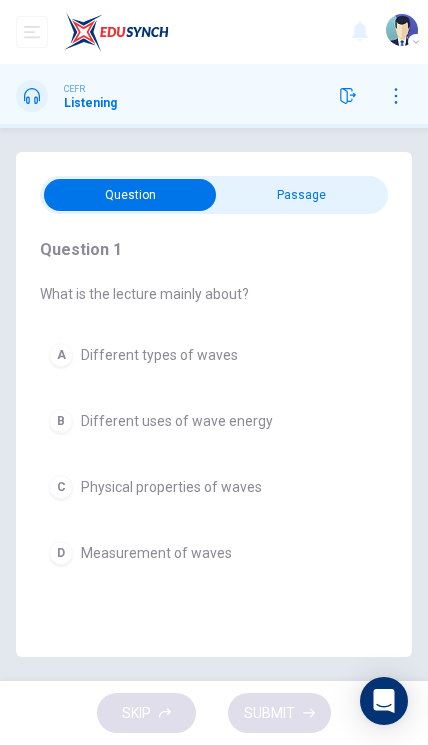 click at bounding box center (130, 195) 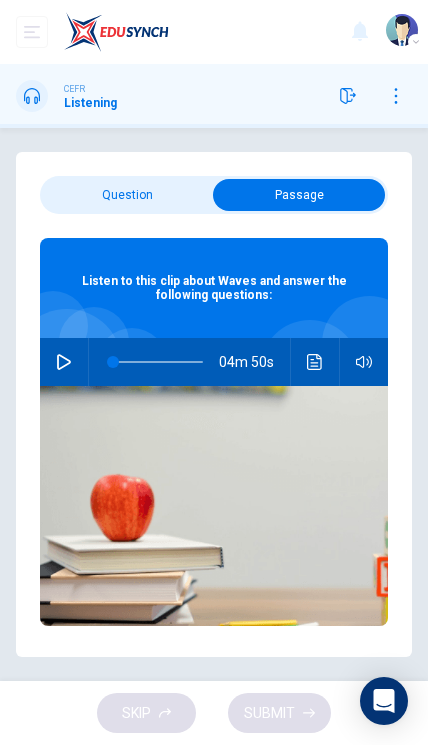 click 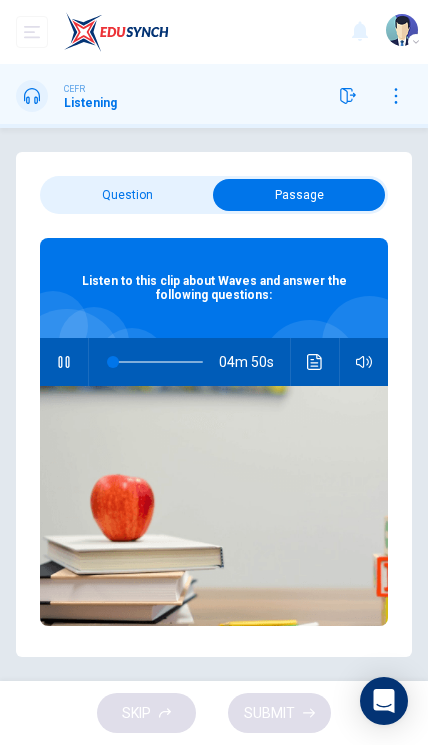 click at bounding box center (299, 195) 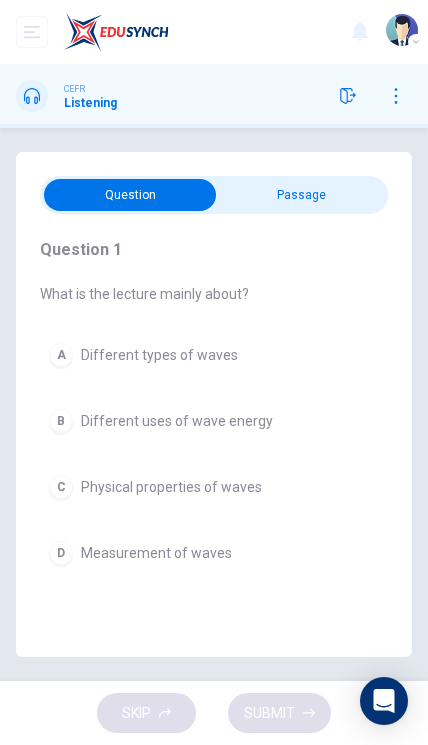 click on "A" at bounding box center (61, 355) 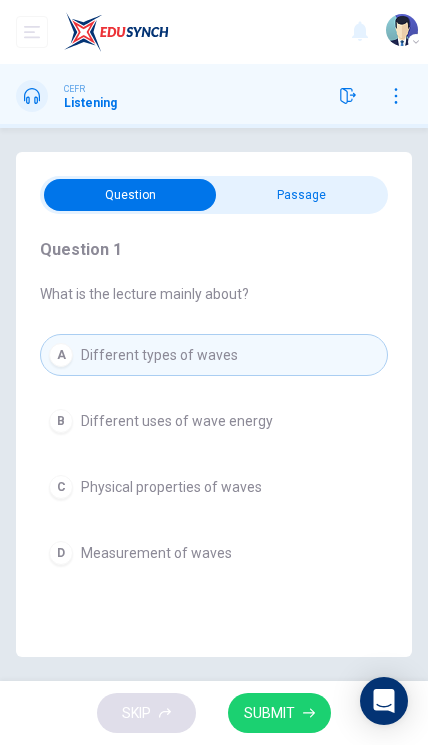 click on "SUBMIT" at bounding box center (269, 713) 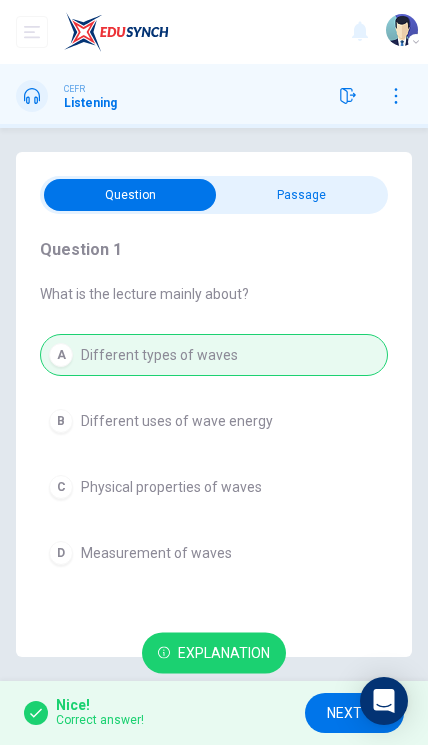 click on "NEXT" at bounding box center (344, 713) 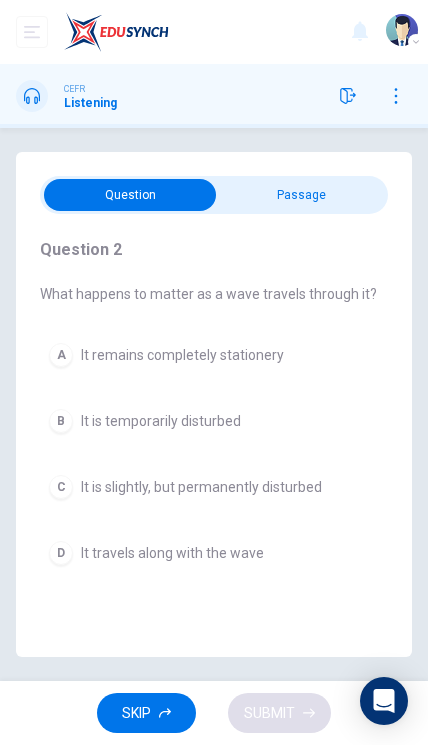type on "16" 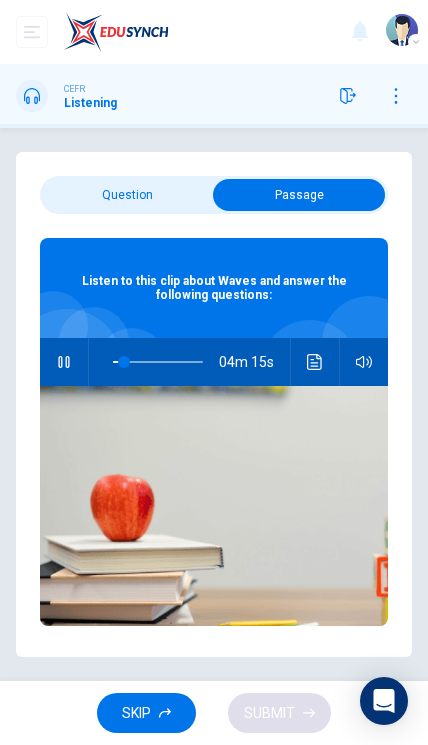 click at bounding box center [124, 362] 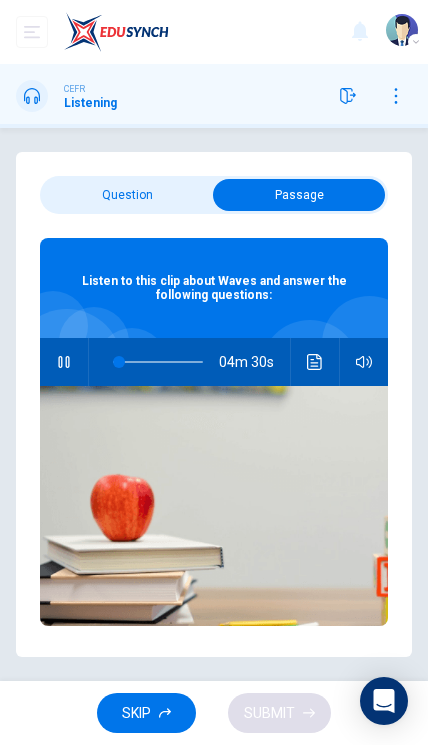click at bounding box center (119, 362) 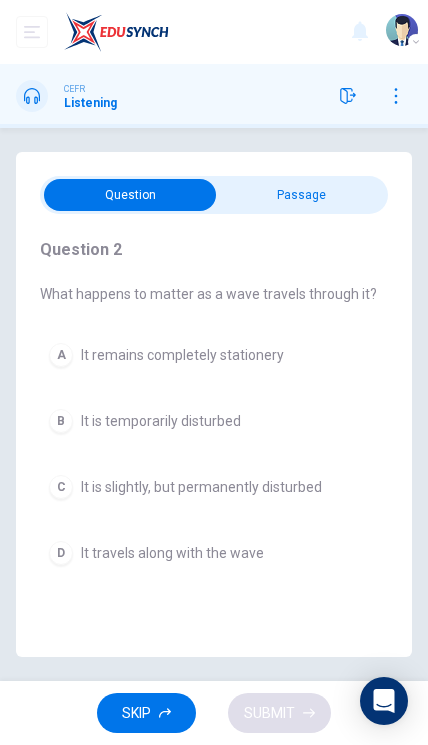 type on "15" 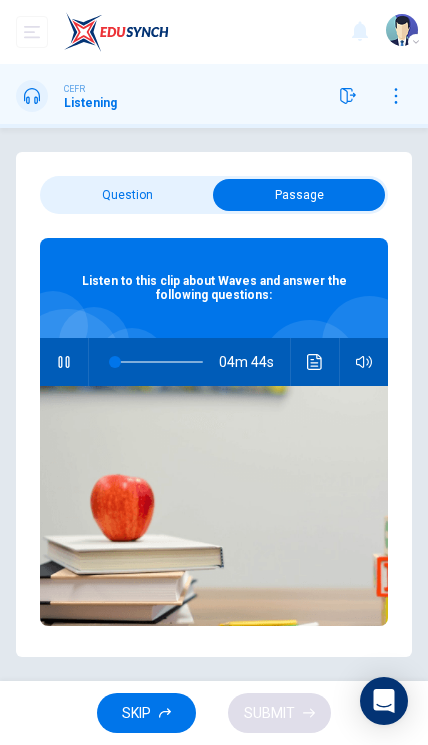 type on "2" 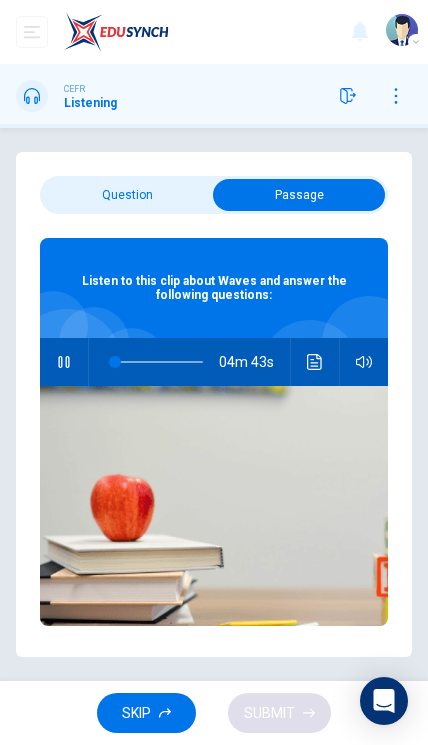 click at bounding box center [299, 195] 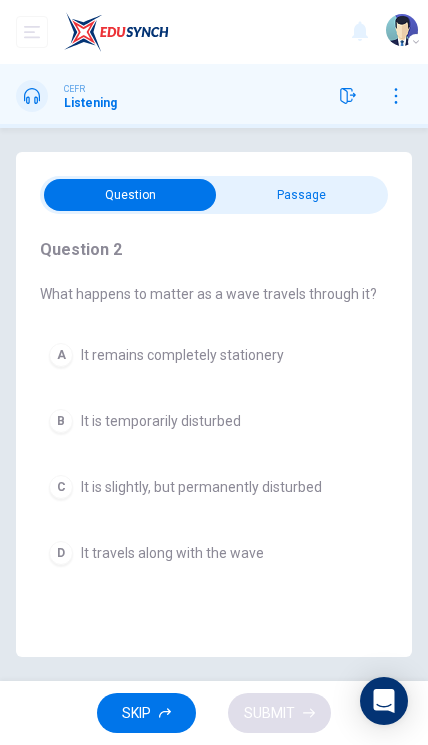 click on "D It travels along with the wave" at bounding box center (214, 553) 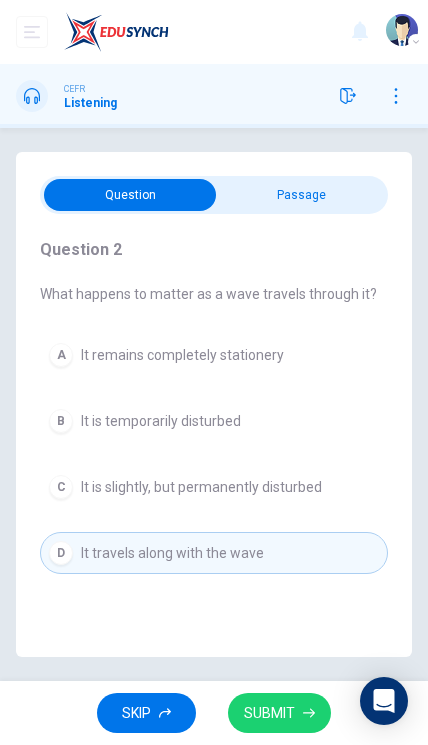 click on "SUBMIT" at bounding box center (279, 713) 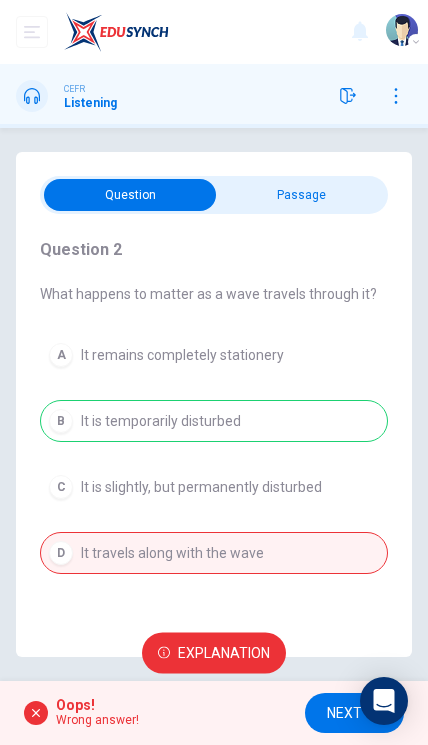 click on "NEXT" at bounding box center [344, 713] 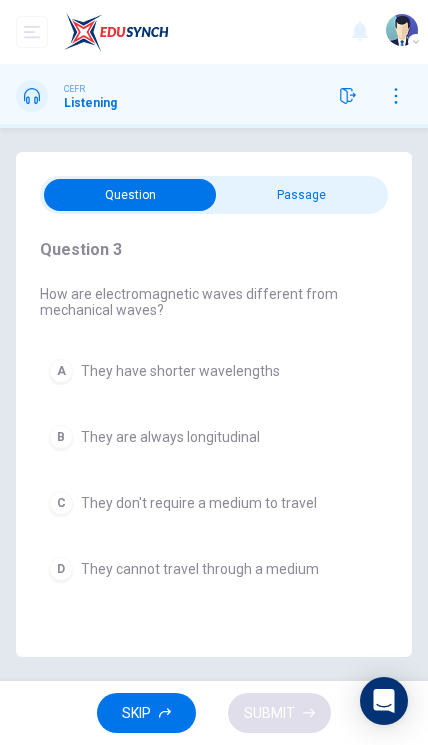 click at bounding box center (130, 195) 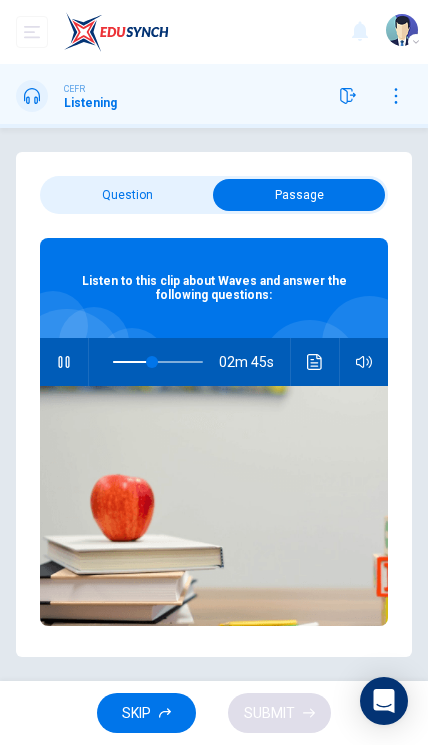 type on "43" 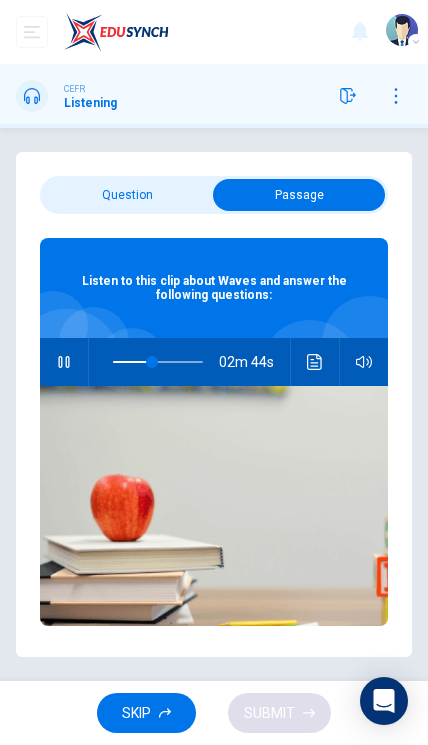 click at bounding box center [299, 195] 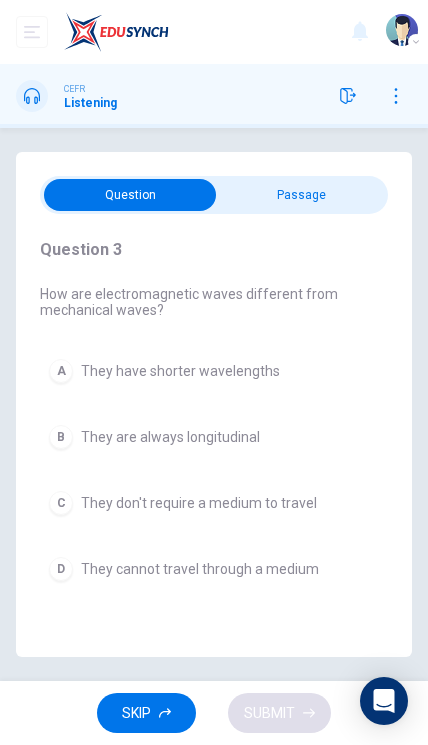 click on "C They don't require a medium to travel" at bounding box center (214, 503) 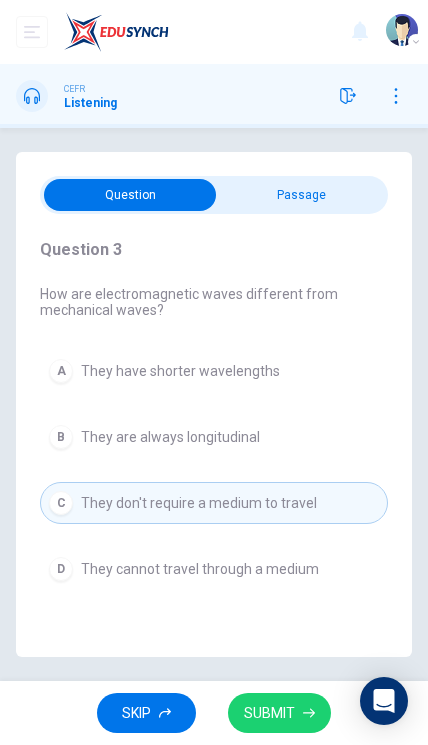 click 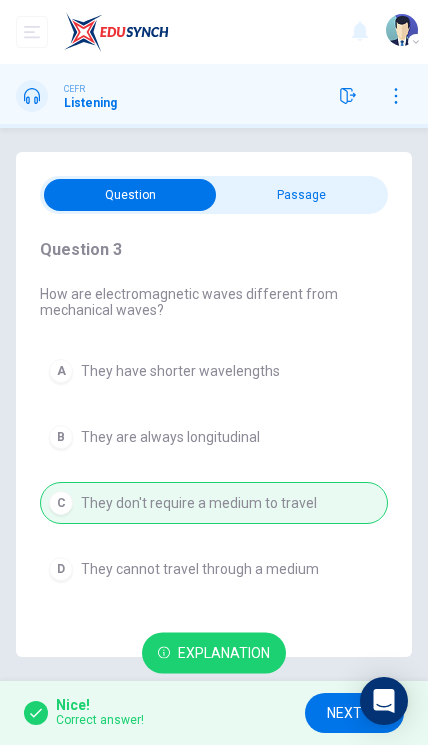 click on "NEXT" at bounding box center (344, 713) 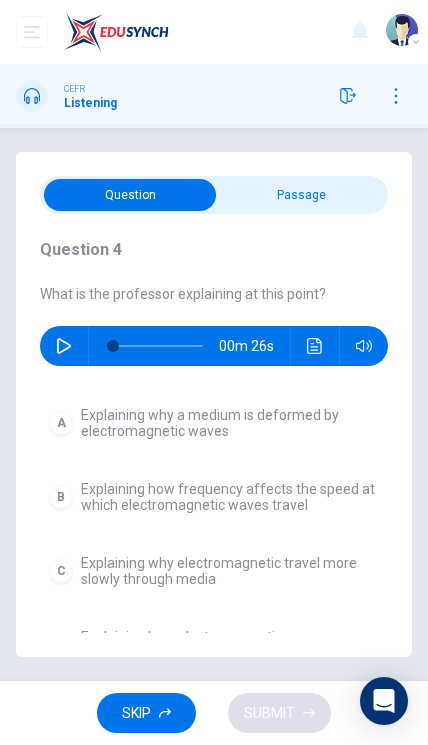 type on "64" 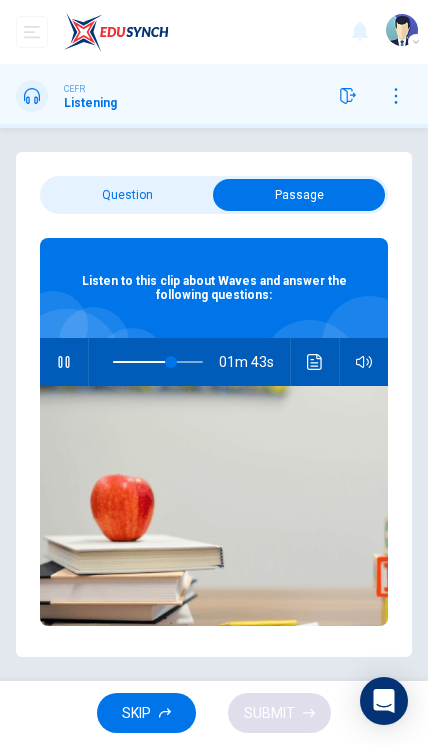 click at bounding box center [64, 362] 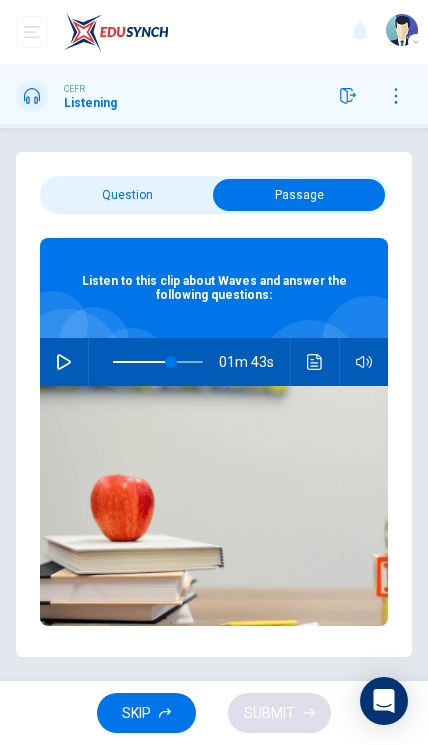 click at bounding box center (299, 195) 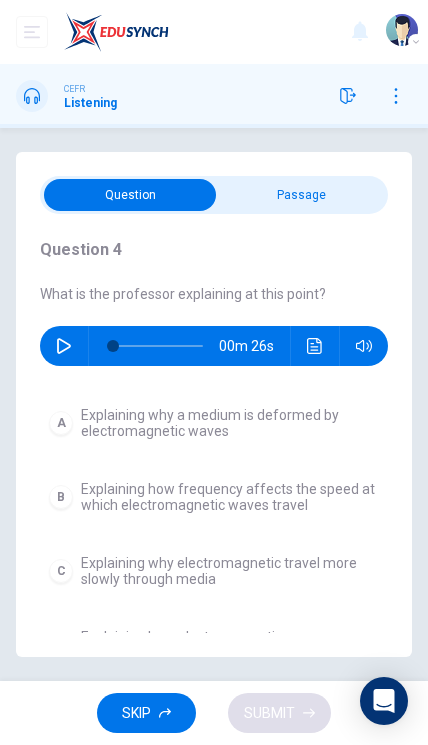 click at bounding box center [64, 346] 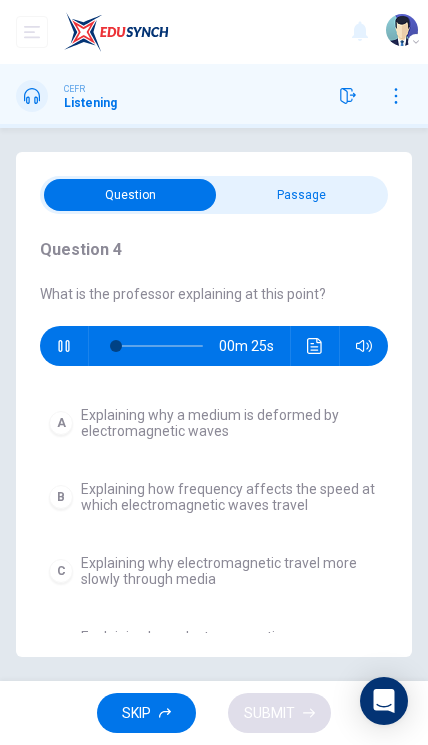 scroll, scrollTop: 42, scrollLeft: 0, axis: vertical 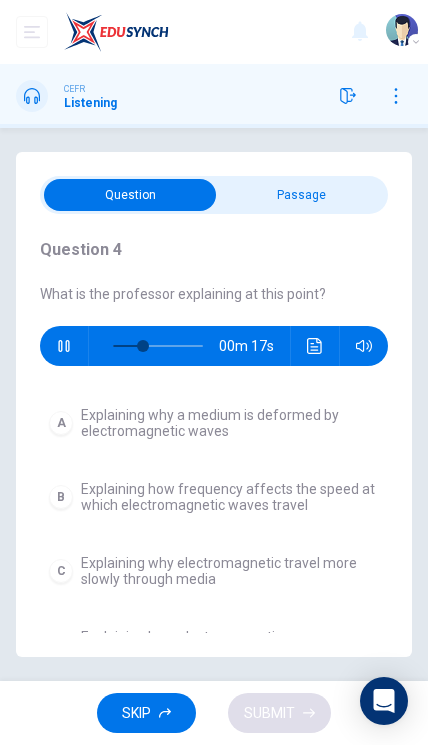 click at bounding box center [64, 346] 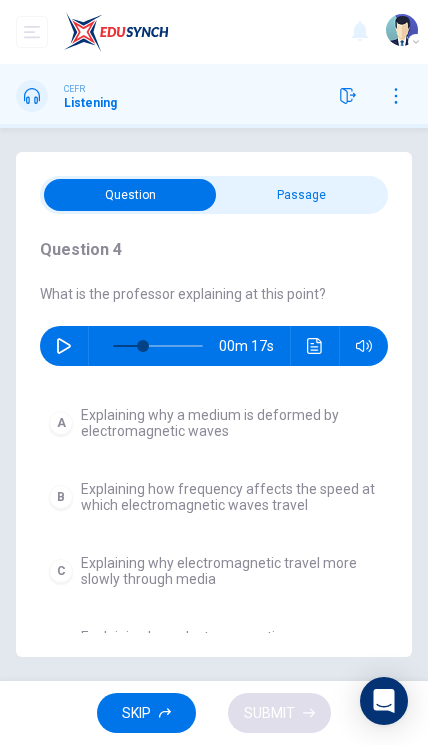 click 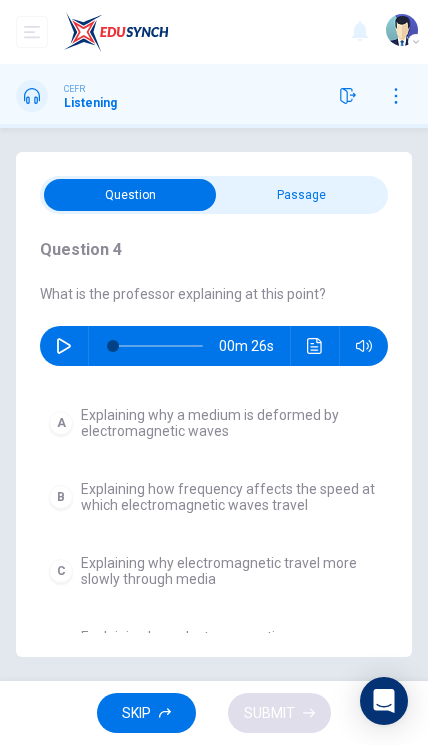 click at bounding box center [64, 346] 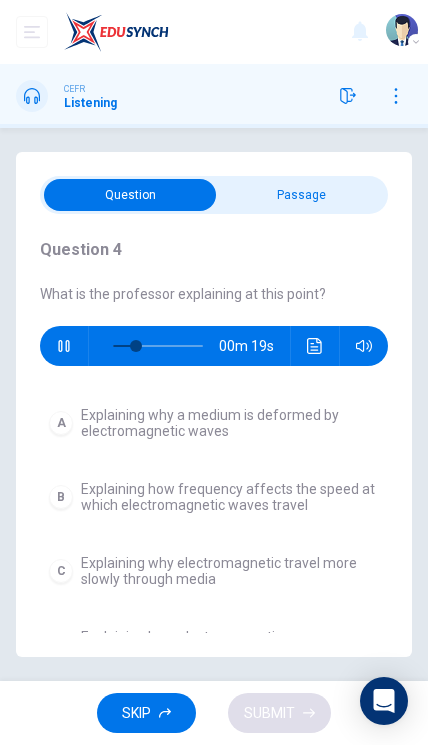 click on "Explaining how electromagnetic waves are absorbed by atoms" at bounding box center (230, 645) 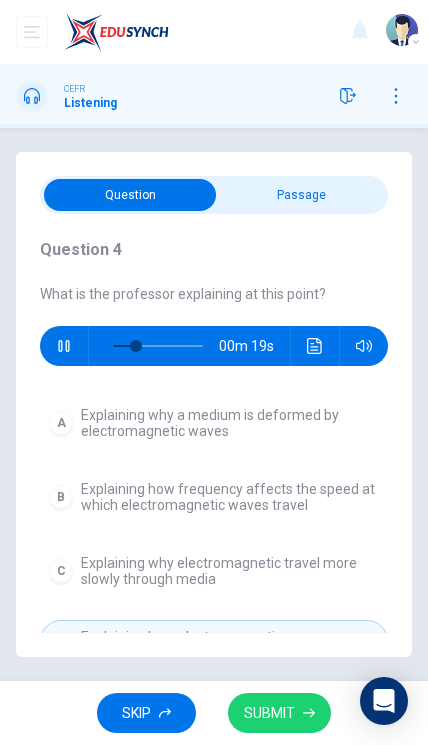 click 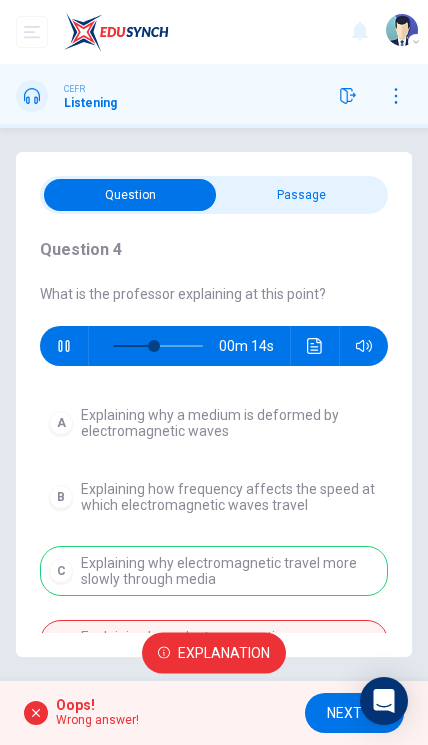 type on "49" 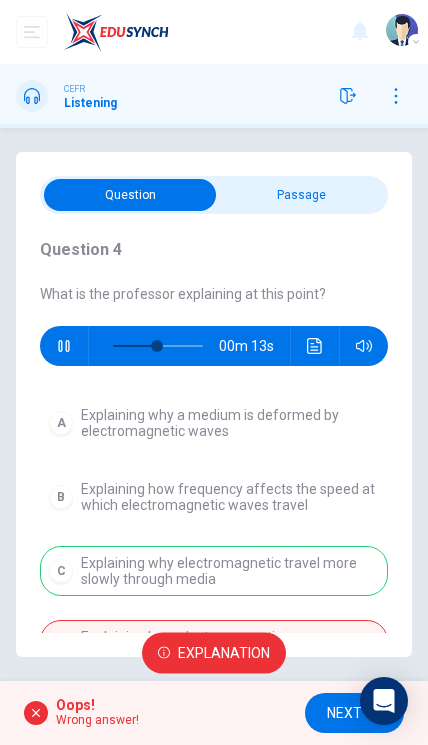 click on "NEXT" at bounding box center [344, 713] 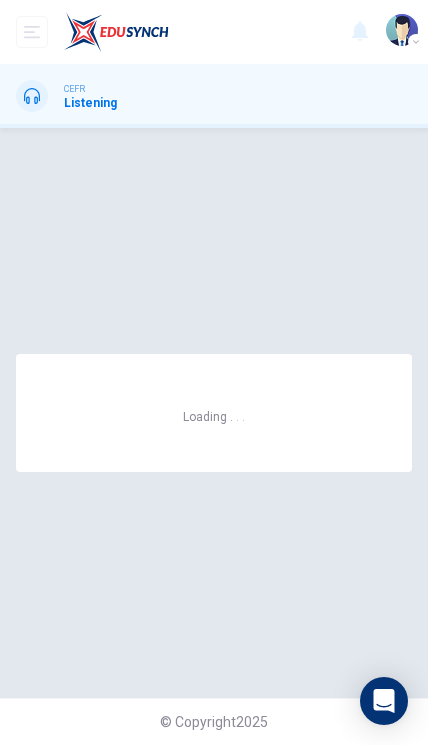 scroll, scrollTop: 0, scrollLeft: 0, axis: both 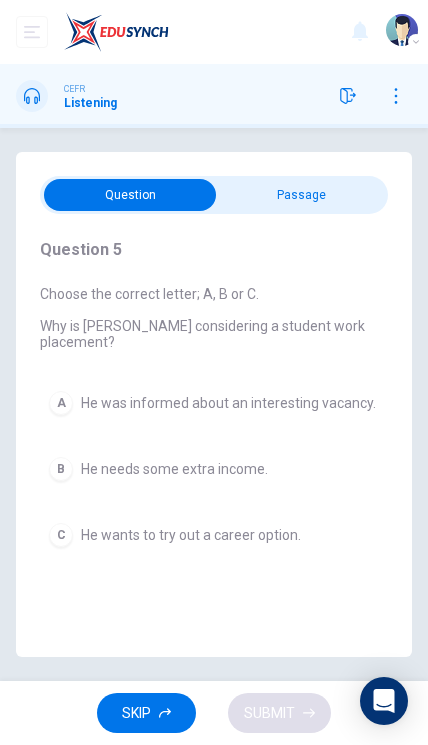 click at bounding box center [130, 195] 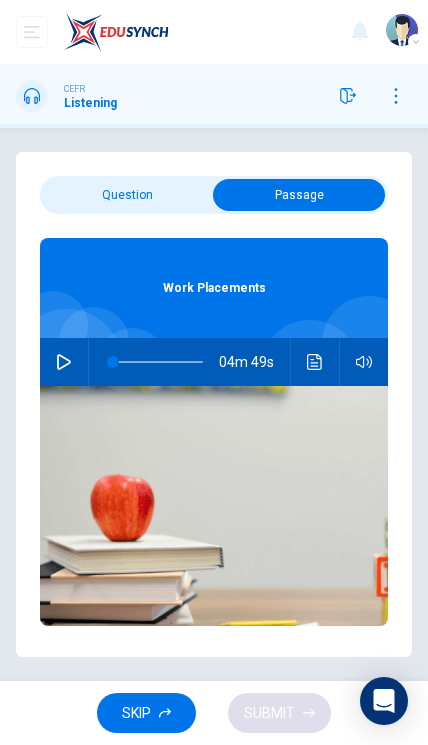 click at bounding box center (64, 362) 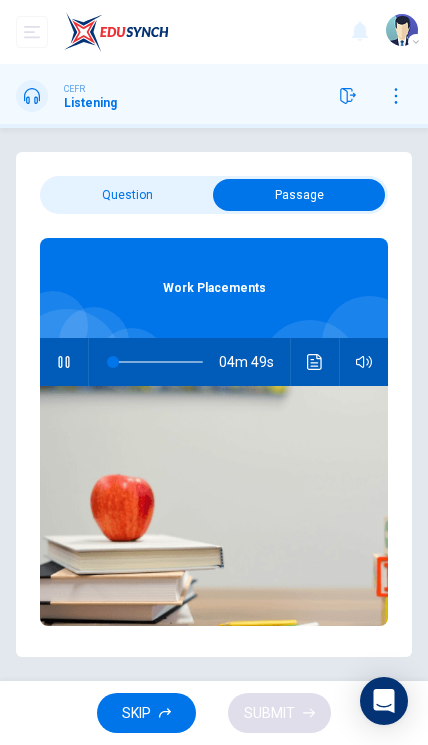 click at bounding box center [299, 195] 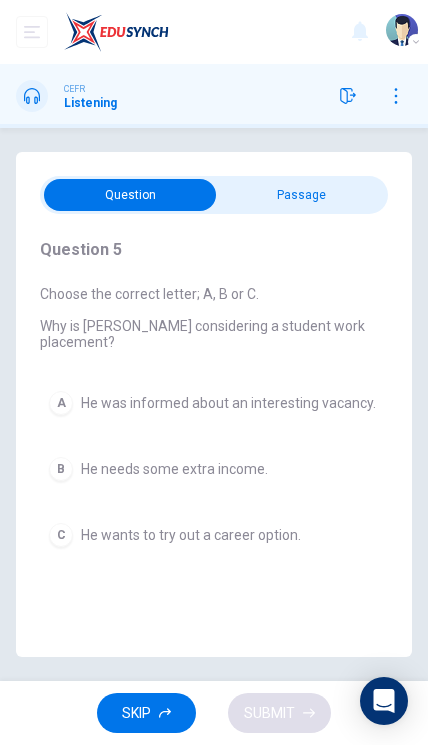 click on "He was informed about an interesting vacancy." at bounding box center [228, 403] 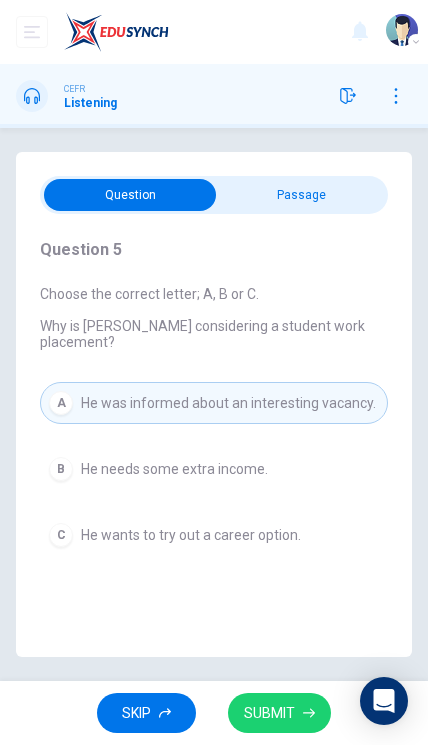 click on "SUBMIT" at bounding box center [279, 713] 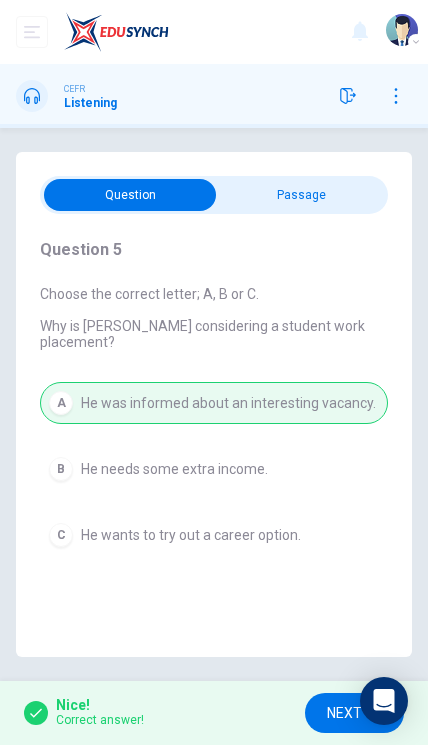 click on "NEXT" at bounding box center (344, 713) 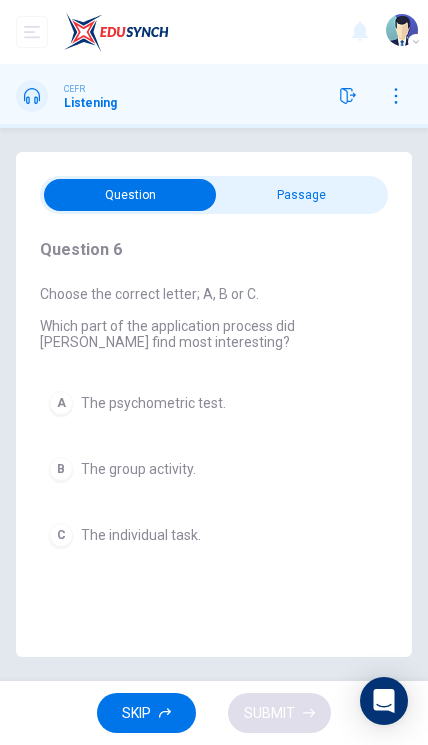 click on "The group activity." at bounding box center [138, 469] 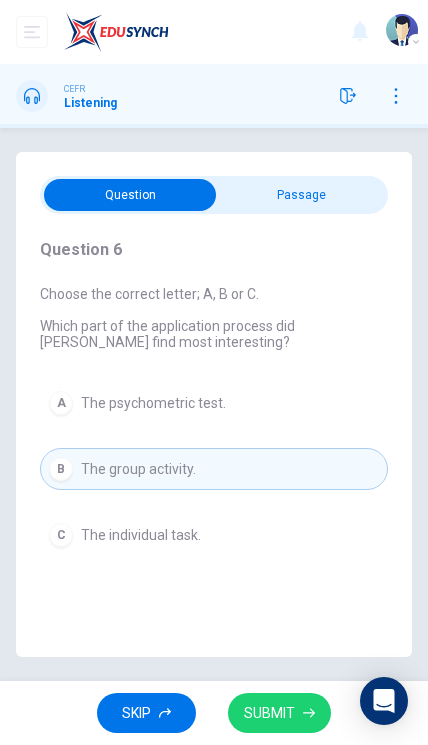 click on "SUBMIT" at bounding box center [269, 713] 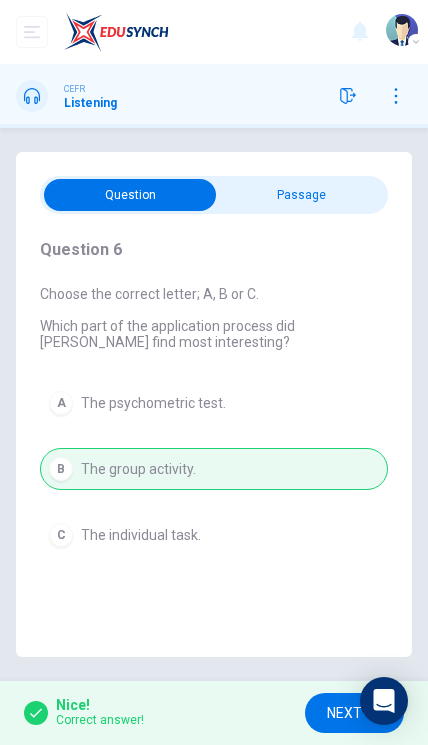 click on "NEXT" at bounding box center [354, 713] 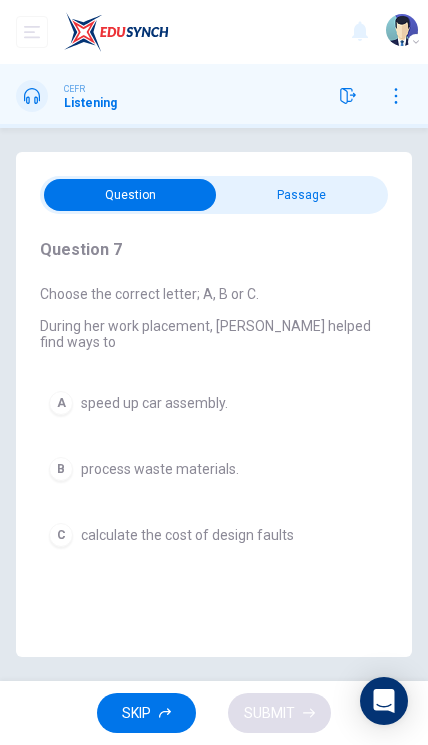 click on "A speed up car assembly." at bounding box center [214, 403] 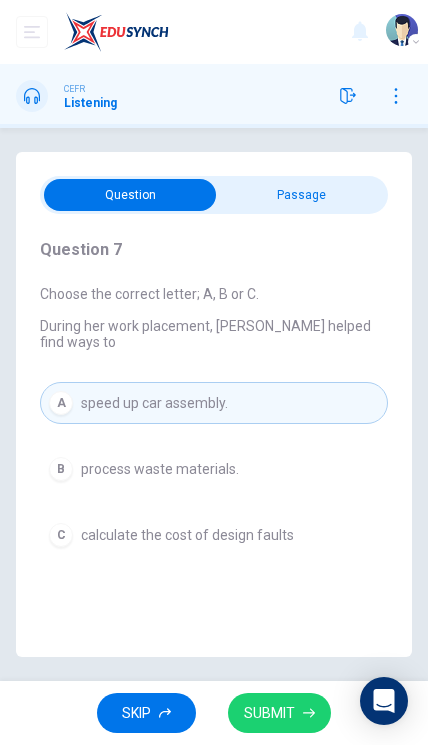 click on "SUBMIT" at bounding box center (279, 713) 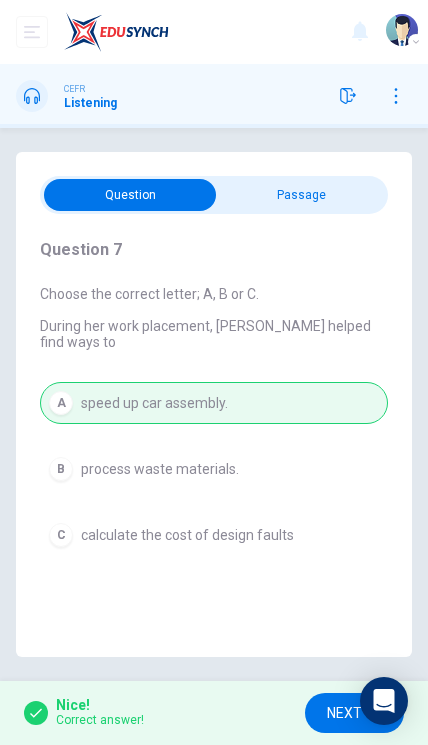 click on "NEXT" at bounding box center [344, 713] 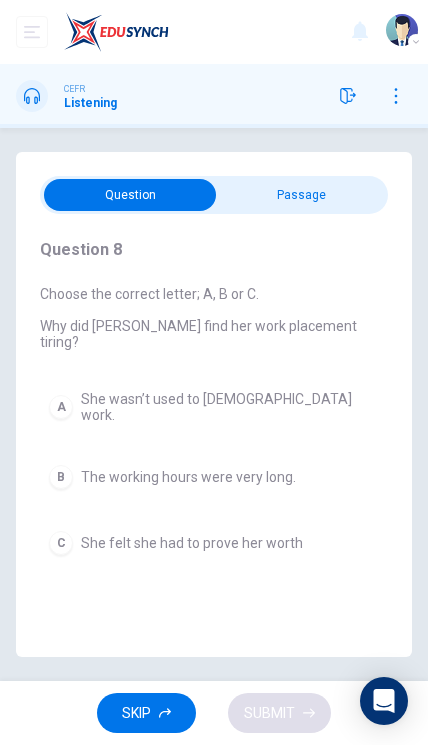 click on "C She felt she had to prove her worth" at bounding box center [214, 543] 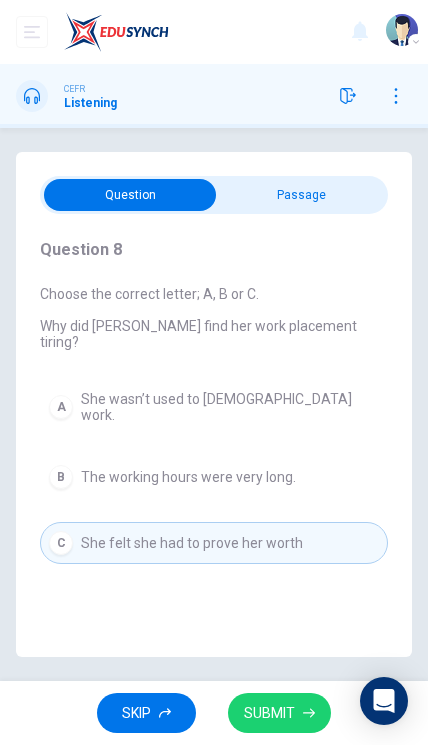 click on "SUBMIT" at bounding box center [269, 713] 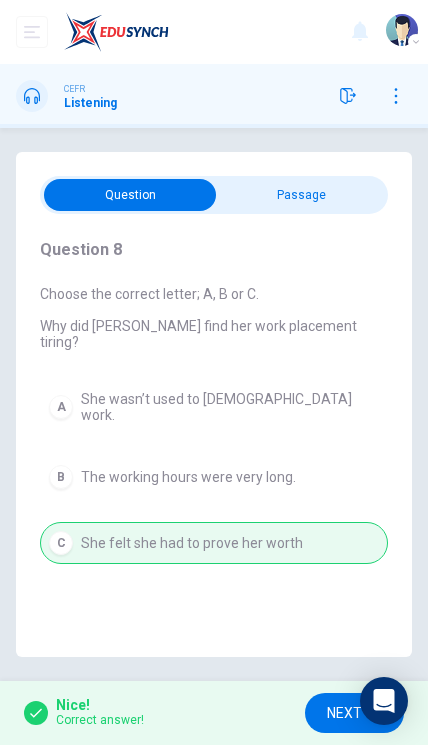 click on "NEXT" at bounding box center [354, 713] 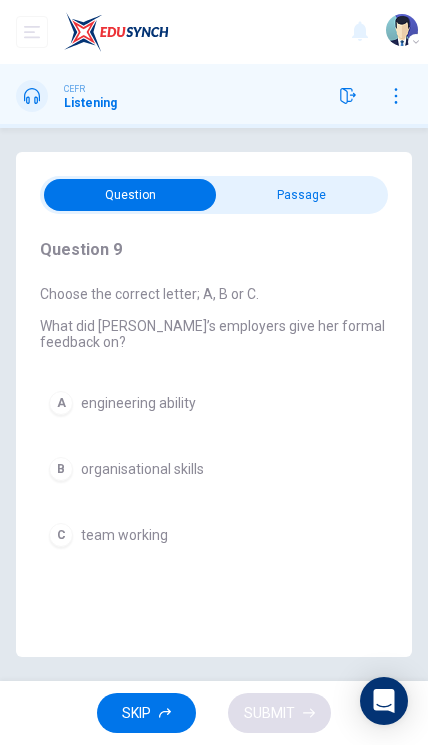 click on "B organisational skills" at bounding box center (214, 469) 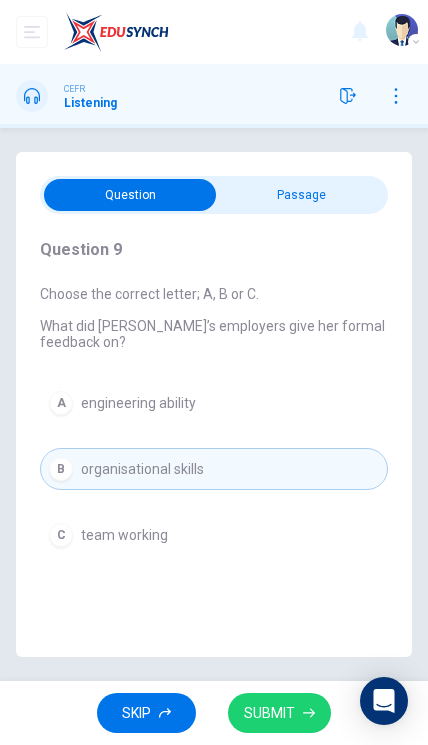 click on "SUBMIT" at bounding box center [269, 713] 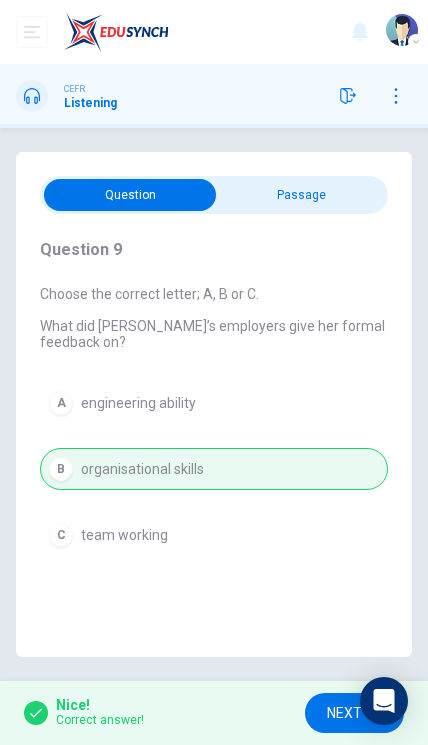 click on "NEXT" at bounding box center [354, 713] 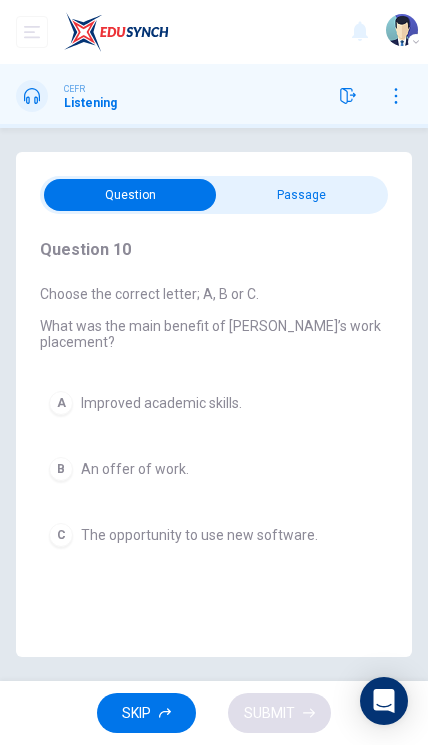 click on "B An offer of work." at bounding box center [214, 469] 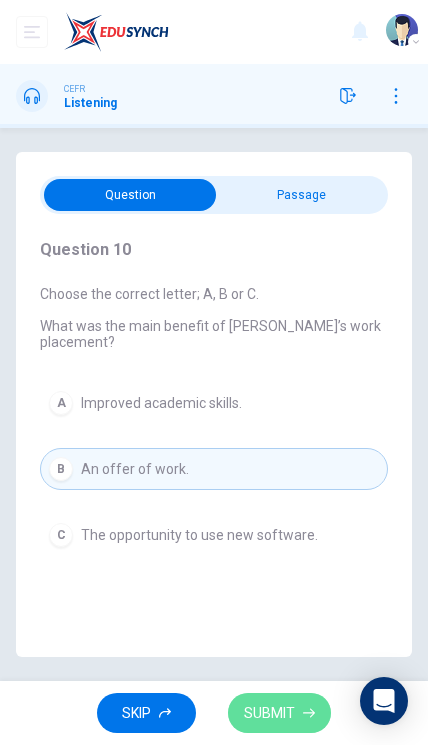 click on "SUBMIT" at bounding box center [279, 713] 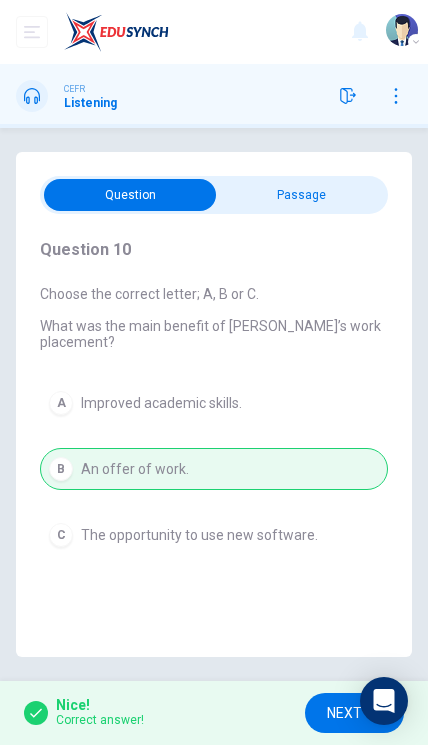 click on "NEXT" at bounding box center [354, 713] 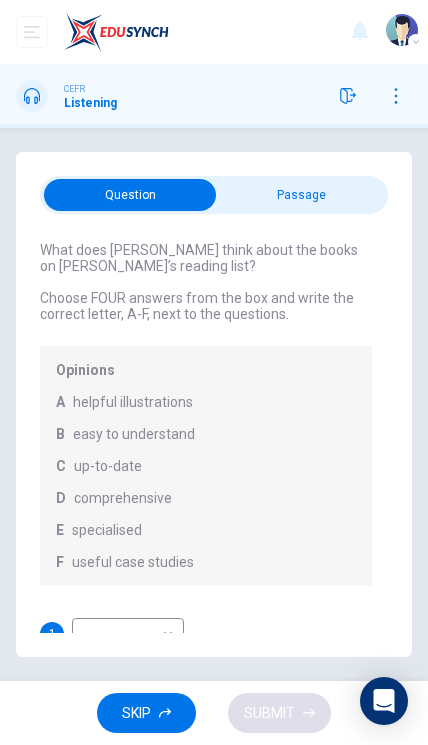 scroll, scrollTop: 45, scrollLeft: 0, axis: vertical 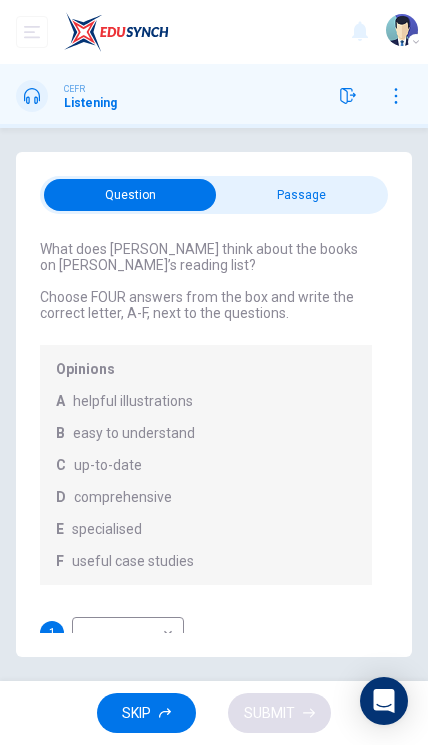 type on "66" 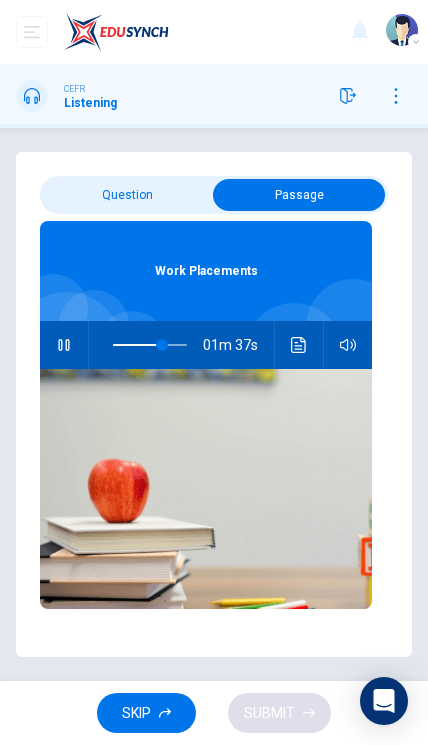 scroll, scrollTop: 0, scrollLeft: 0, axis: both 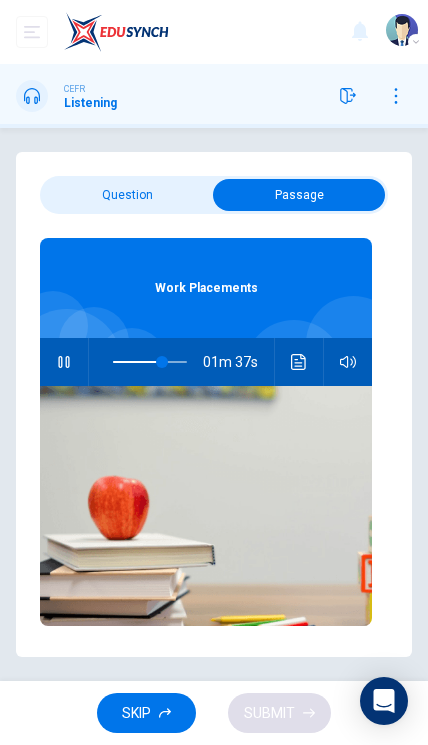 type on "67" 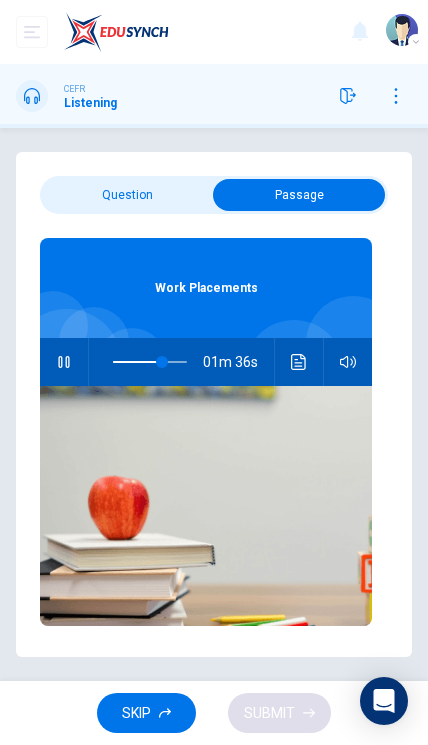click at bounding box center (299, 195) 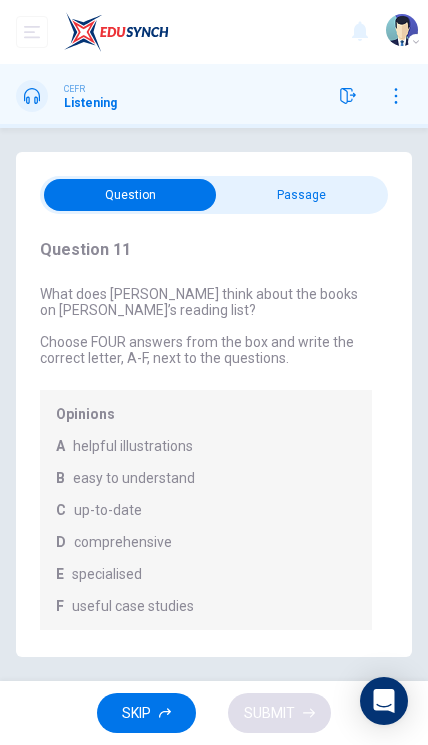 scroll, scrollTop: 0, scrollLeft: 0, axis: both 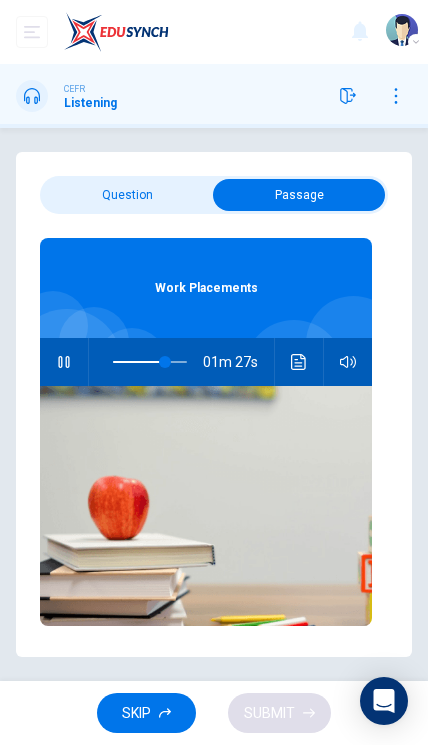 type on "70" 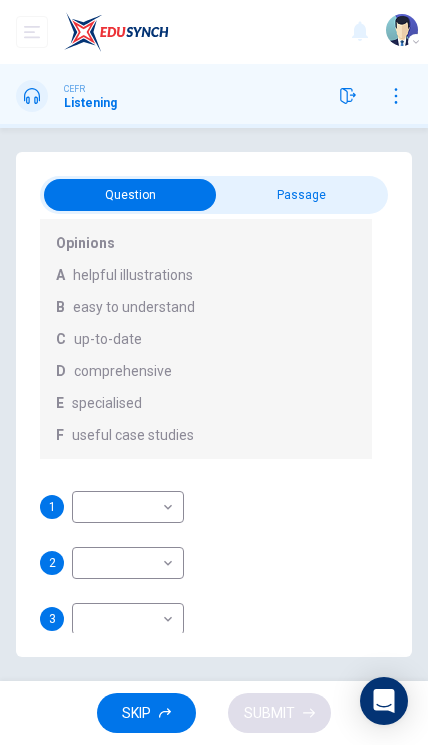 scroll, scrollTop: 171, scrollLeft: 0, axis: vertical 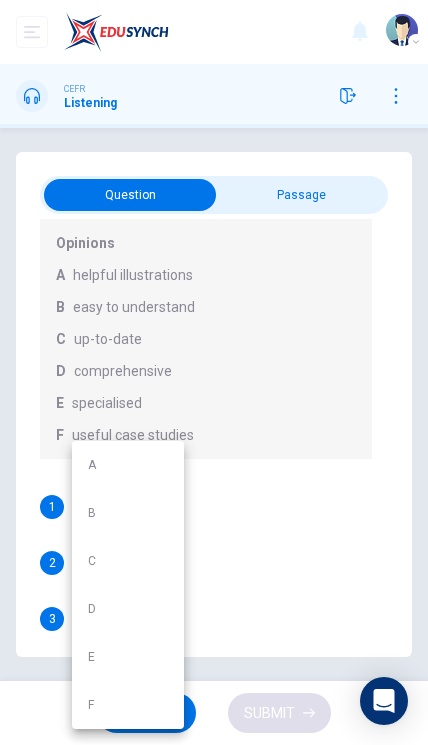 click on "B" at bounding box center (128, 513) 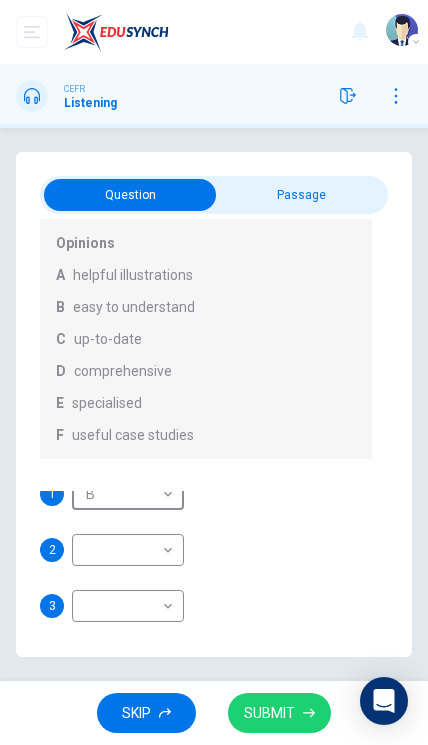 scroll, scrollTop: 13, scrollLeft: 0, axis: vertical 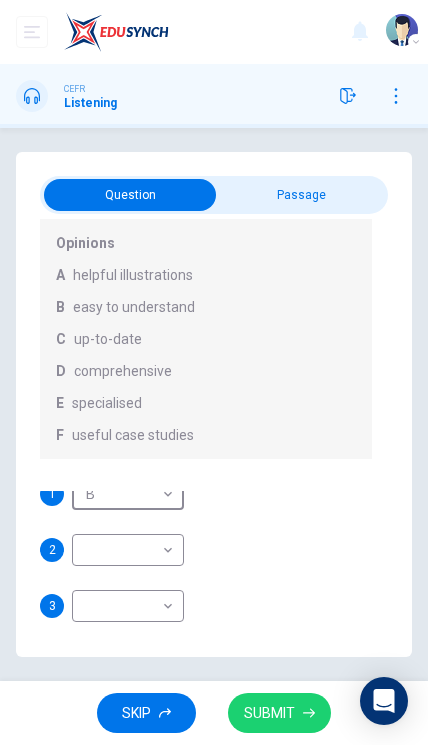 click on "Dashboard Practice Start a test Analysis KANGESWARY A/P MURUGAN CEFR Listening Question Passage Question 11 What does [PERSON_NAME] think about the books on [PERSON_NAME]’s reading list? Choose FOUR answers from the box and write the correct letter, A-F, next to the questions.
Opinions A helpful illustrations B easy to understand C up-to-date D comprehensive E specialised F useful case studies 1 B B ​ 2 ​ ​ 3 ​ ​ 4 ​ ​ Work Placements 00m 38s SKIP SUBMIT EduSynch - Online Language Proficiency Testing
Dashboard Practice Start a test Analysis Notifications © Copyright  2025 Audio Timer 00:09:32 END SESSION" at bounding box center [214, 372] 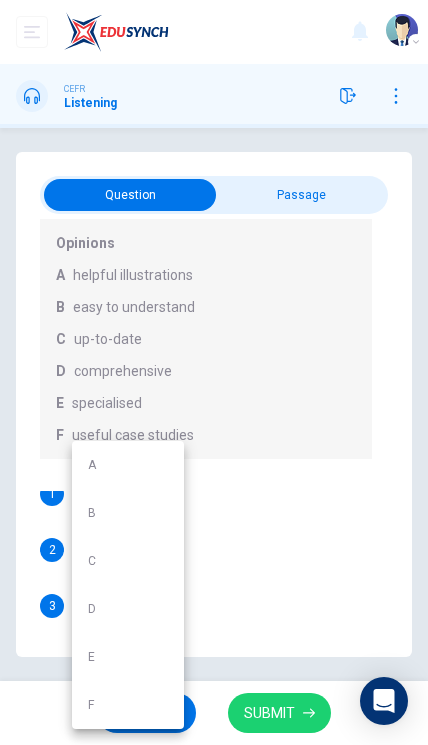click on "A" at bounding box center (128, 465) 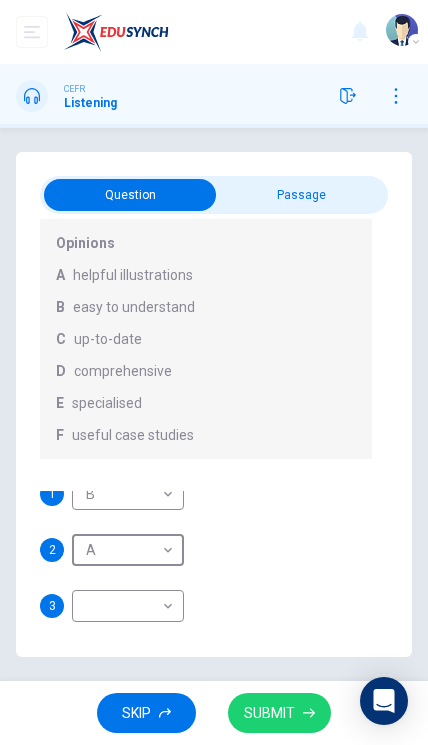 scroll, scrollTop: 82, scrollLeft: 0, axis: vertical 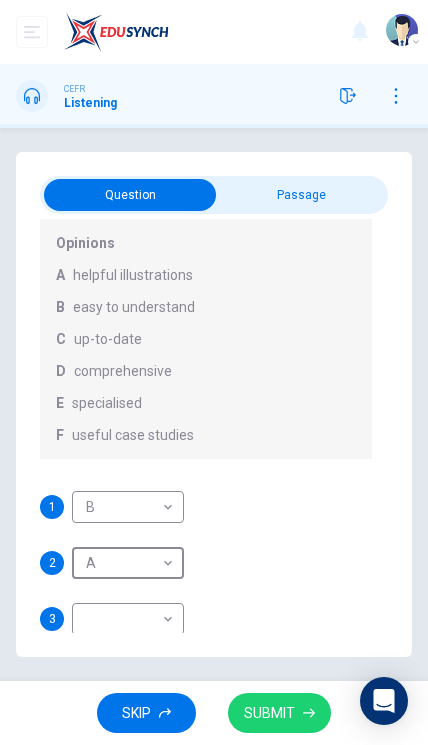 click on "Dashboard Practice Start a test Analysis KANGESWARY A/P MURUGAN CEFR Listening Question Passage Question 11 What does [PERSON_NAME] think about the books on [PERSON_NAME]’s reading list? Choose FOUR answers from the box and write the correct letter, A-F, next to the questions.
Opinions A helpful illustrations B easy to understand C up-to-date D comprehensive E specialised F useful case studies 1 B B ​ 2 A A ​ 3 ​ ​ 4 ​ ​ Work Placements 00m 24s SKIP SUBMIT EduSynch - Online Language Proficiency Testing
Dashboard Practice Start a test Analysis Notifications © Copyright  2025 Audio Timer 00:09:47 END SESSION" at bounding box center [214, 372] 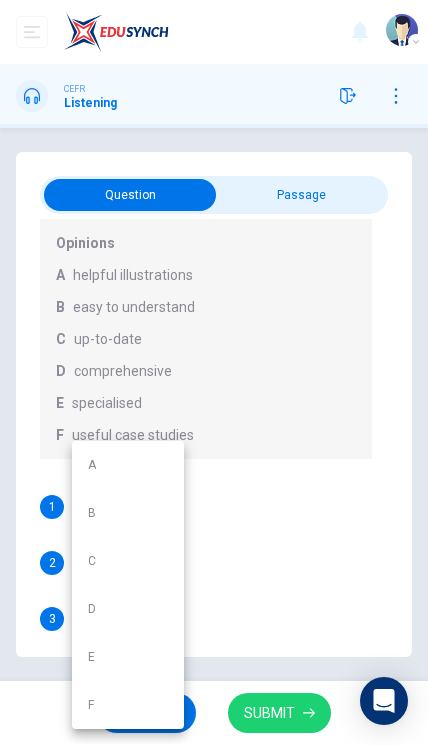 click on "D" at bounding box center (128, 609) 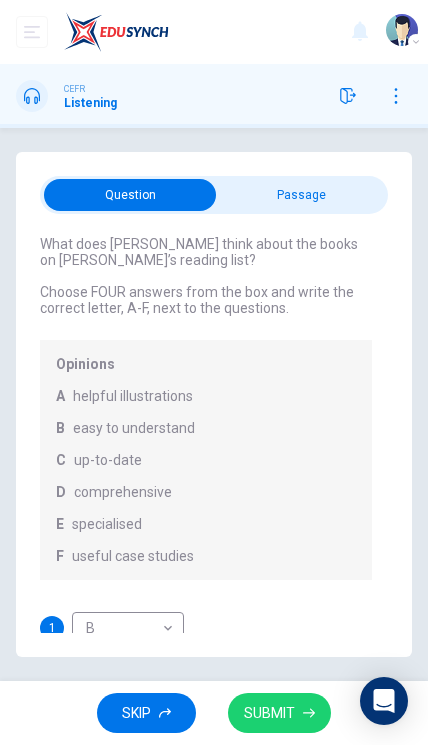 scroll, scrollTop: 30, scrollLeft: 0, axis: vertical 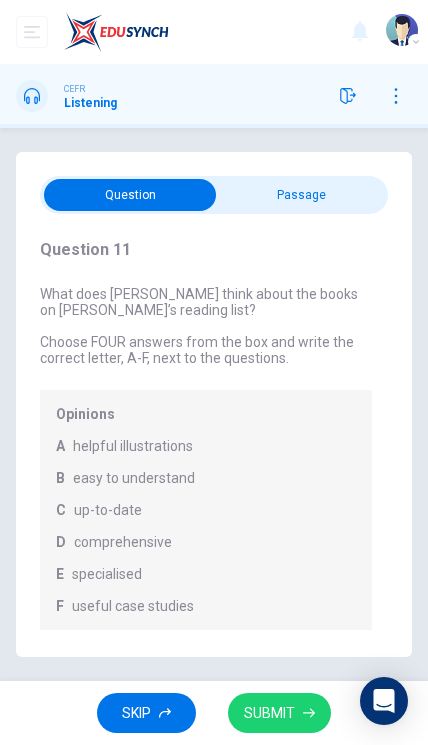 checkbox on "true" 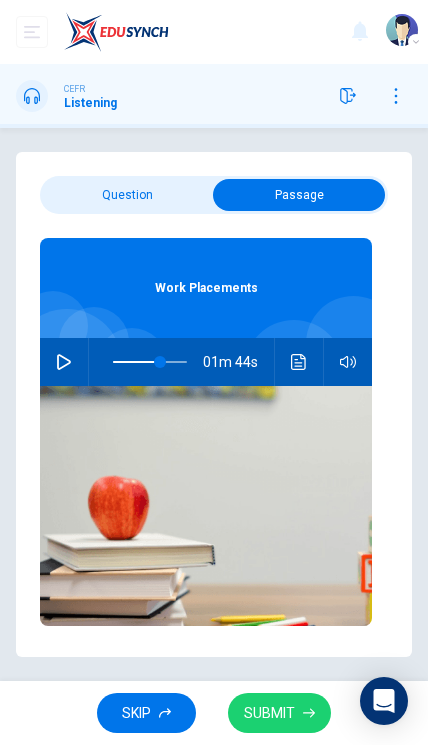 click at bounding box center [160, 362] 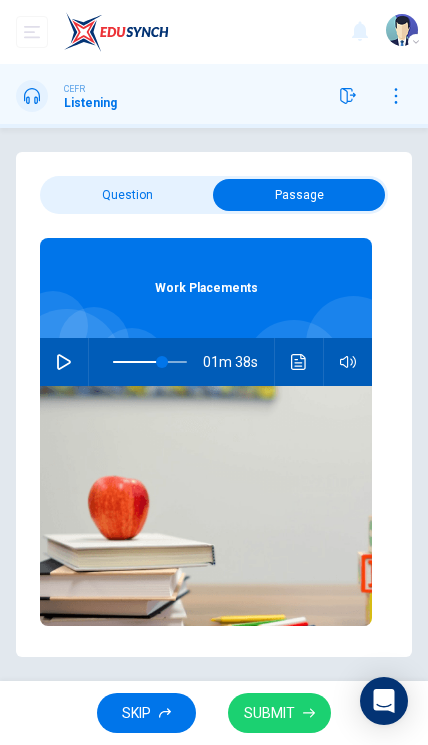 click at bounding box center [64, 362] 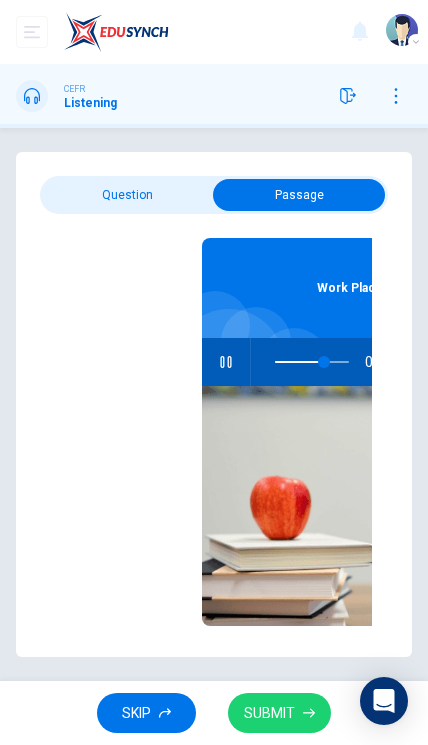 checkbox on "false" 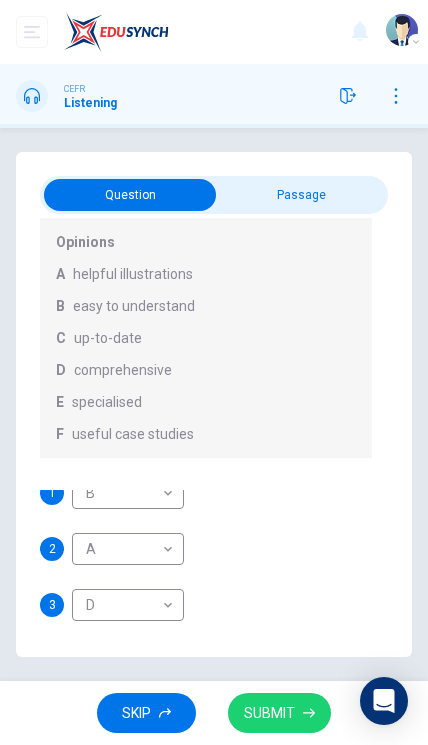 scroll, scrollTop: 171, scrollLeft: 0, axis: vertical 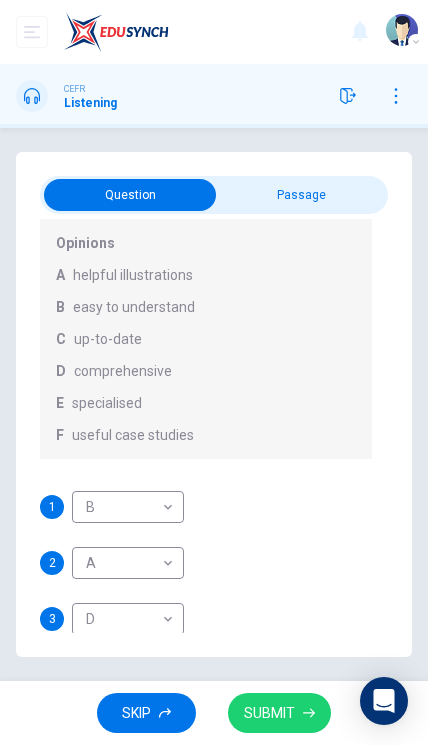 type on "68" 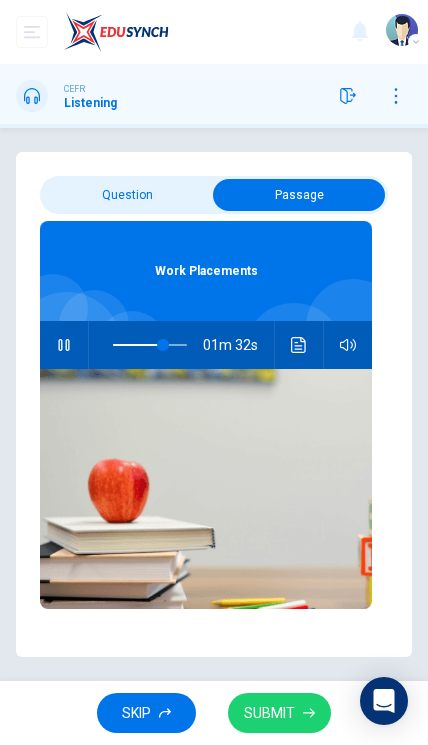 scroll, scrollTop: 0, scrollLeft: 0, axis: both 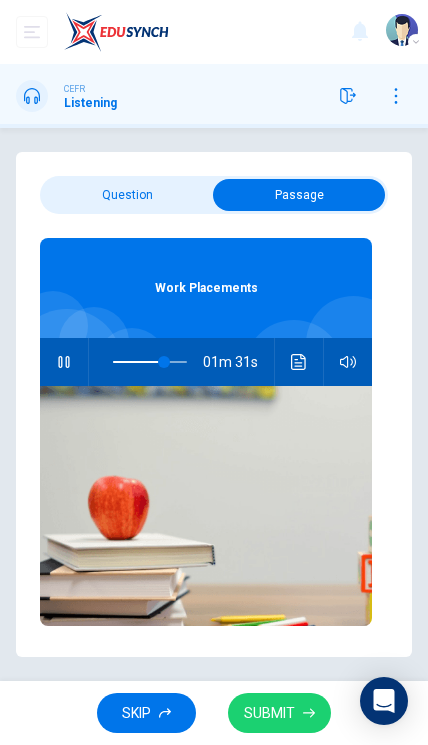 type on "69" 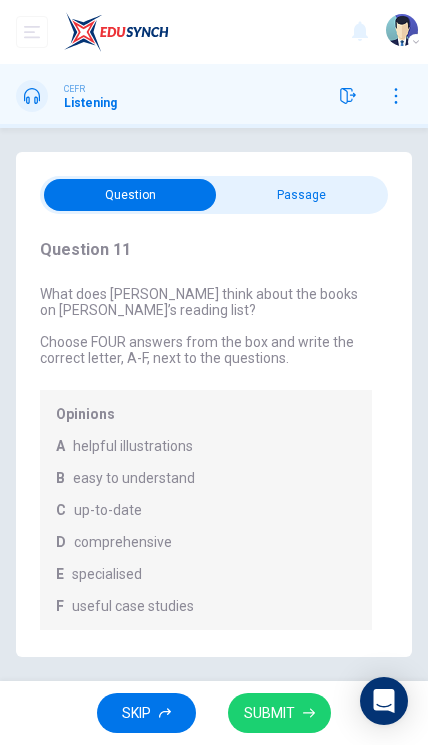 scroll, scrollTop: 34, scrollLeft: 0, axis: vertical 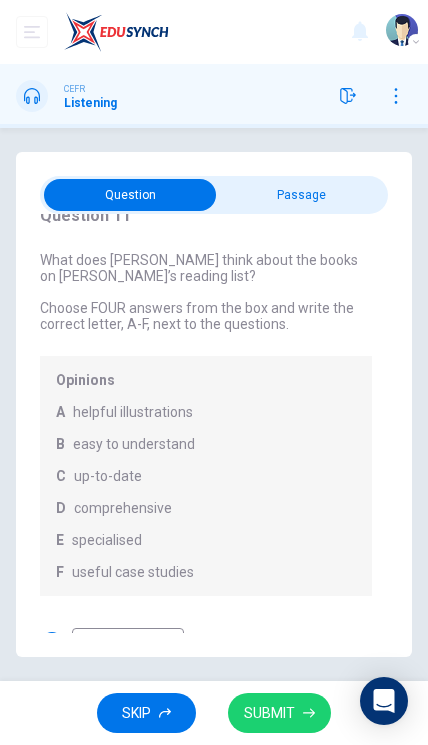 type on "69" 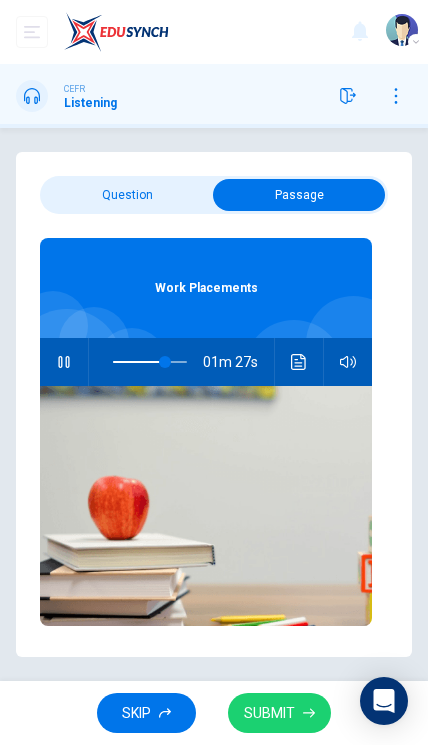 click 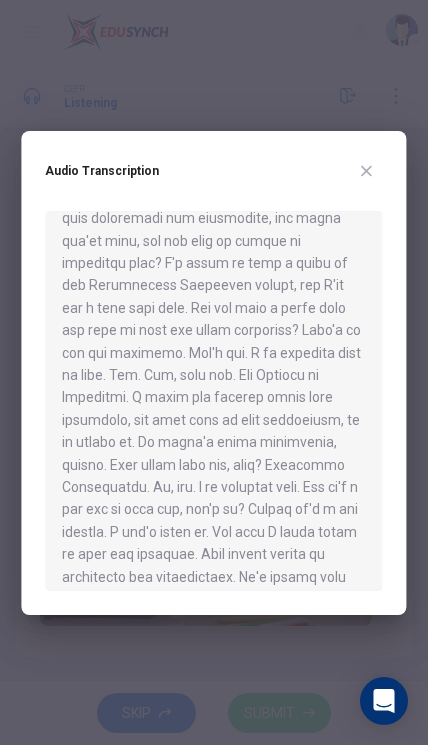scroll, scrollTop: 1496, scrollLeft: 0, axis: vertical 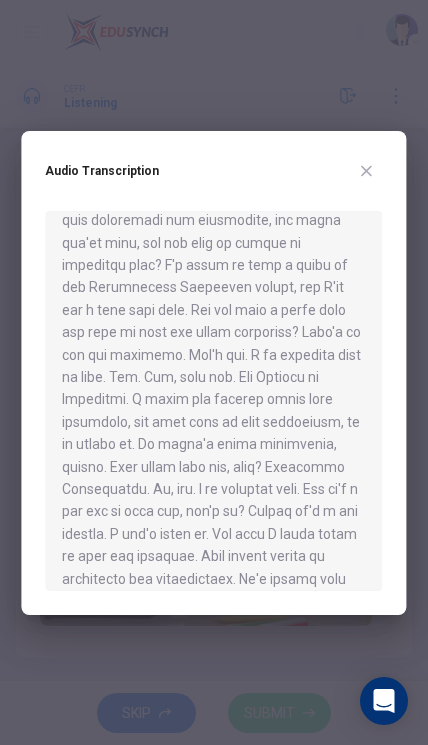 click 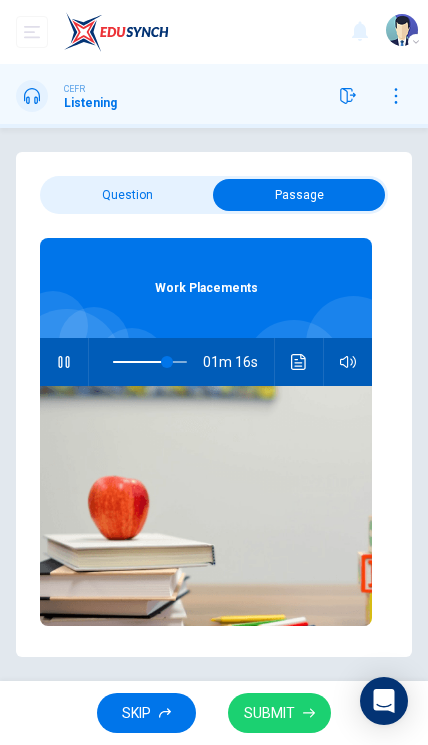 click at bounding box center [64, 362] 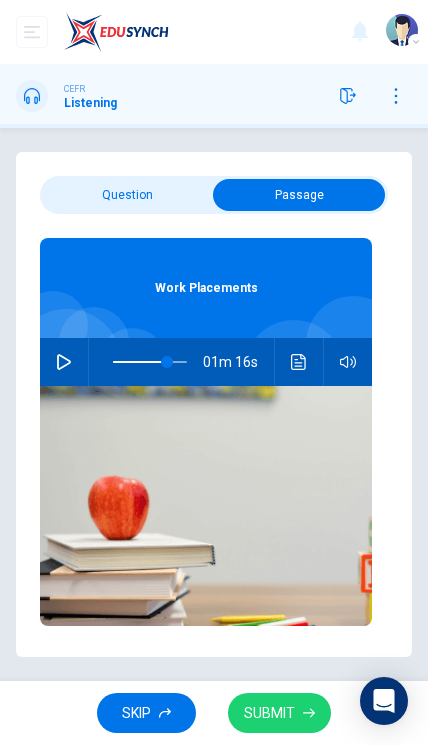 click 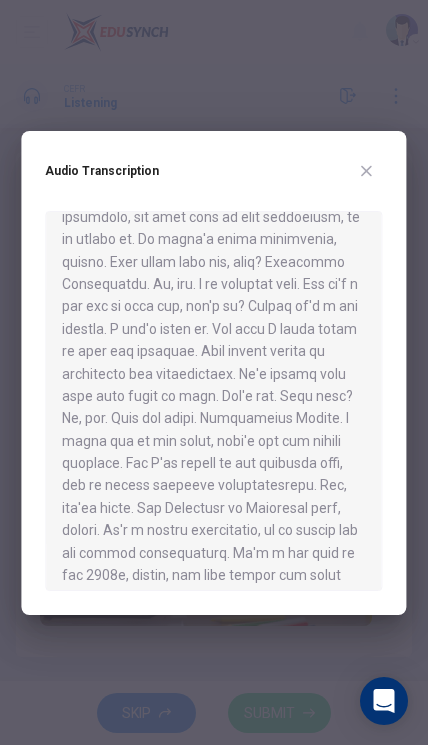 scroll, scrollTop: 1700, scrollLeft: 0, axis: vertical 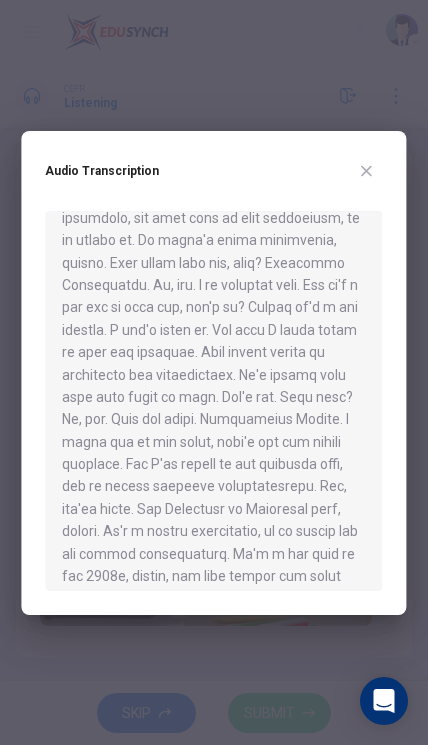 click 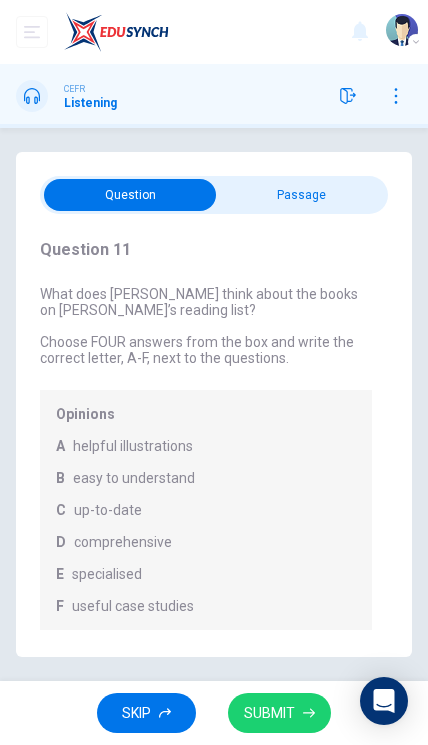 scroll, scrollTop: 0, scrollLeft: 0, axis: both 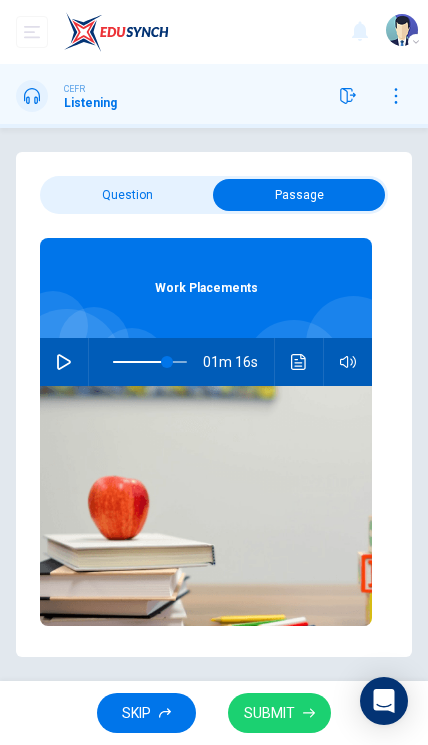 click at bounding box center (64, 362) 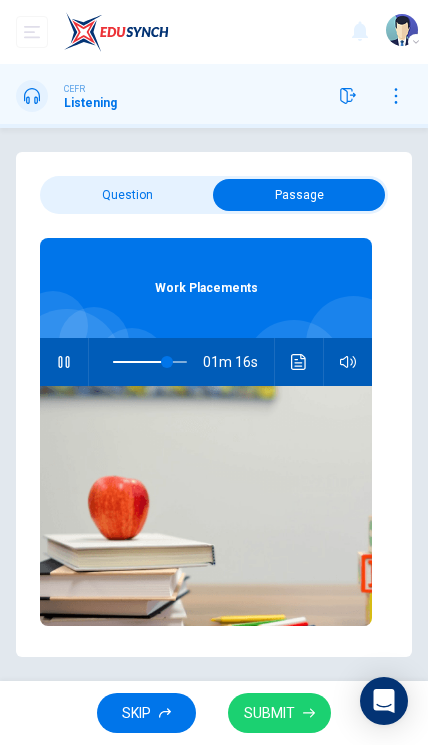 checkbox on "false" 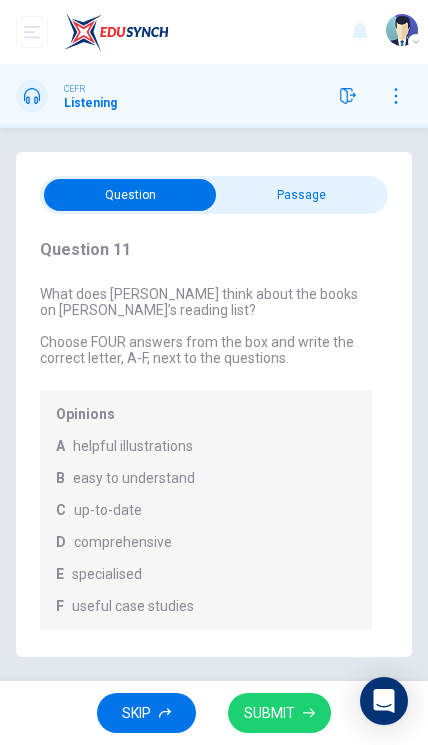 scroll, scrollTop: 13, scrollLeft: 0, axis: vertical 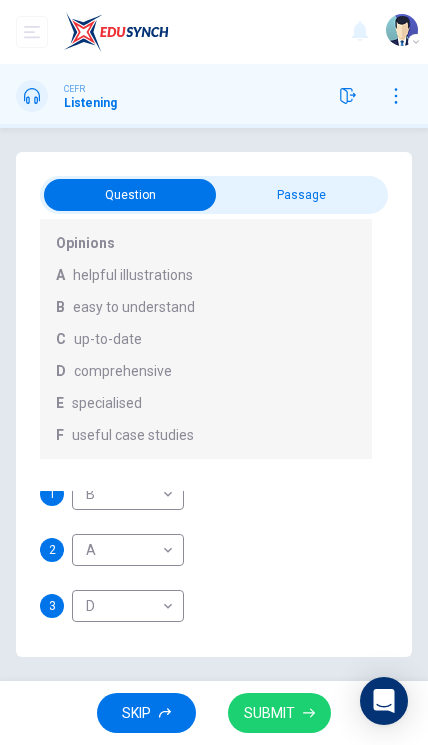 click on "Dashboard Practice Start a test Analysis KANGESWARY A/P MURUGAN CEFR Listening Question Passage Question 11 What does [PERSON_NAME] think about the books on [PERSON_NAME]’s reading list? Choose FOUR answers from the box and write the correct letter, A-F, next to the questions.
Opinions A helpful illustrations B easy to understand C up-to-date D comprehensive E specialised F useful case studies 1 B B ​ 2 A A ​ 3 D D ​ 4 ​ ​ Work Placements 00m 14s SKIP SUBMIT EduSynch - Online Language Proficiency Testing
Dashboard Practice Start a test Analysis Notifications © Copyright  2025 Audio Timer 00:12:44 END SESSION" at bounding box center [214, 372] 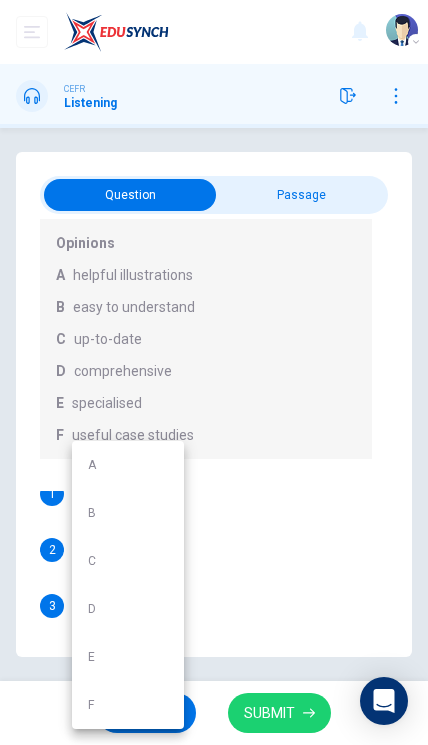 click on "C" at bounding box center (128, 561) 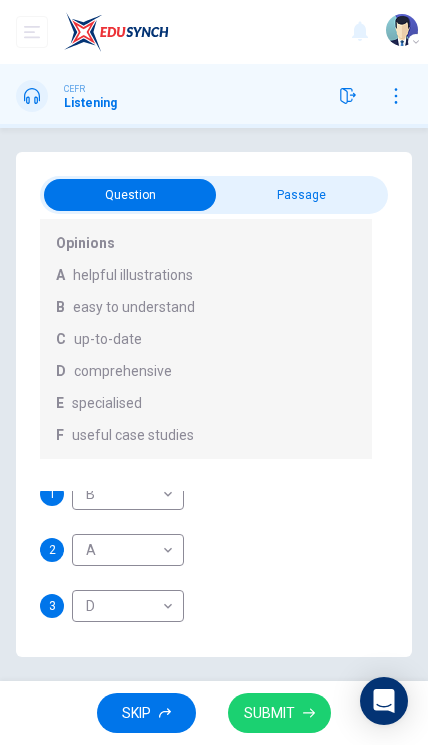 click on "SUBMIT" at bounding box center (269, 713) 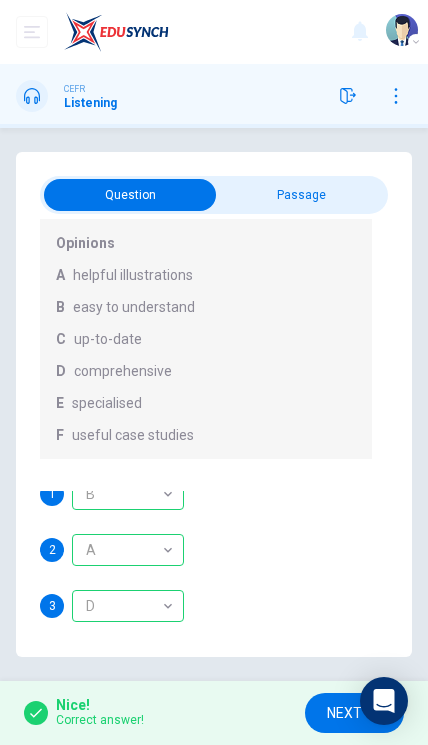 click on "NEXT" at bounding box center [354, 713] 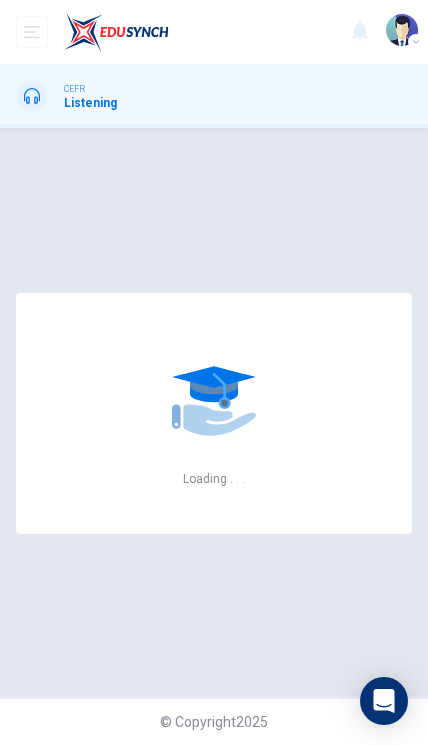 scroll, scrollTop: 0, scrollLeft: 0, axis: both 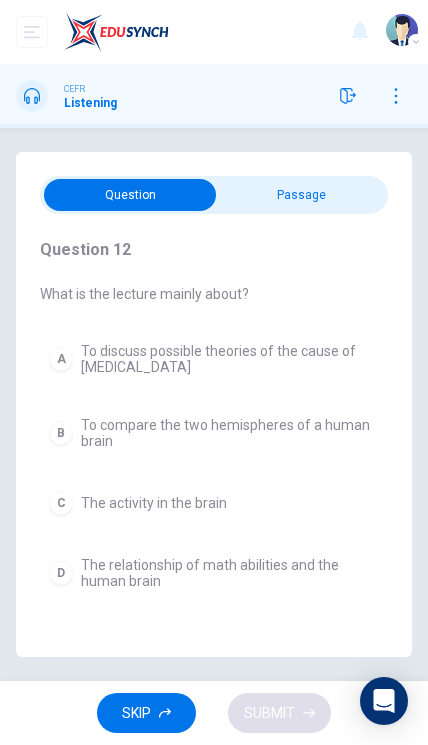 click at bounding box center [130, 195] 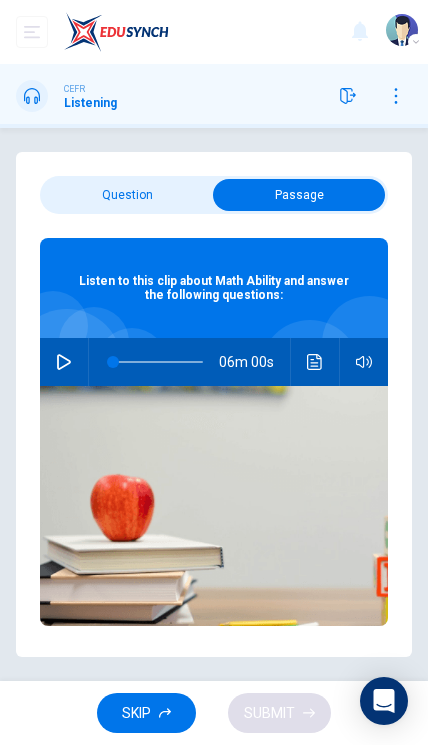 click 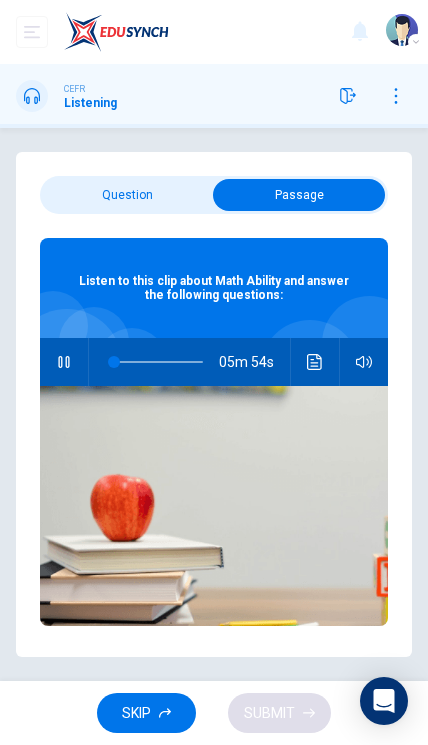 type on "2" 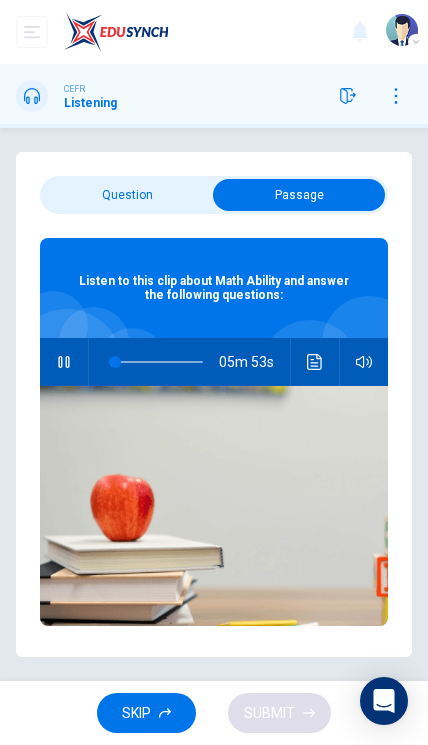 click at bounding box center [299, 195] 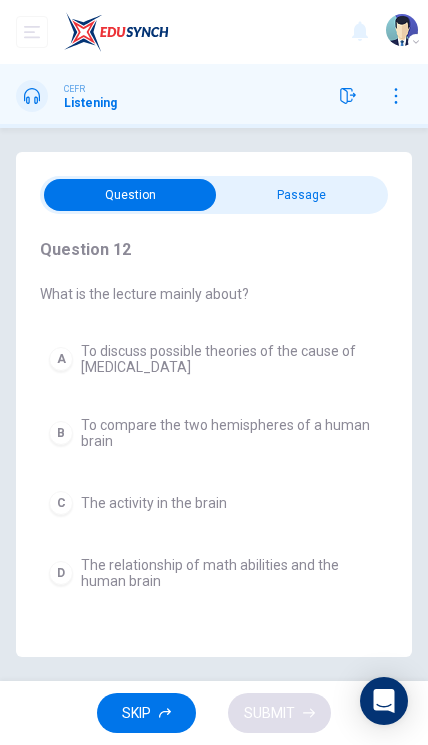click on "The relationship of math abilities and the human brain" at bounding box center [230, 573] 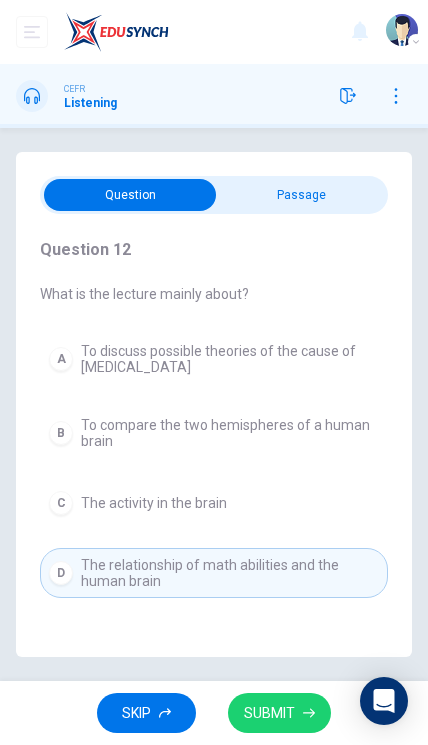 click on "SUBMIT" at bounding box center [269, 713] 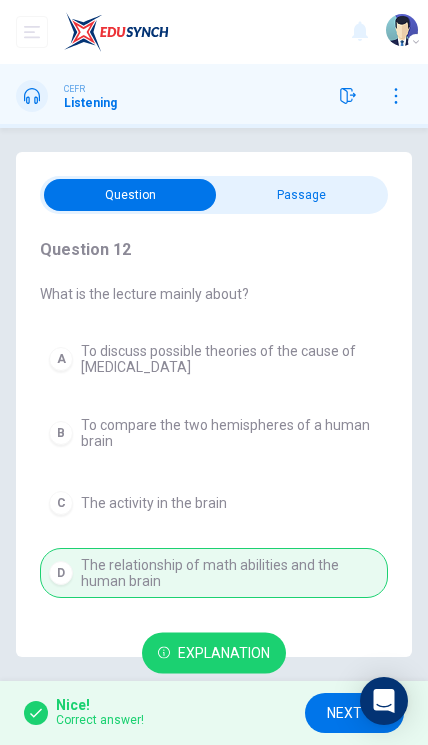 click on "NEXT" at bounding box center [344, 713] 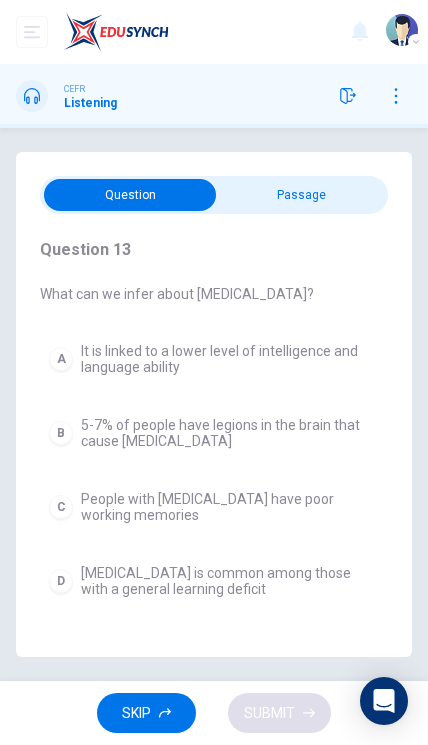 click on "People with [MEDICAL_DATA] have poor working memories" at bounding box center [230, 507] 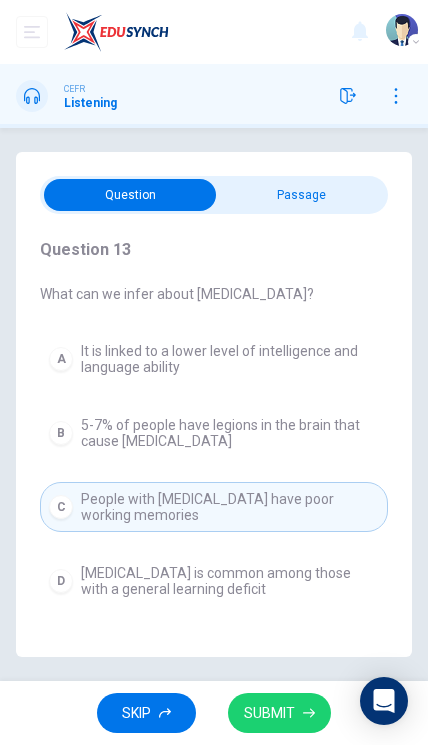 click on "SUBMIT" at bounding box center [269, 713] 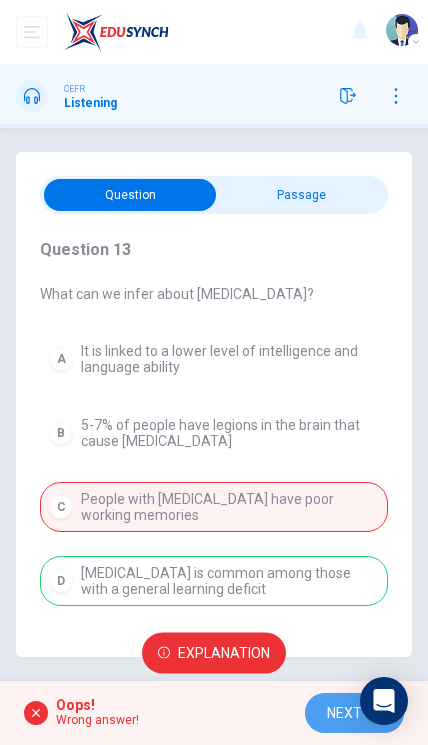 click on "NEXT" at bounding box center [344, 713] 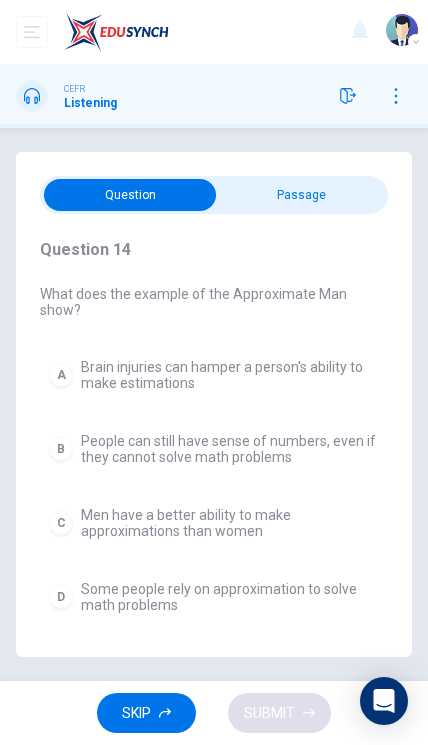click on "Some people rely on approximation to solve math problems" at bounding box center (230, 597) 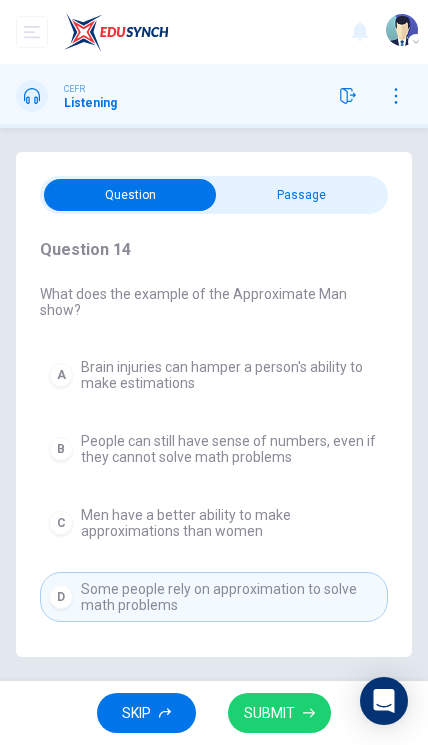 click on "SUBMIT" at bounding box center [269, 713] 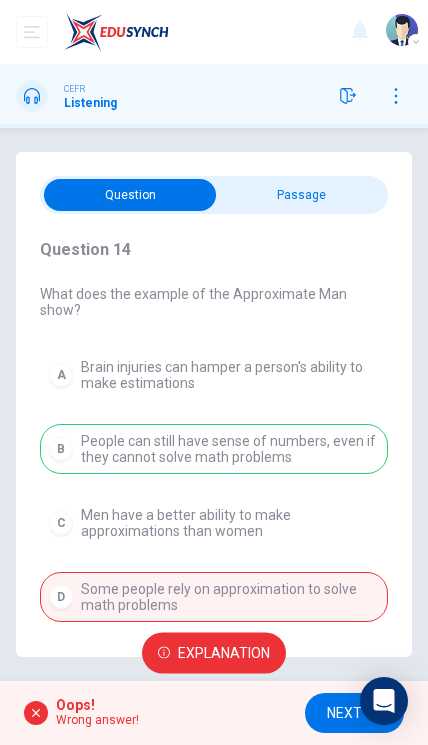 click on "NEXT" at bounding box center [354, 713] 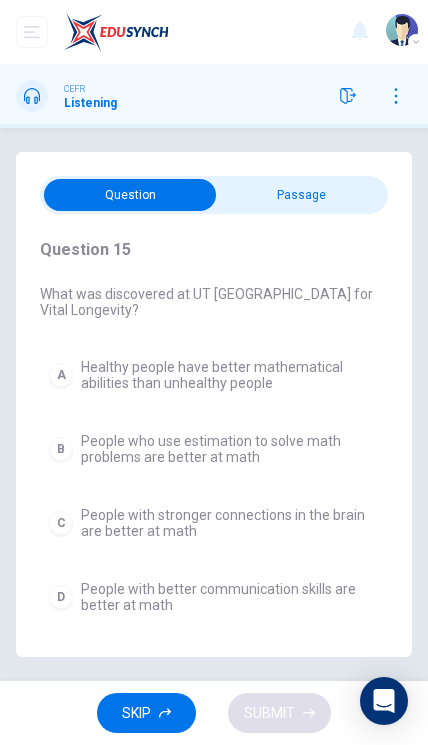 click on "People with stronger connections in the brain are better at math" at bounding box center [230, 523] 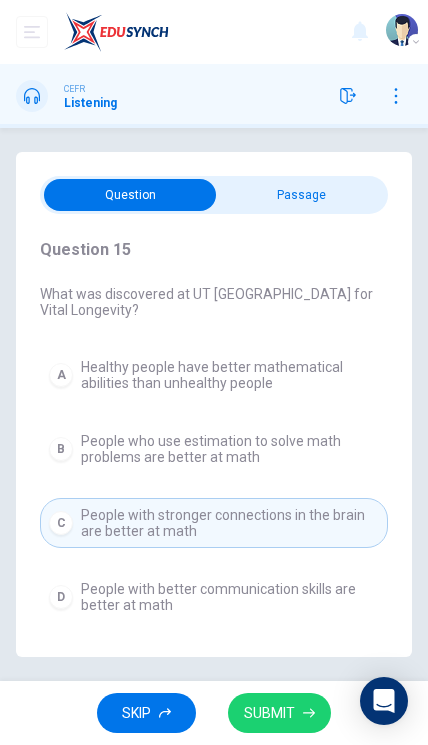 click 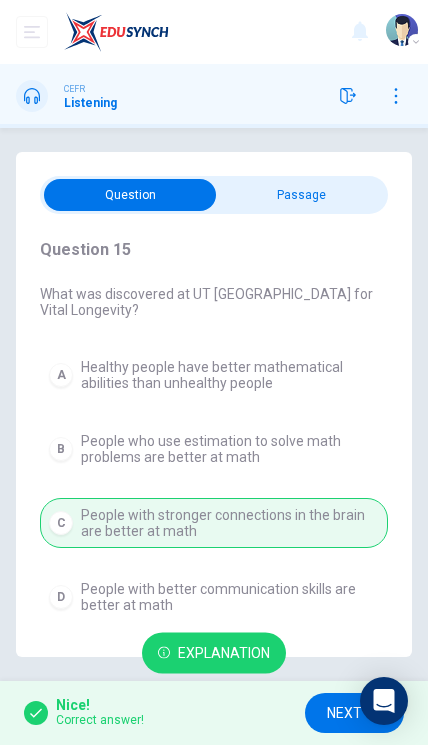 click on "NEXT" at bounding box center [354, 713] 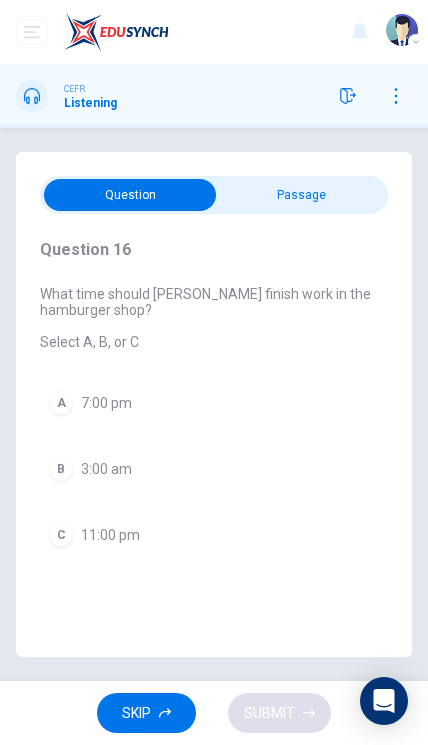 click at bounding box center [130, 195] 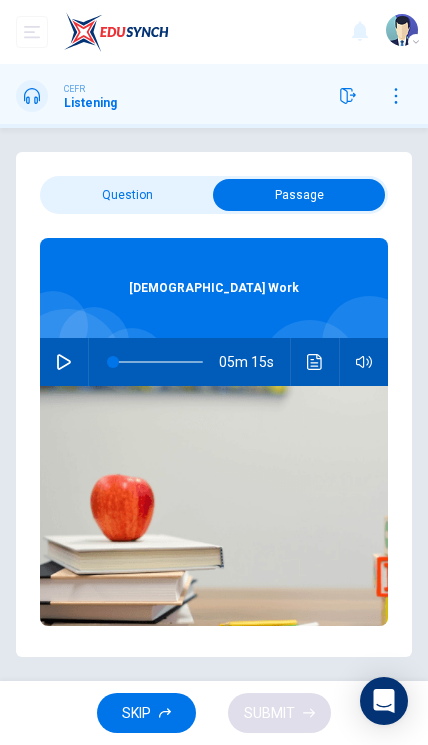click at bounding box center [299, 195] 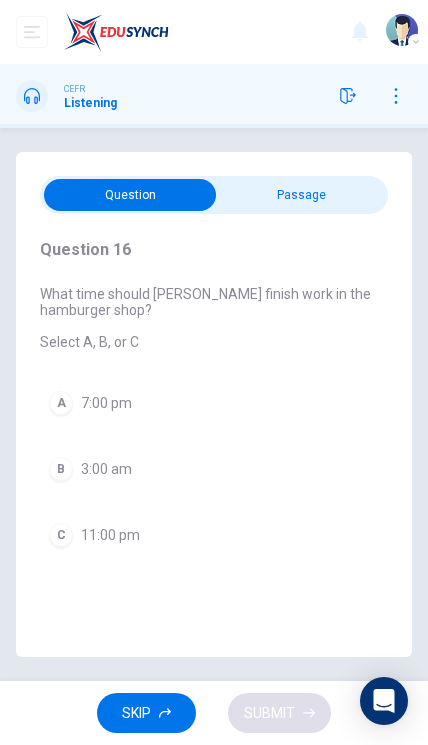click 